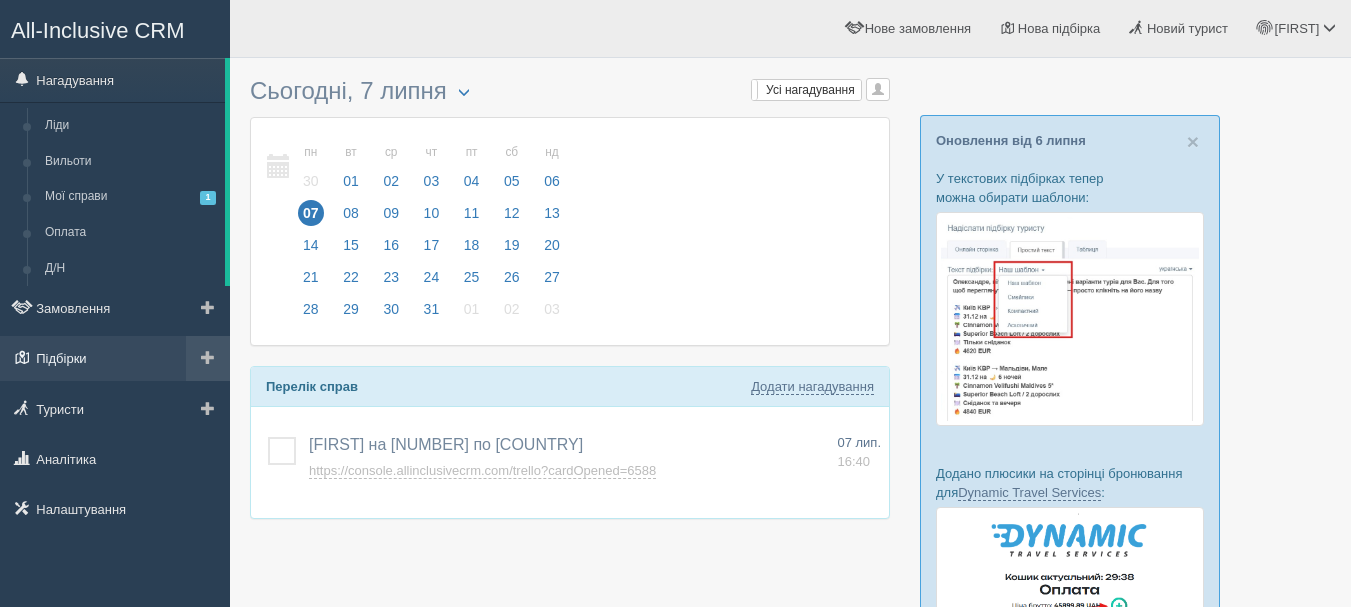 scroll, scrollTop: 0, scrollLeft: 0, axis: both 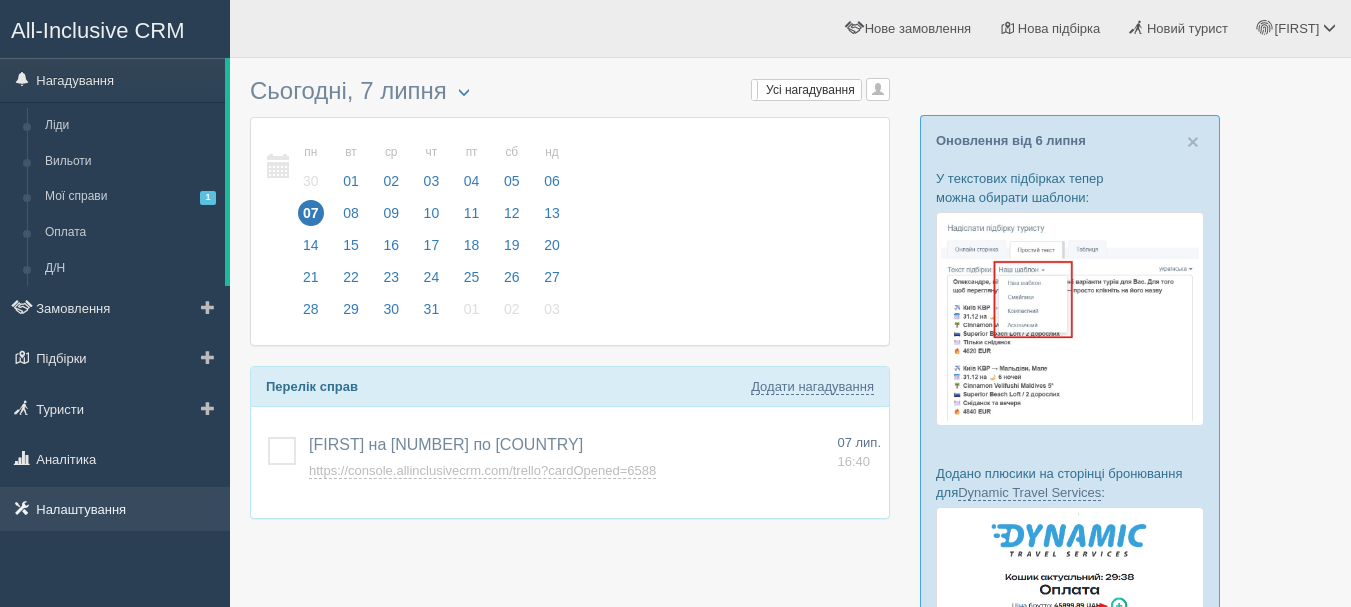 click on "Налаштування" at bounding box center (115, 509) 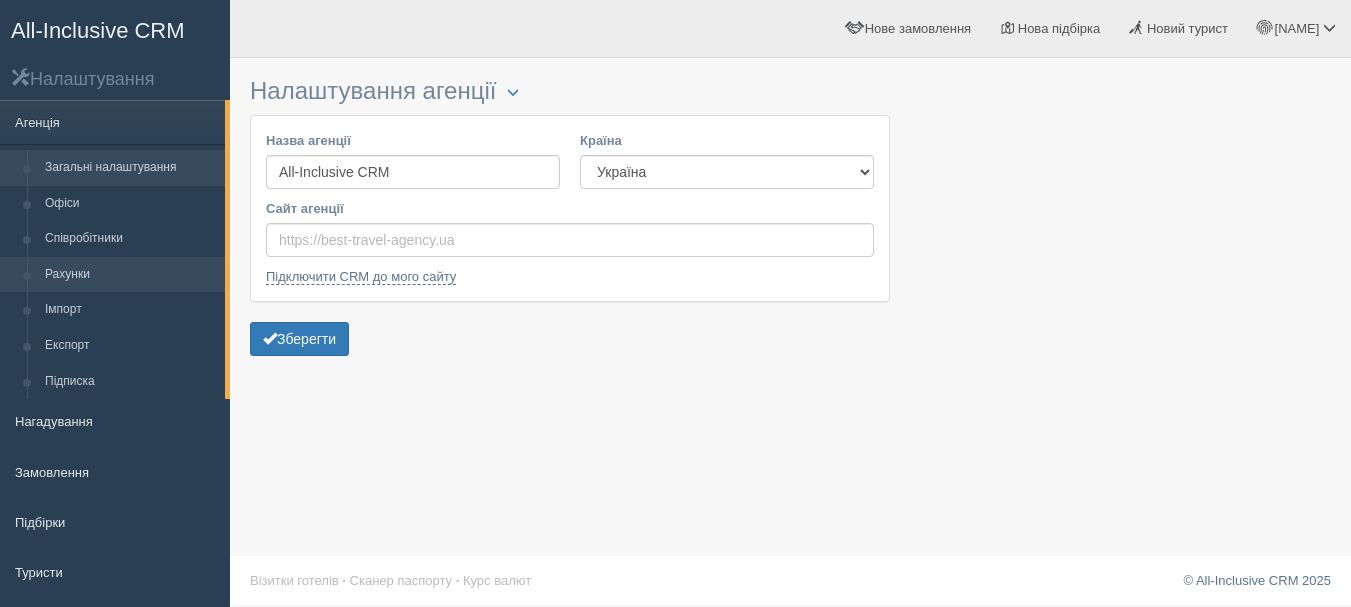 scroll, scrollTop: 0, scrollLeft: 0, axis: both 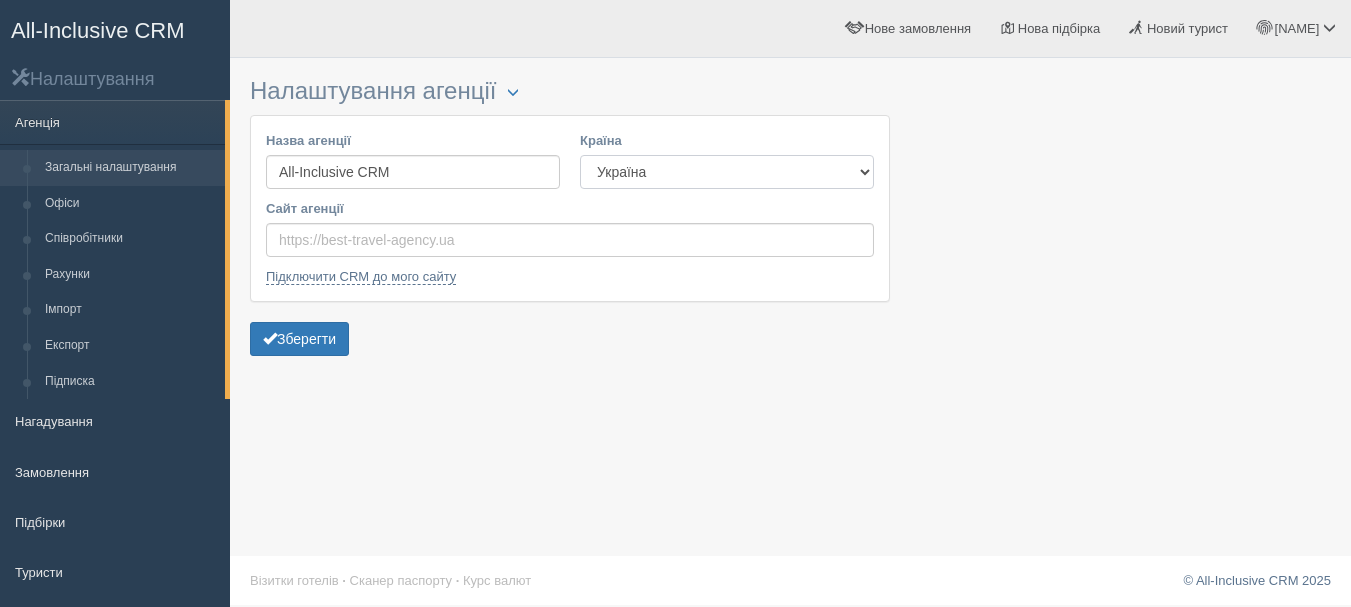 click on "Естонія
Казахстан
Киргизстан
Латвія
Литва
Молдова
Польща
Узбекистан
Україна
Чехія" at bounding box center [727, 172] 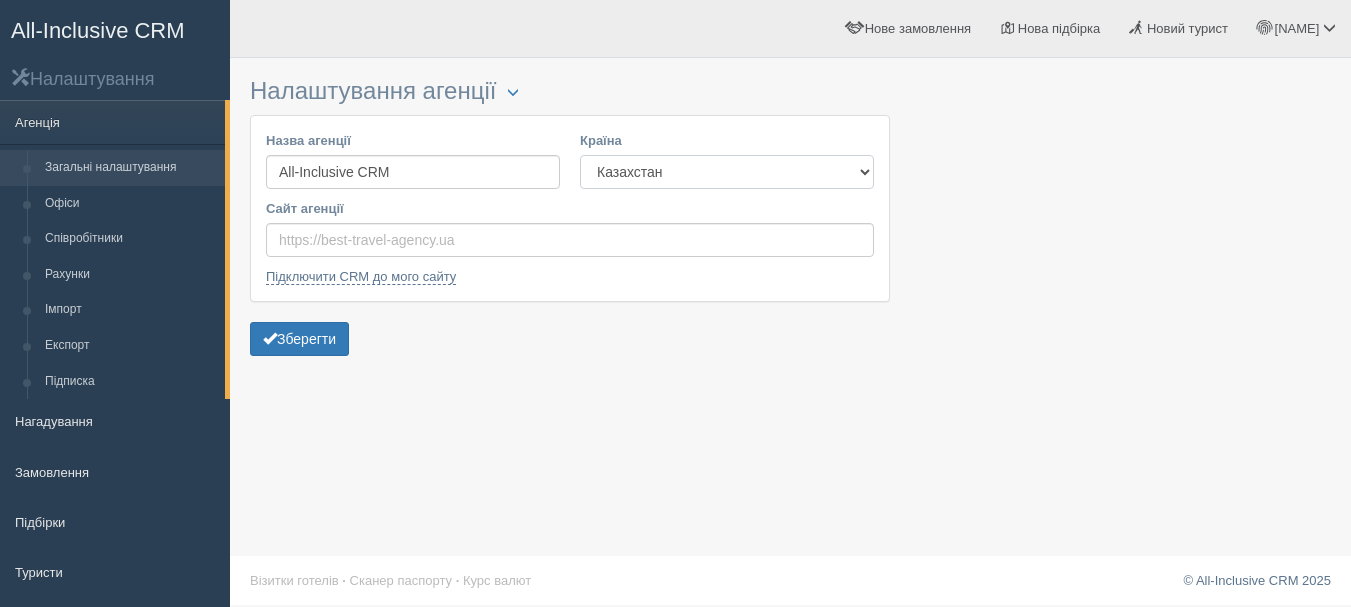 click on "Естонія
Казахстан
Киргизстан
Латвія
Литва
Молдова
Польща
Узбекистан
Україна
Чехія" at bounding box center (727, 172) 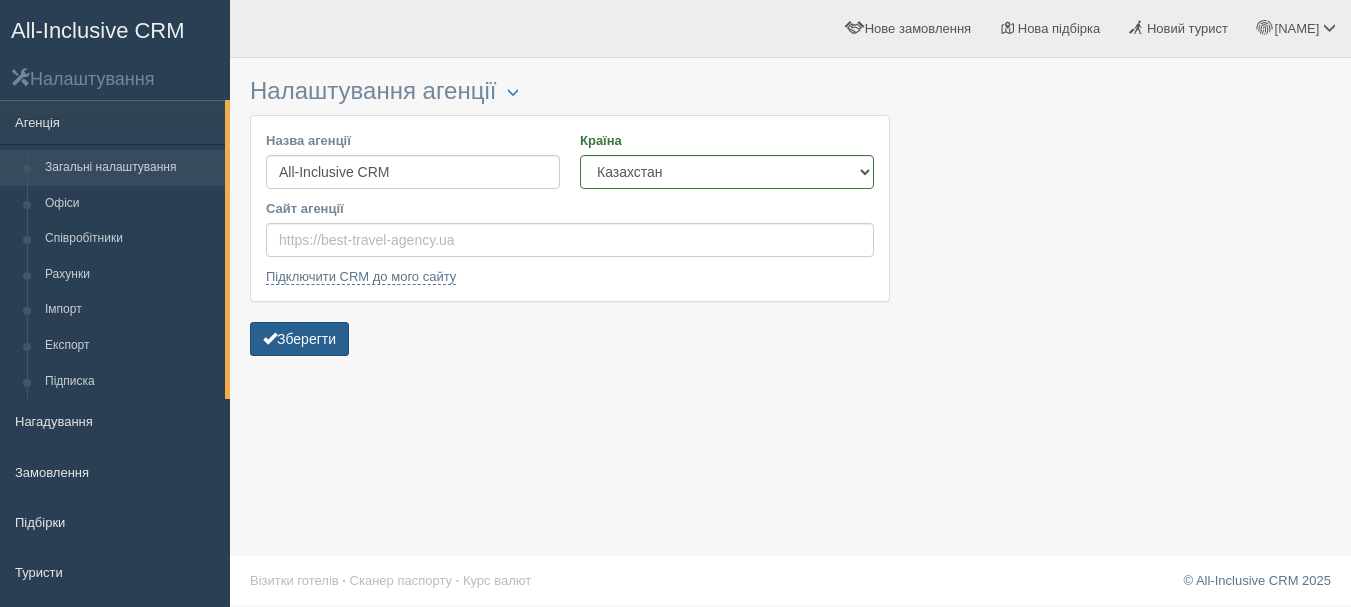 click on "Зберегти" at bounding box center (299, 339) 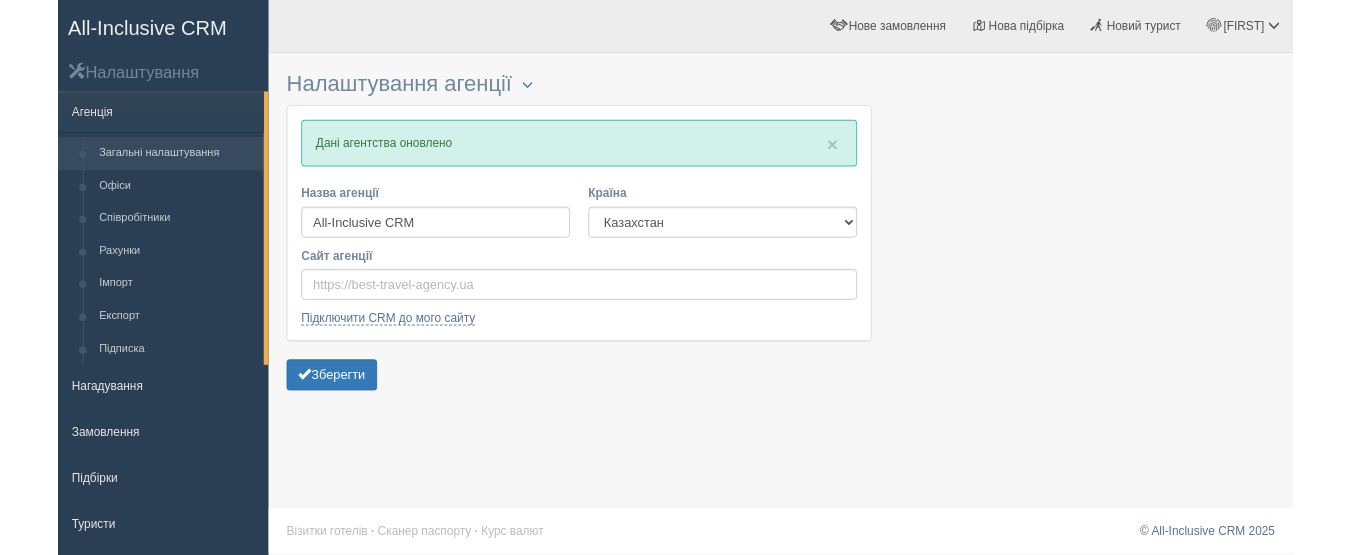 scroll, scrollTop: 0, scrollLeft: 0, axis: both 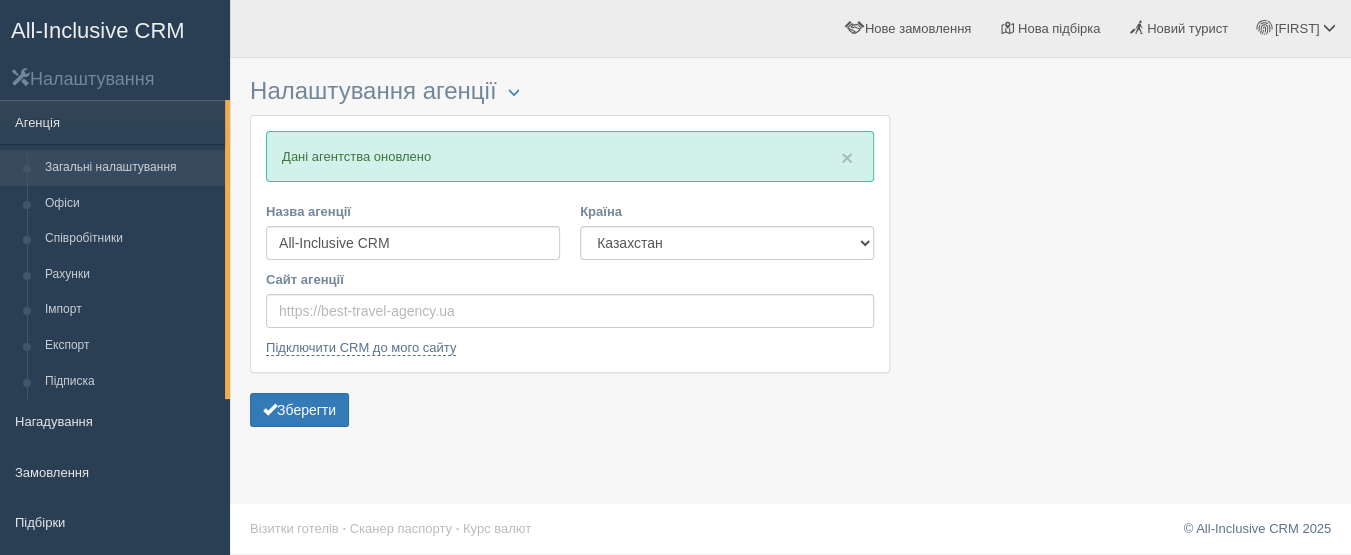 click on "All-Inclusive CRM" at bounding box center (98, 30) 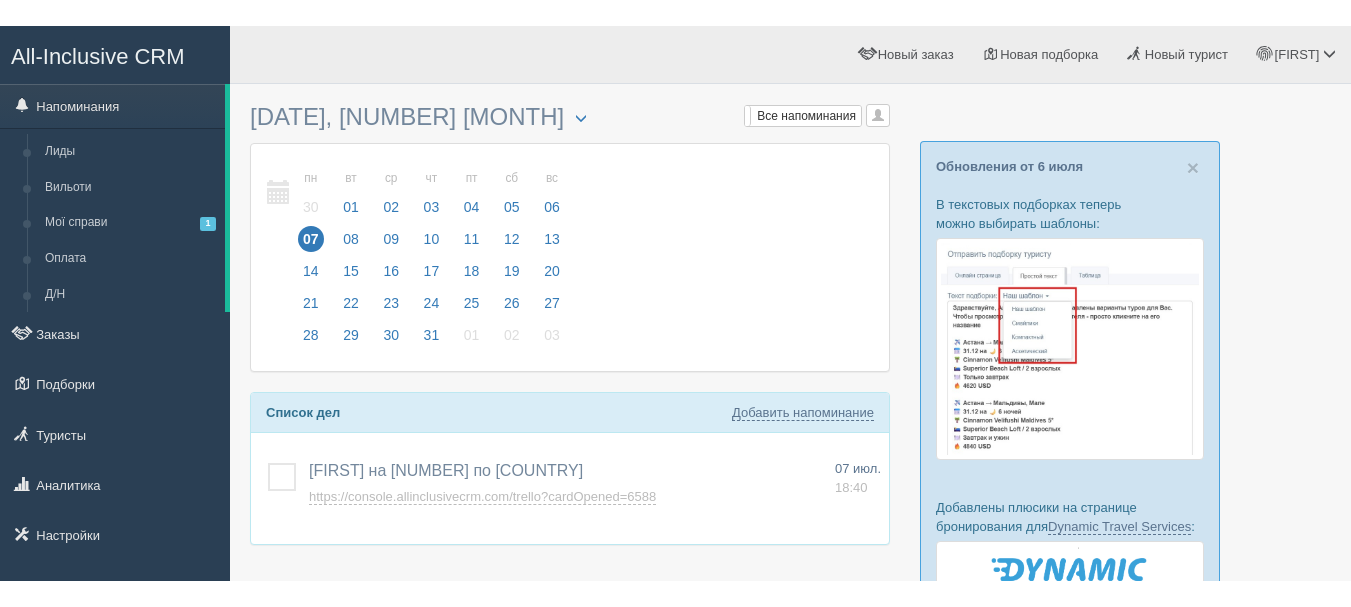 scroll, scrollTop: 0, scrollLeft: 0, axis: both 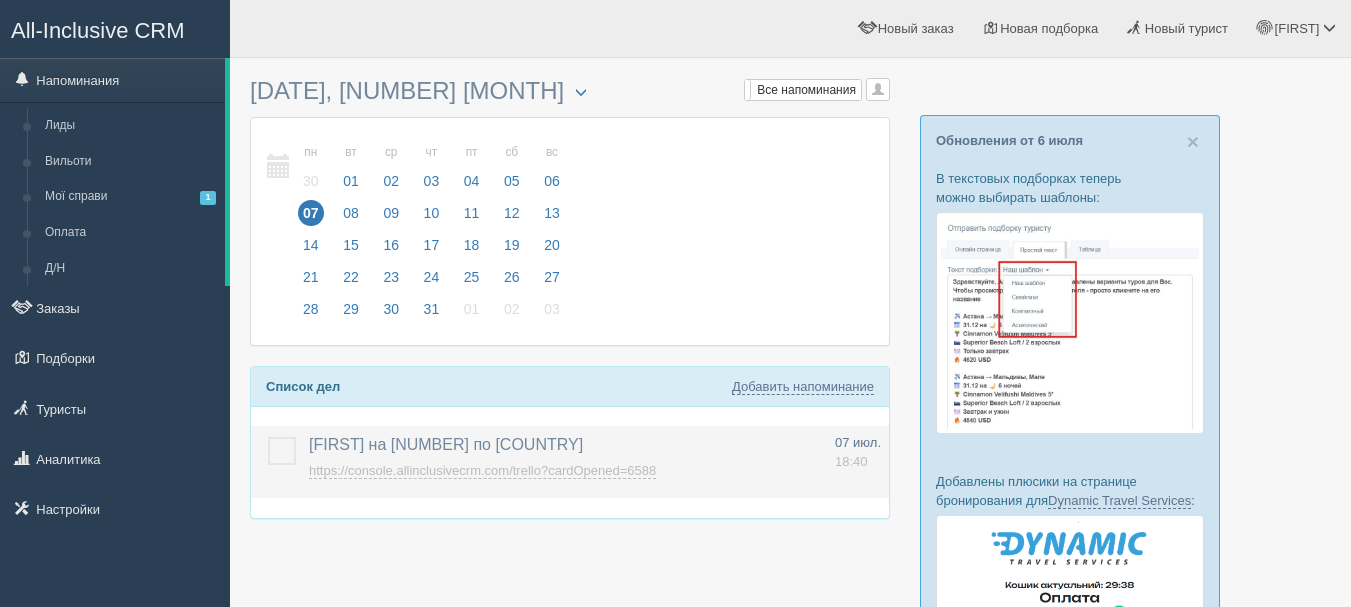 click on "https://console.allinclusivecrm.com/trello?cardOpened=6588" at bounding box center [482, 471] 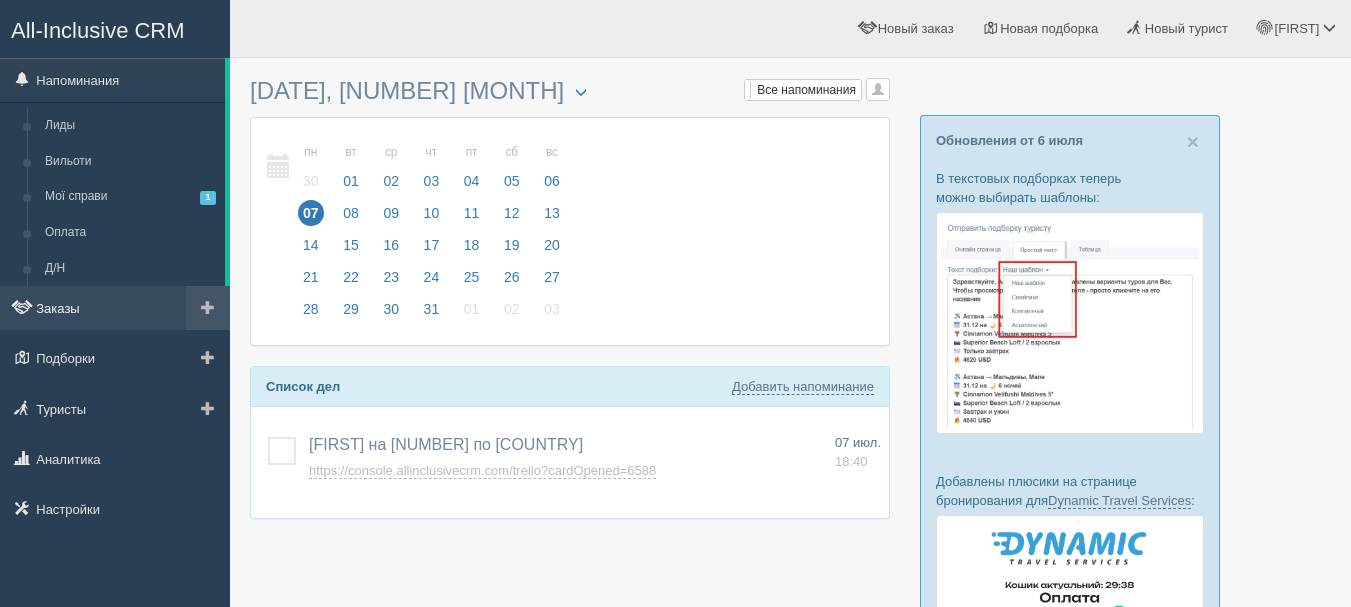 click on "Заказы" at bounding box center [115, 308] 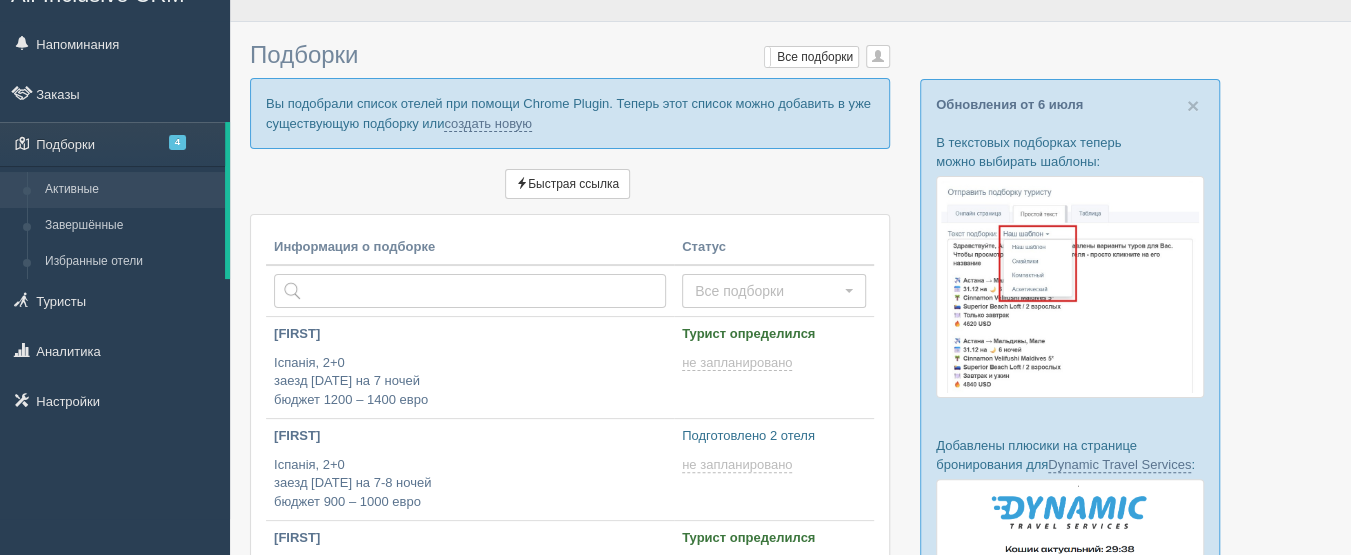 scroll, scrollTop: 0, scrollLeft: 0, axis: both 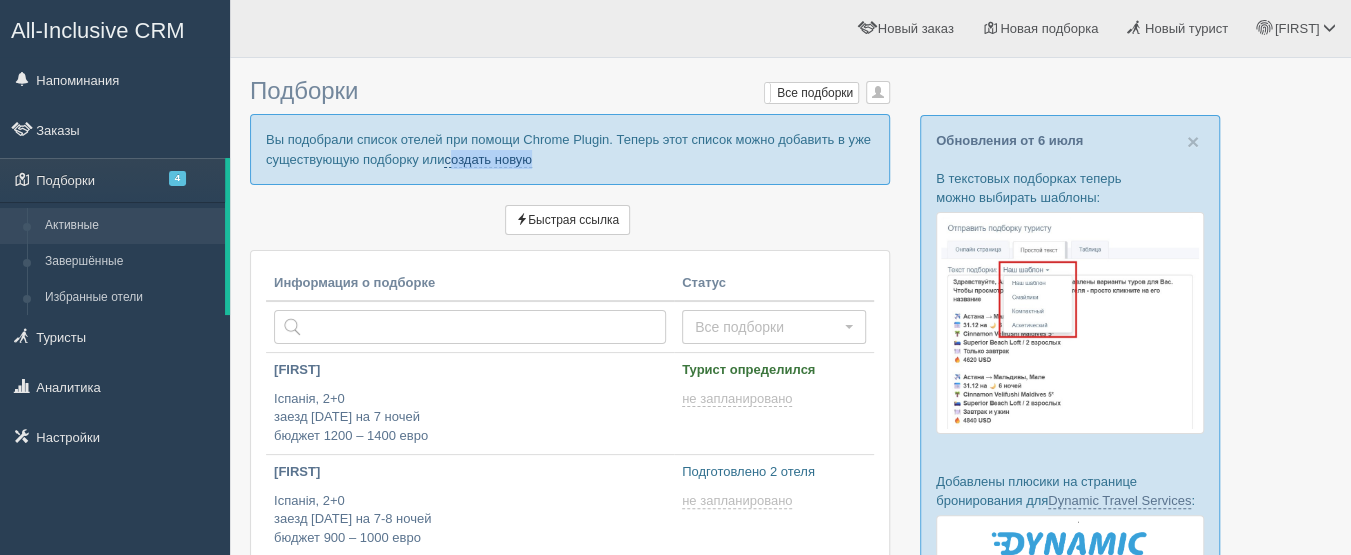 drag, startPoint x: 551, startPoint y: 158, endPoint x: 453, endPoint y: 162, distance: 98.0816 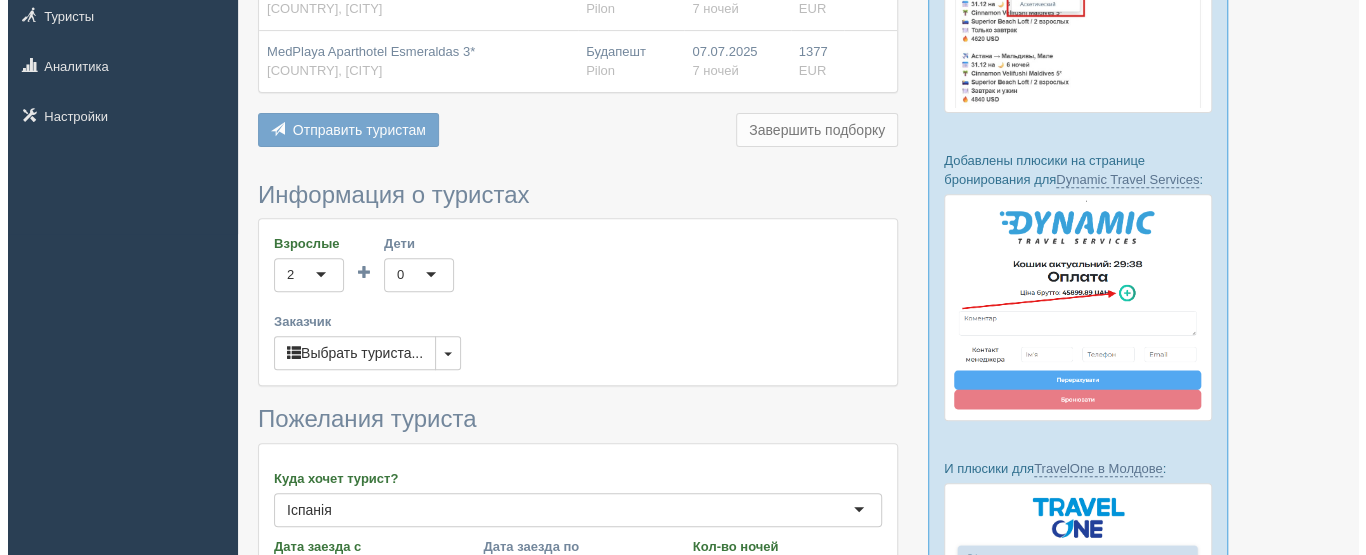 scroll, scrollTop: 400, scrollLeft: 0, axis: vertical 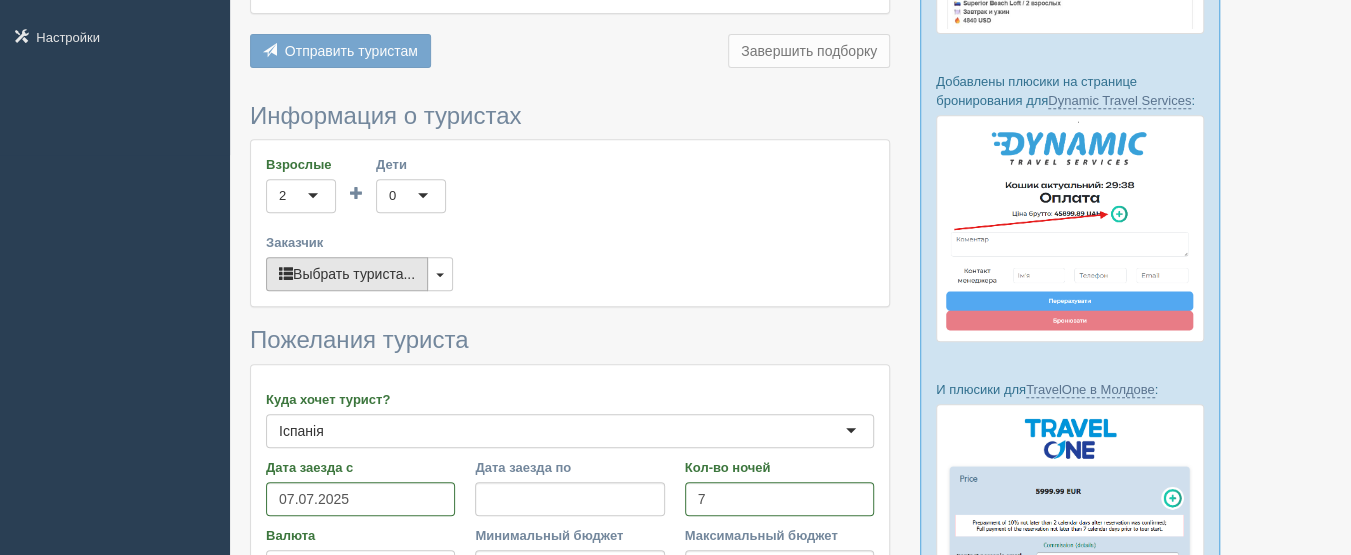 click on "Выбрать туриста..." at bounding box center [347, 274] 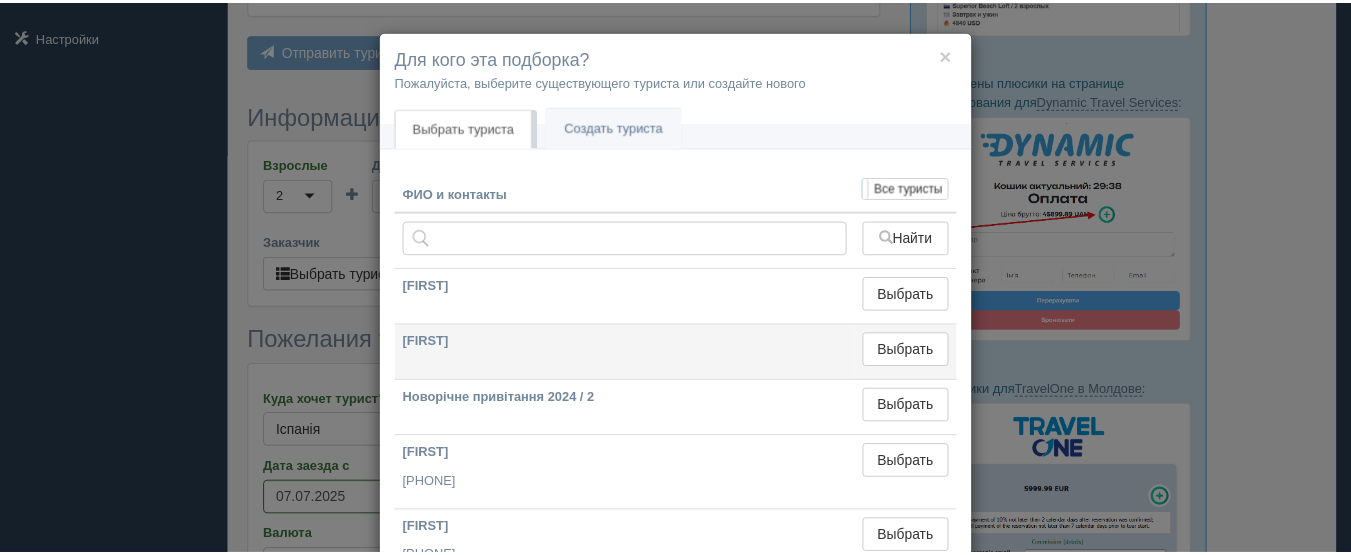scroll, scrollTop: 0, scrollLeft: 0, axis: both 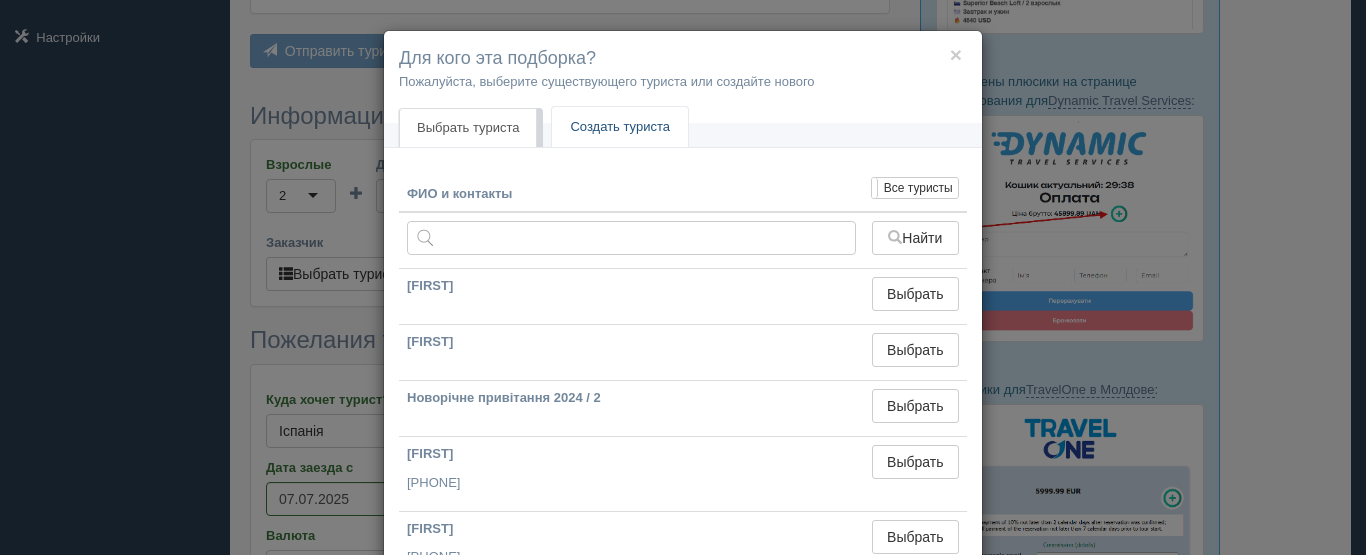 click on "Создать туриста" at bounding box center (620, 127) 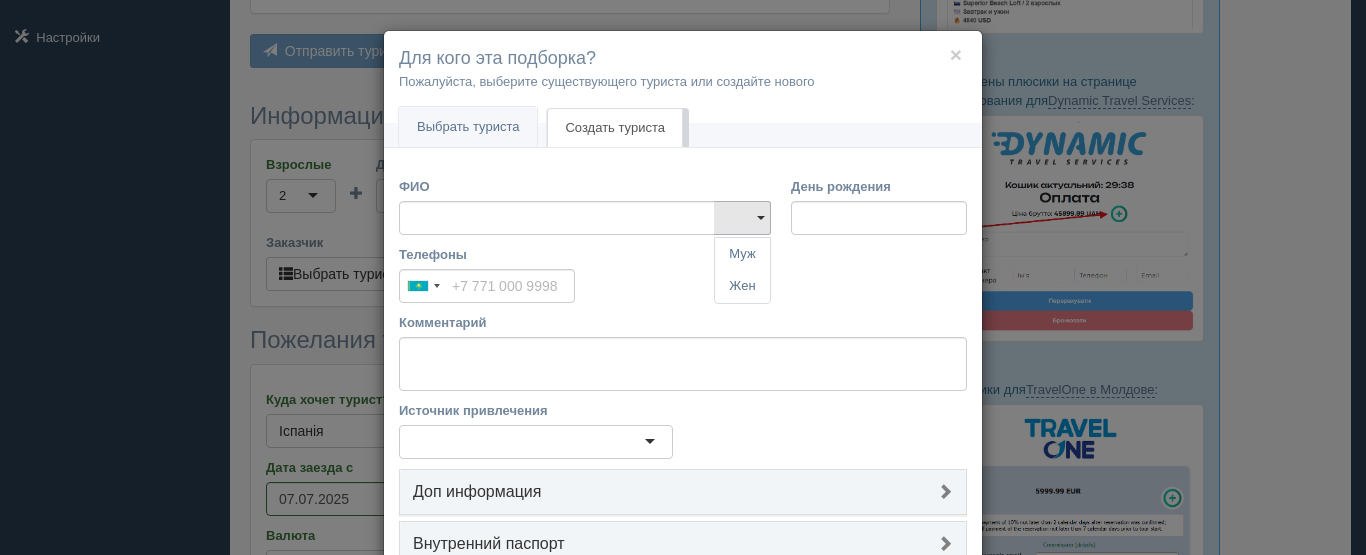 click on "×
Для кого эта подборка?
Пожалуйста, выберите существующего туриста или создайте нового
Выбрать туриста
Создать туриста
Мои туристы Все туристы
ФИО и контакты  Найти
Виктроия
Выбрать
Выбран" at bounding box center (683, 277) 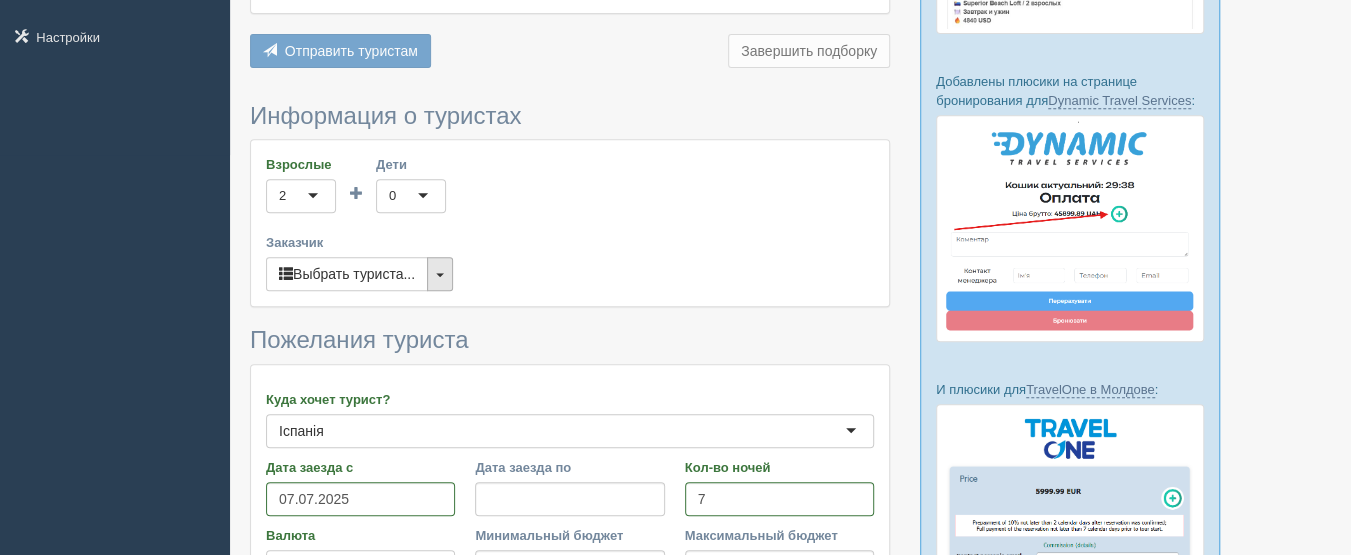 click at bounding box center [440, 274] 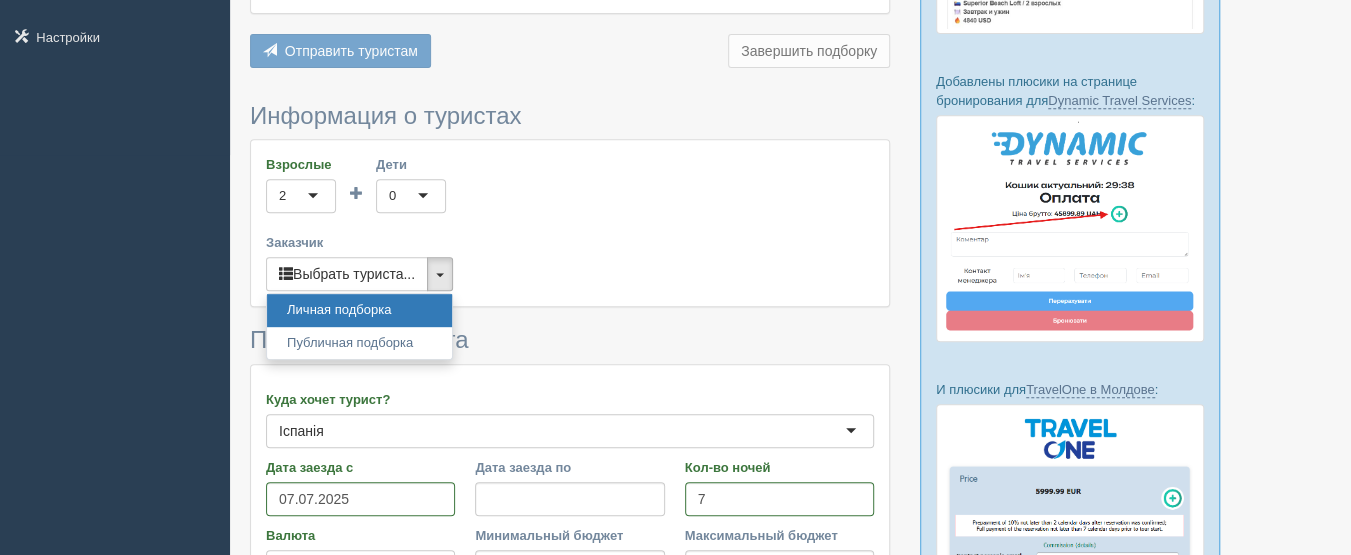 click on "Взрослые
2 2 1 2 3 4 5 6 7 8 9 10 11 12 13 14 15 16 17 18 19 20 21 22 23 24 25 26 27 28 29 30 31 32 33 34 35 36 37 38 39 40 41 42 43 44 45 46 47 48 49 50
Дети
0 0
Возраст детей
Заказчик
Выбрать туриста...
Публичная подборка
Личная подборка
Публичная подборка" at bounding box center [570, 223] 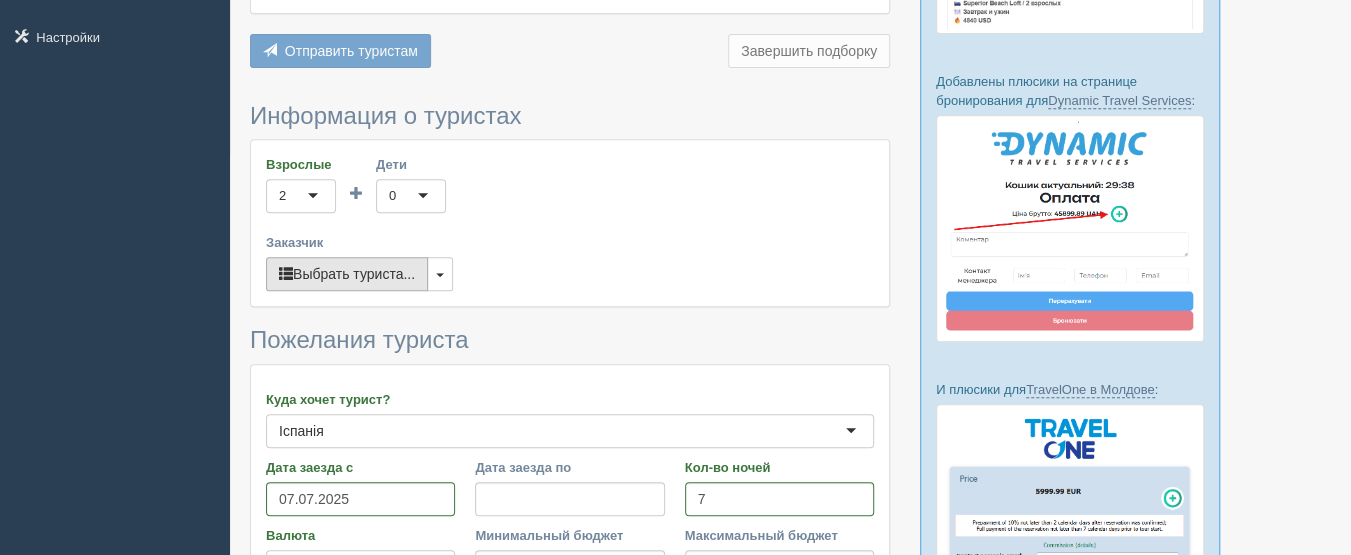 click on "Выбрать туриста..." at bounding box center (347, 274) 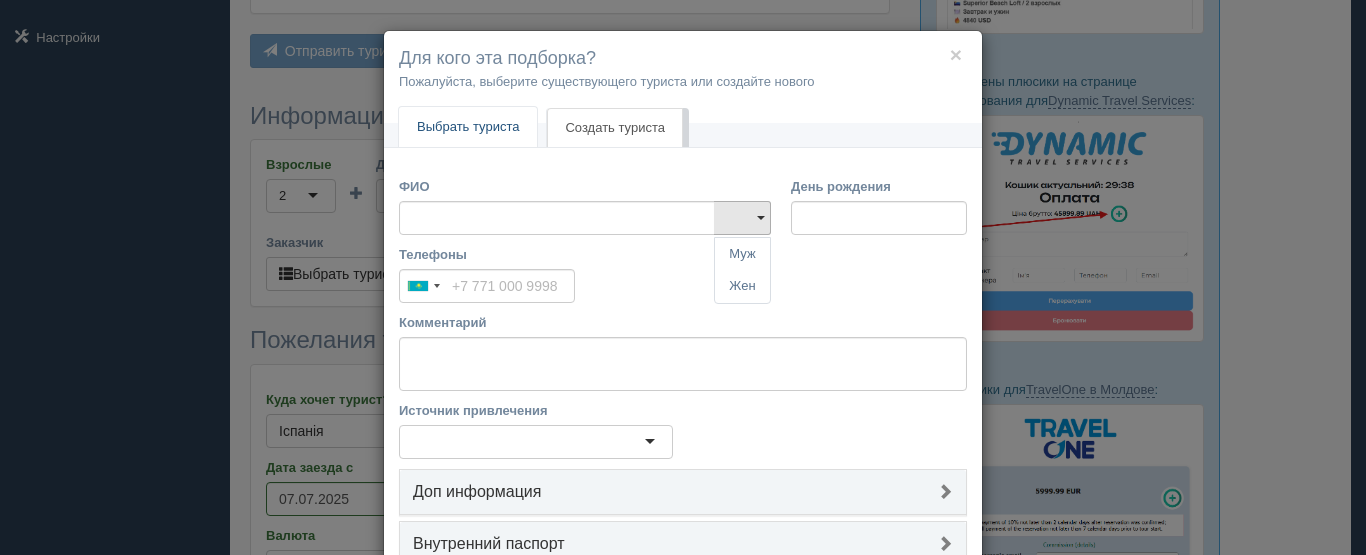 click on "Выбрать туриста" at bounding box center [468, 127] 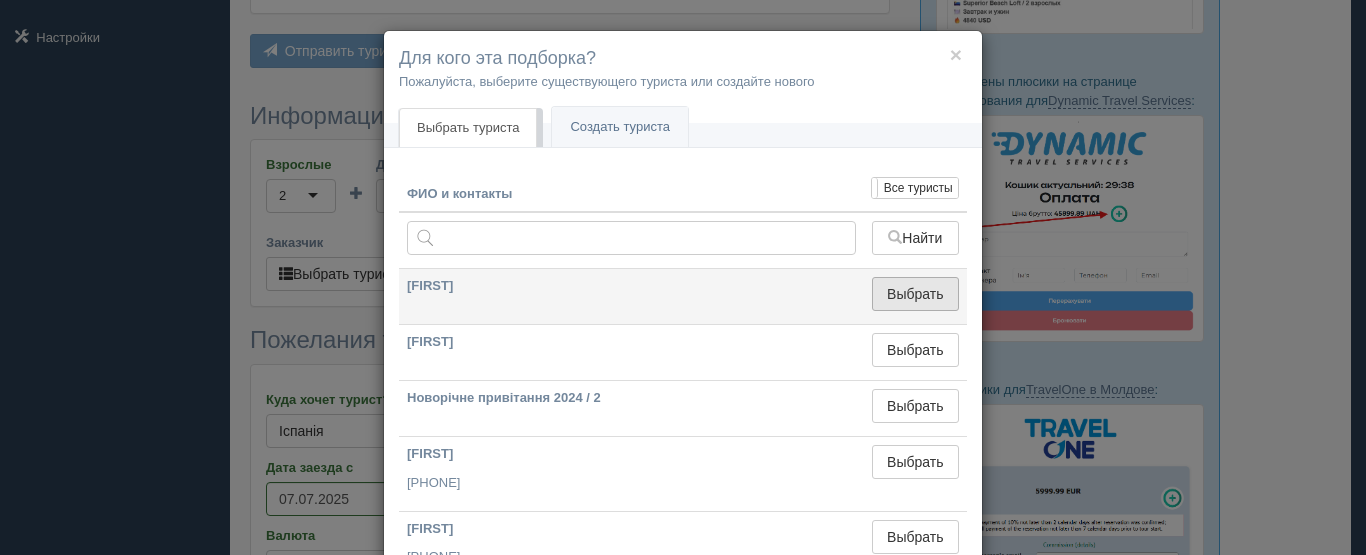 click on "Выбрать" at bounding box center (915, 294) 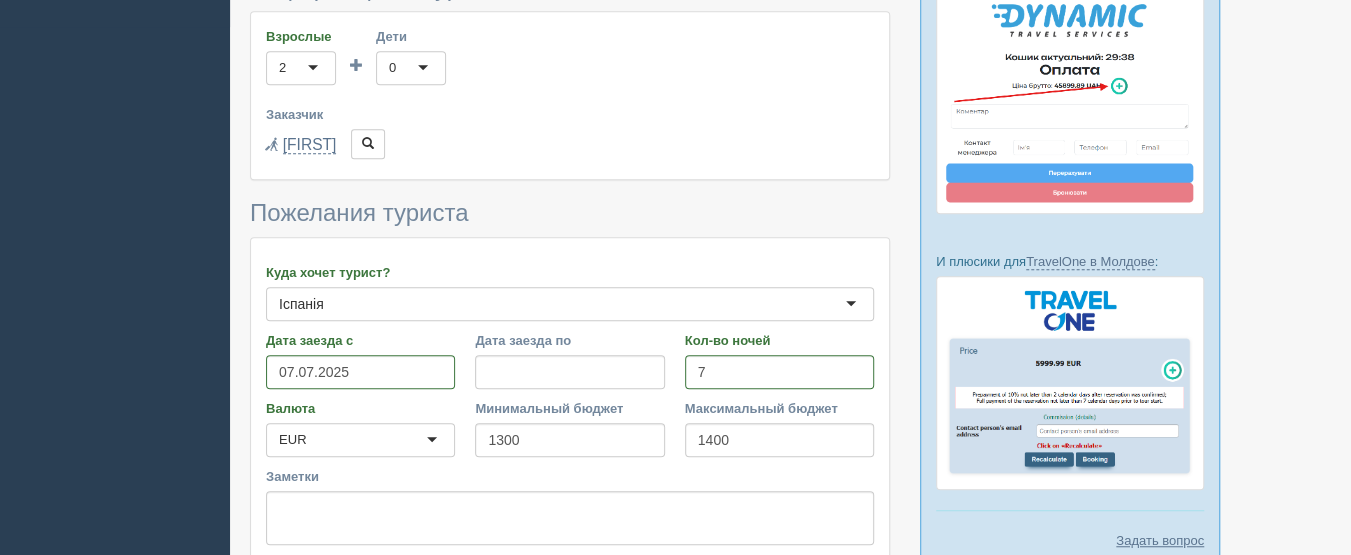 scroll, scrollTop: 600, scrollLeft: 0, axis: vertical 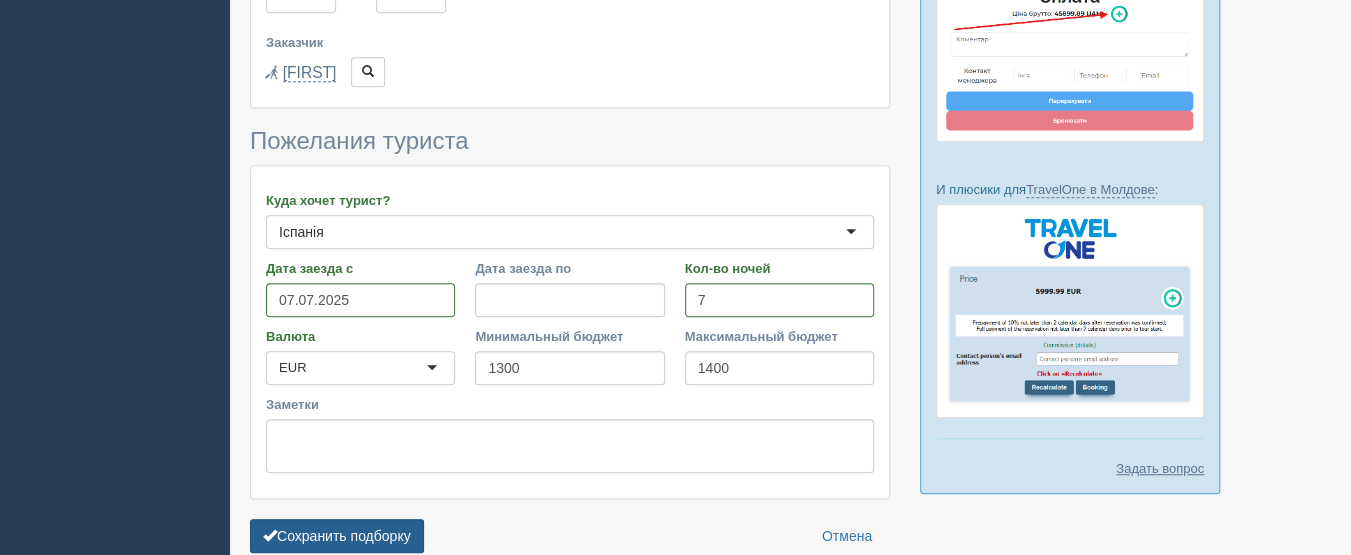 click on "Сохранить подборку" at bounding box center [337, 536] 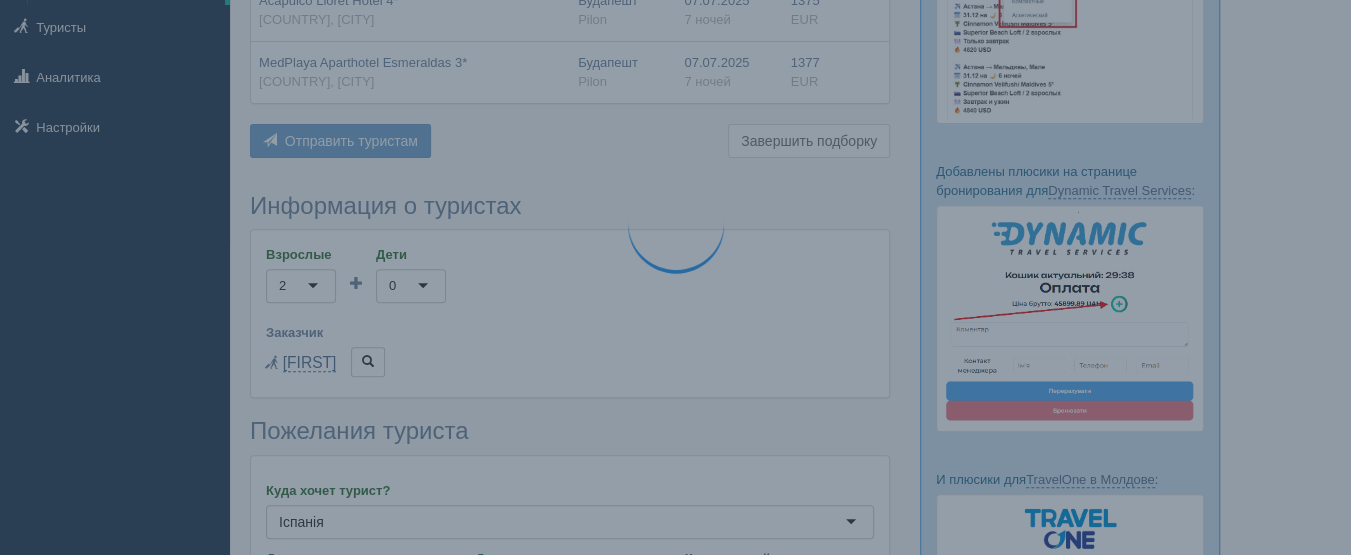 scroll, scrollTop: 300, scrollLeft: 0, axis: vertical 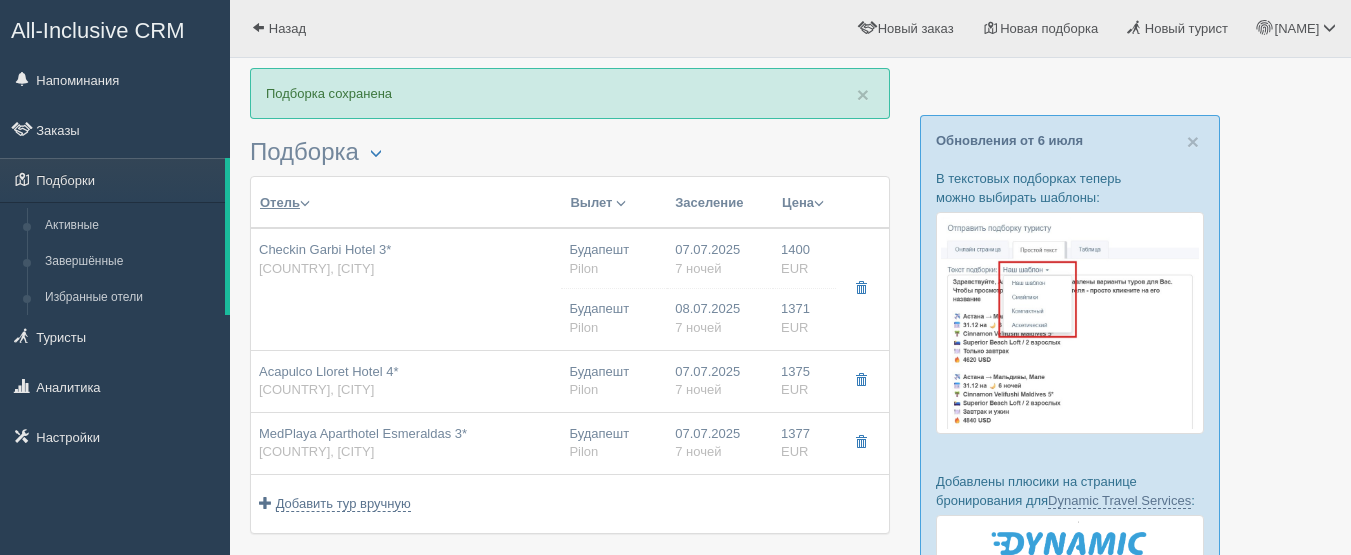 click at bounding box center [305, 203] 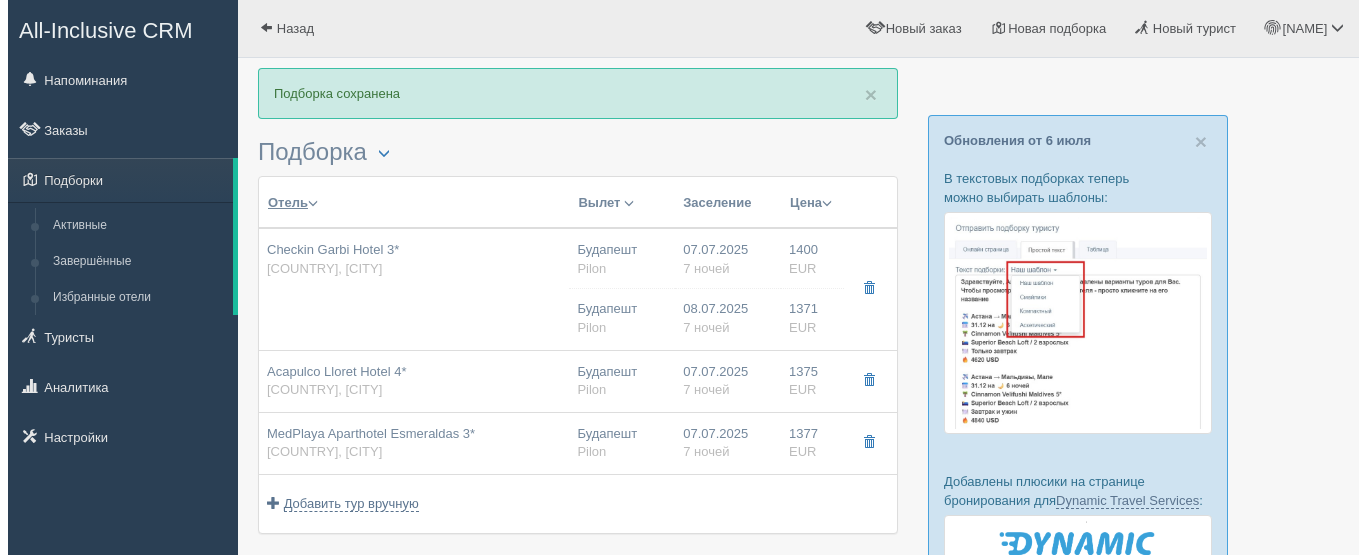 scroll, scrollTop: 0, scrollLeft: 0, axis: both 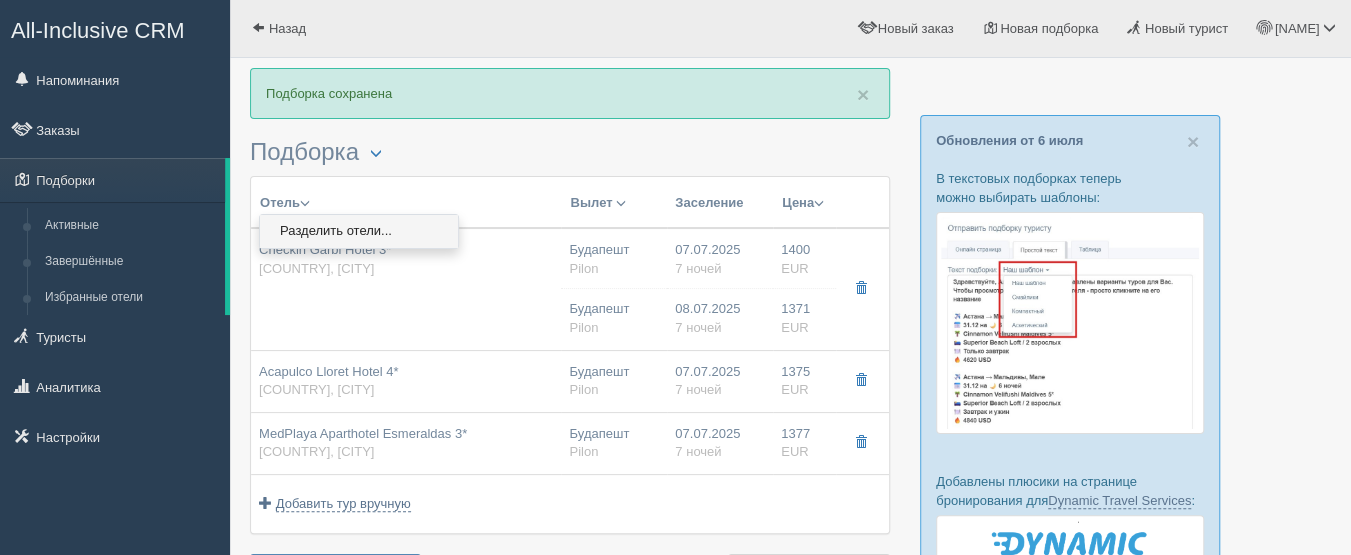 click on "Разделить отели..." at bounding box center (359, 231) 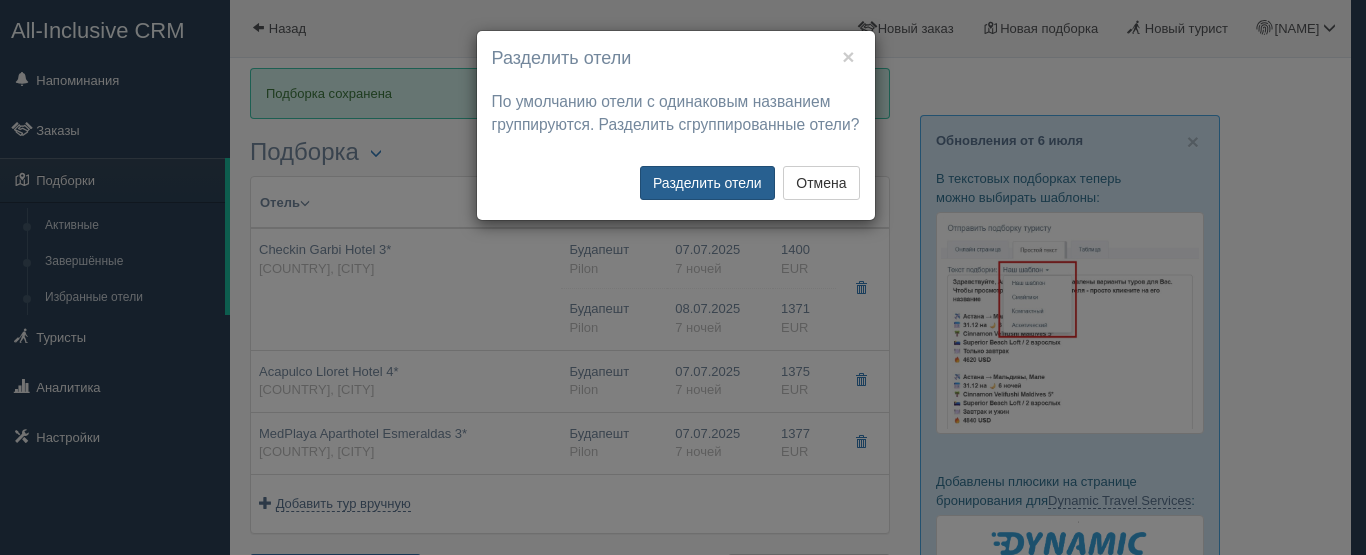 click on "Разделить отели" at bounding box center (707, 183) 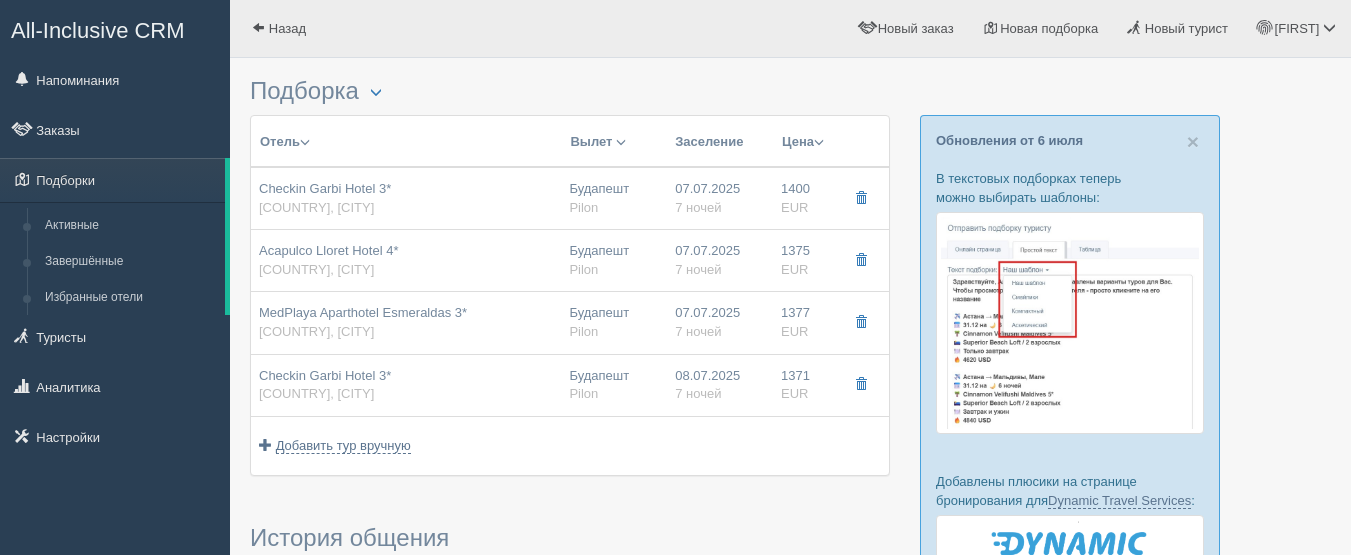scroll, scrollTop: 0, scrollLeft: 0, axis: both 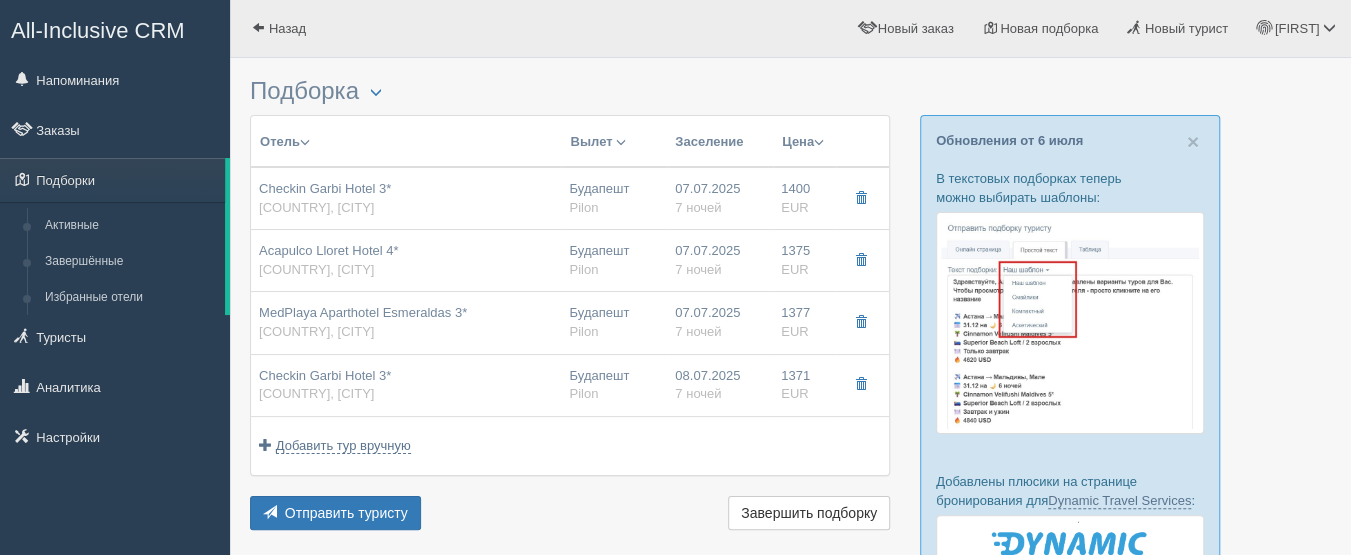 click on "Цена" at bounding box center (803, 142) 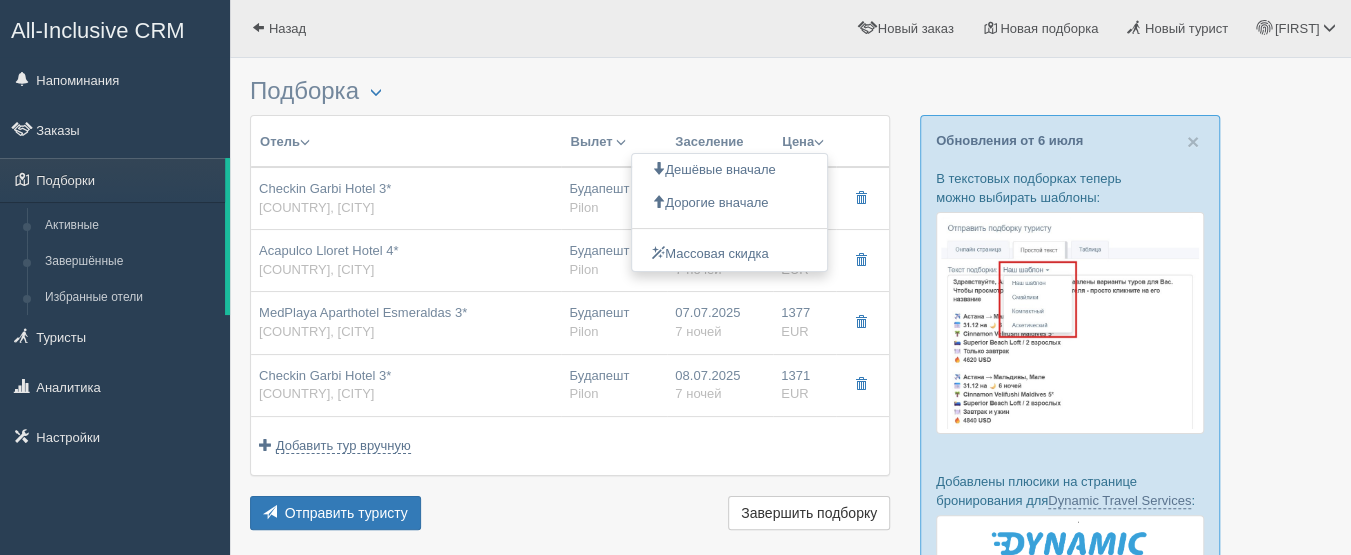 click at bounding box center (862, 142) 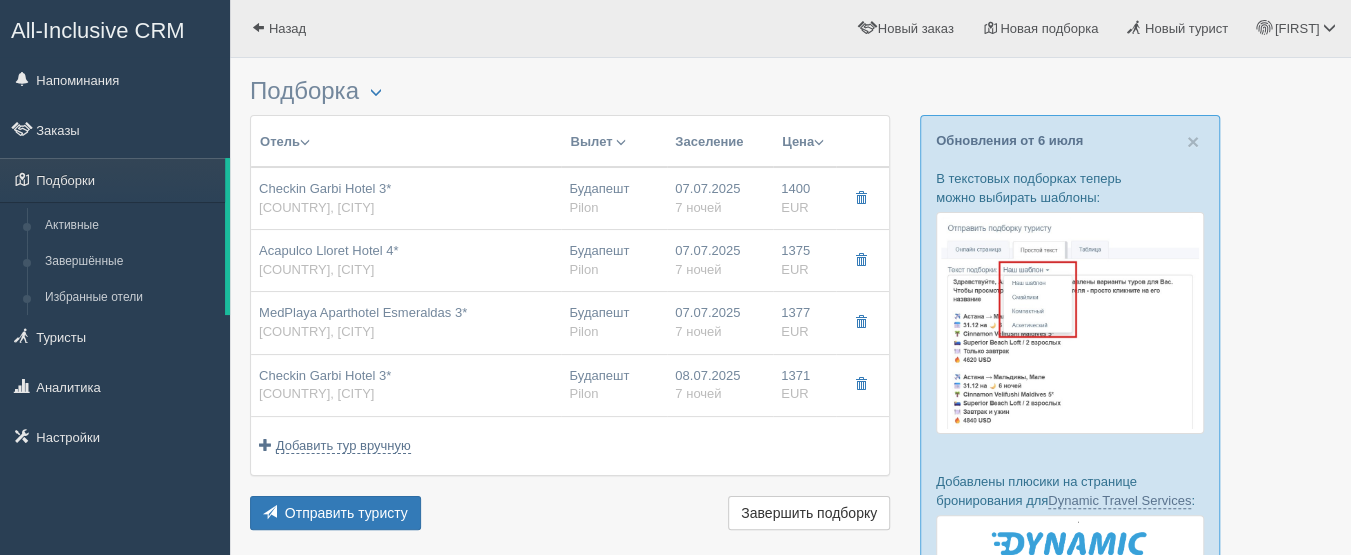 click on "Цена" at bounding box center [803, 142] 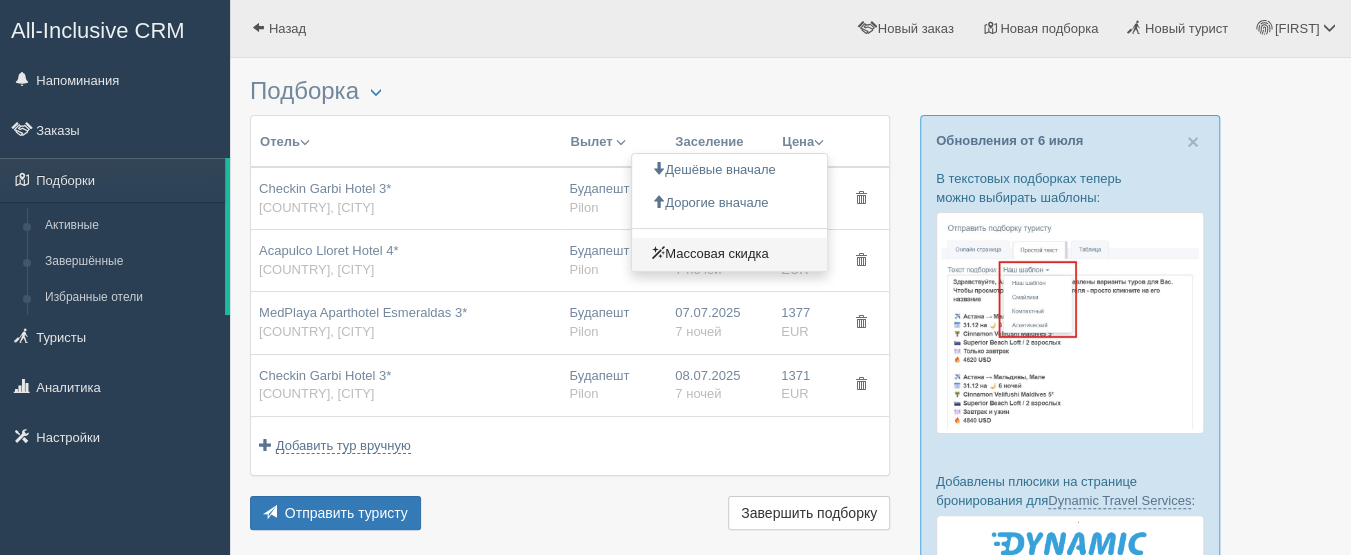 click on "Массовая скидка" at bounding box center [729, 170] 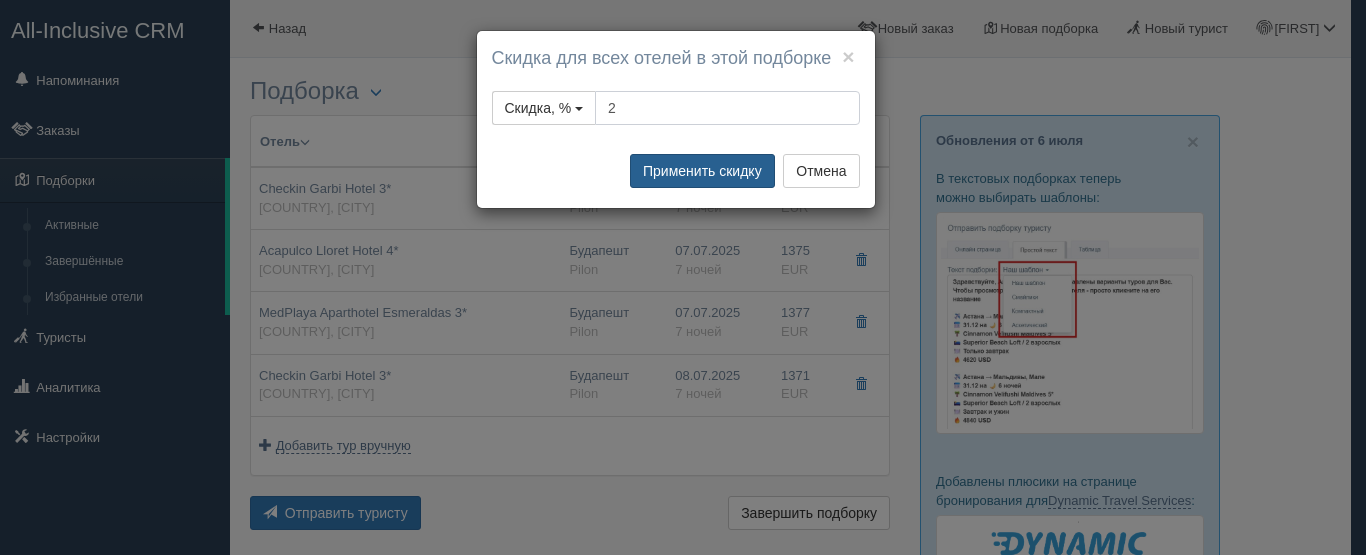 type on "2" 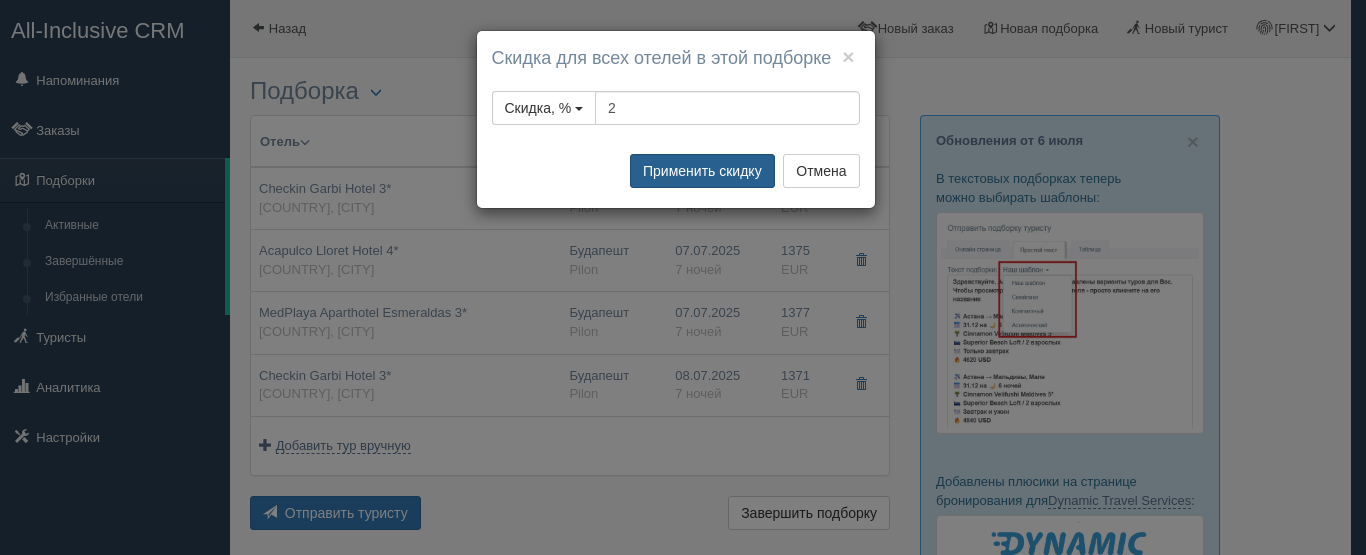 drag, startPoint x: 700, startPoint y: 171, endPoint x: 691, endPoint y: 162, distance: 12.727922 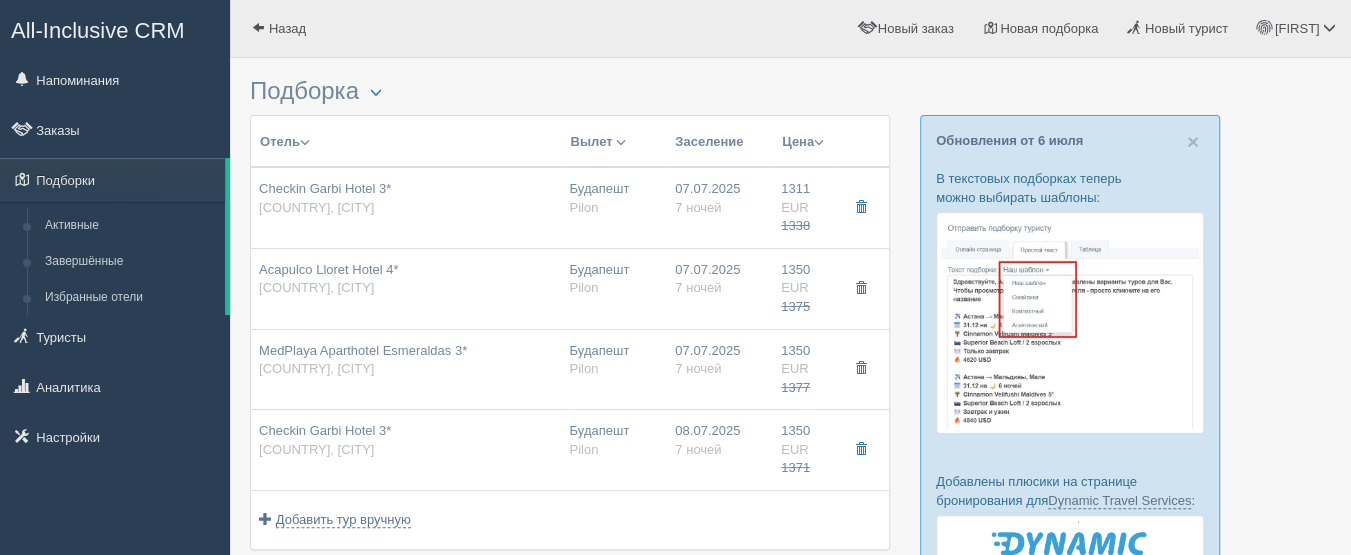 click on "Цена" at bounding box center [803, 142] 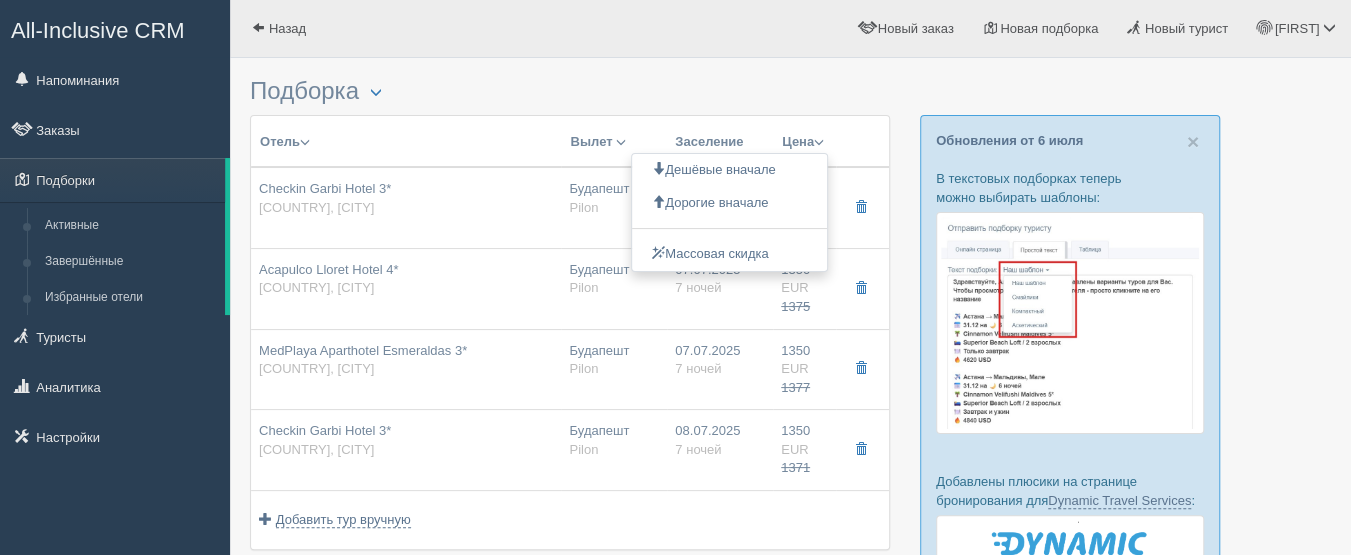 click at bounding box center [790, 591] 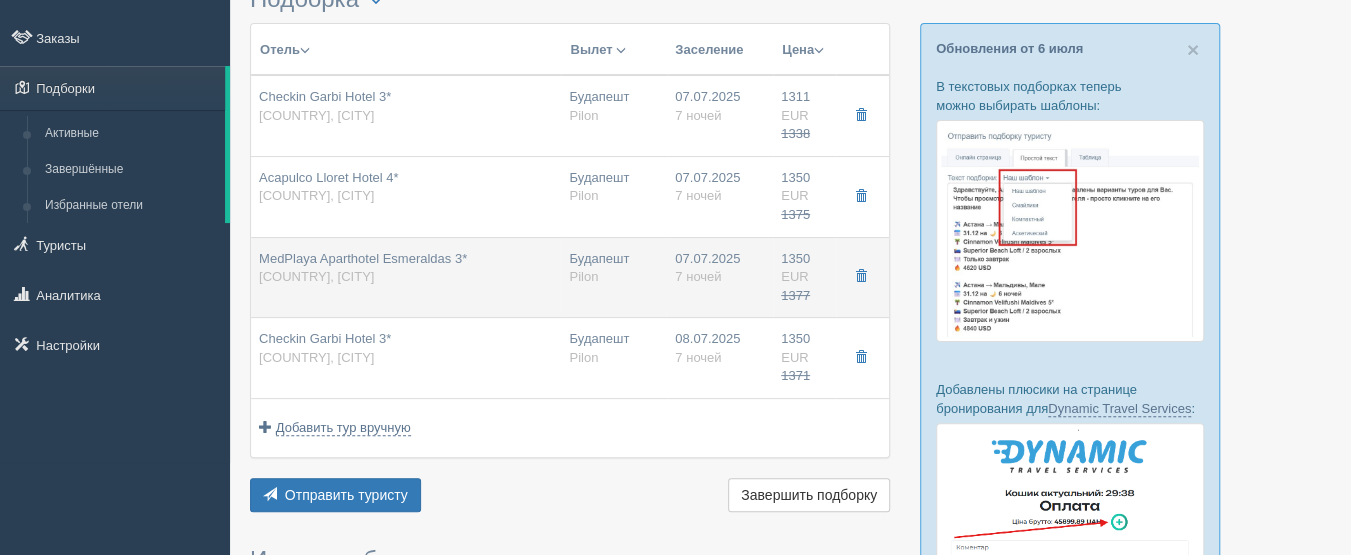 scroll, scrollTop: 100, scrollLeft: 0, axis: vertical 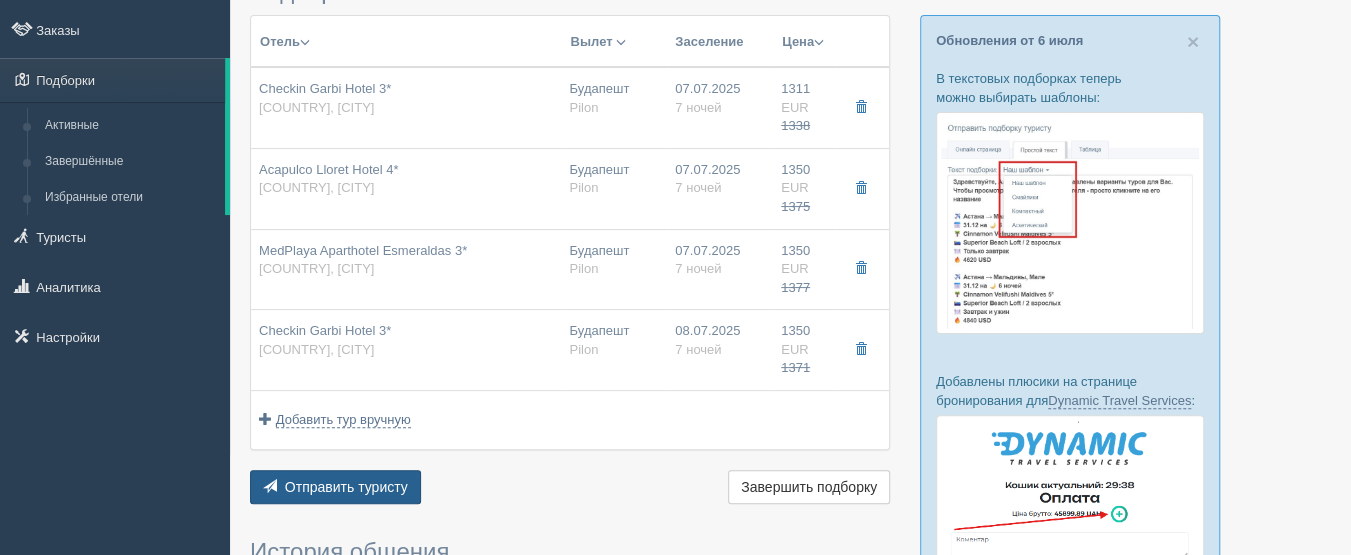 click on "Отправить туристу" at bounding box center [346, 487] 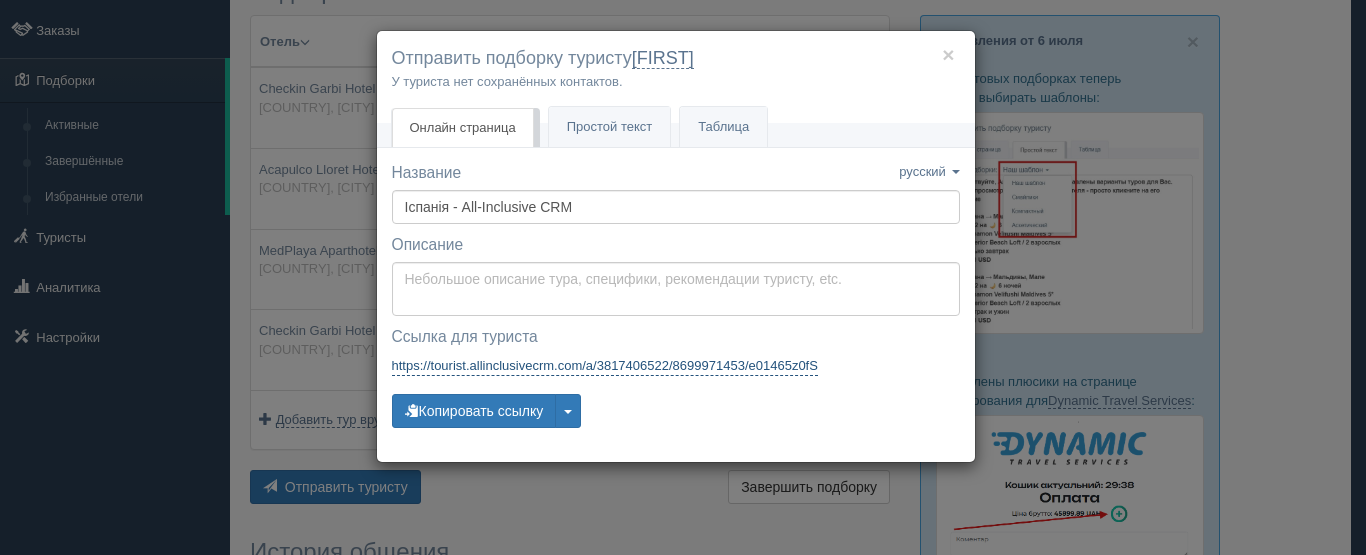 click on "https://tourist.allinclusivecrm.com/a/3817406522/8699971453/e01465z0fS" at bounding box center (605, 366) 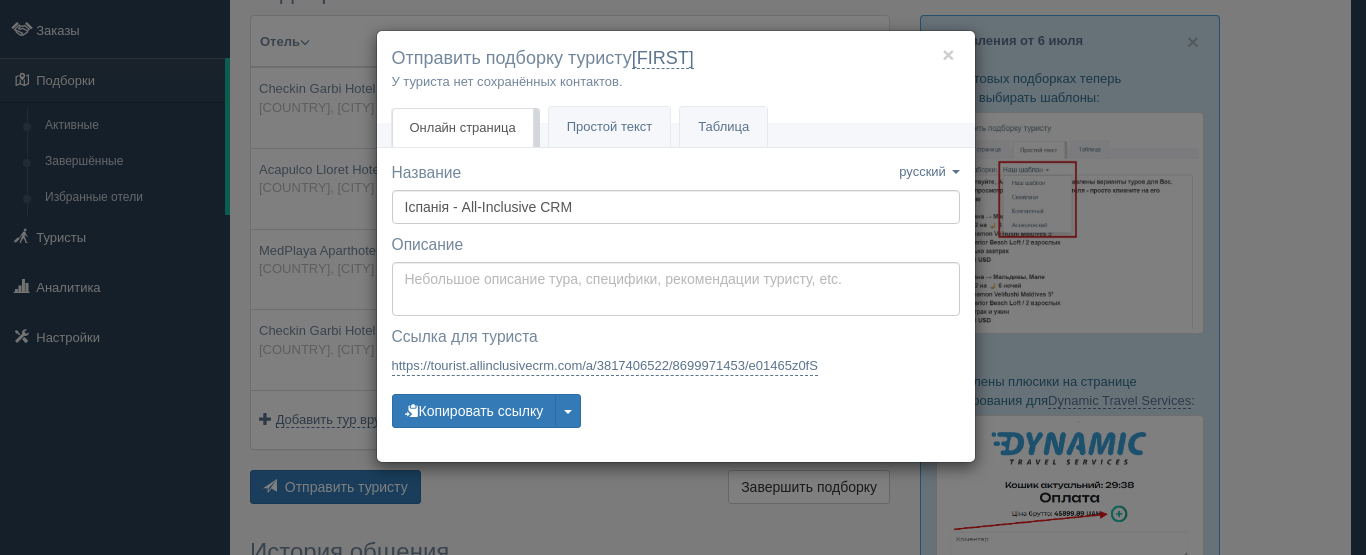 click on "×
Отправить подборку туристу  Виктроия
У туриста нет сохранённых контактов.
Онлайн страница
Онлайн
Простой текст
Текст" at bounding box center [683, 277] 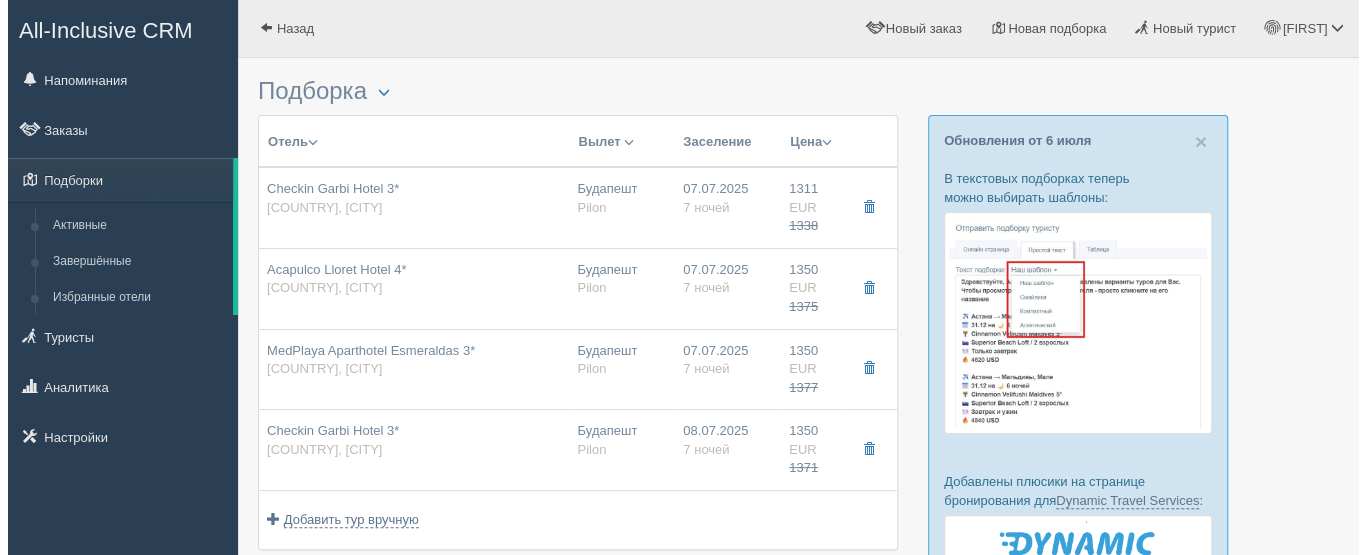 scroll, scrollTop: 0, scrollLeft: 0, axis: both 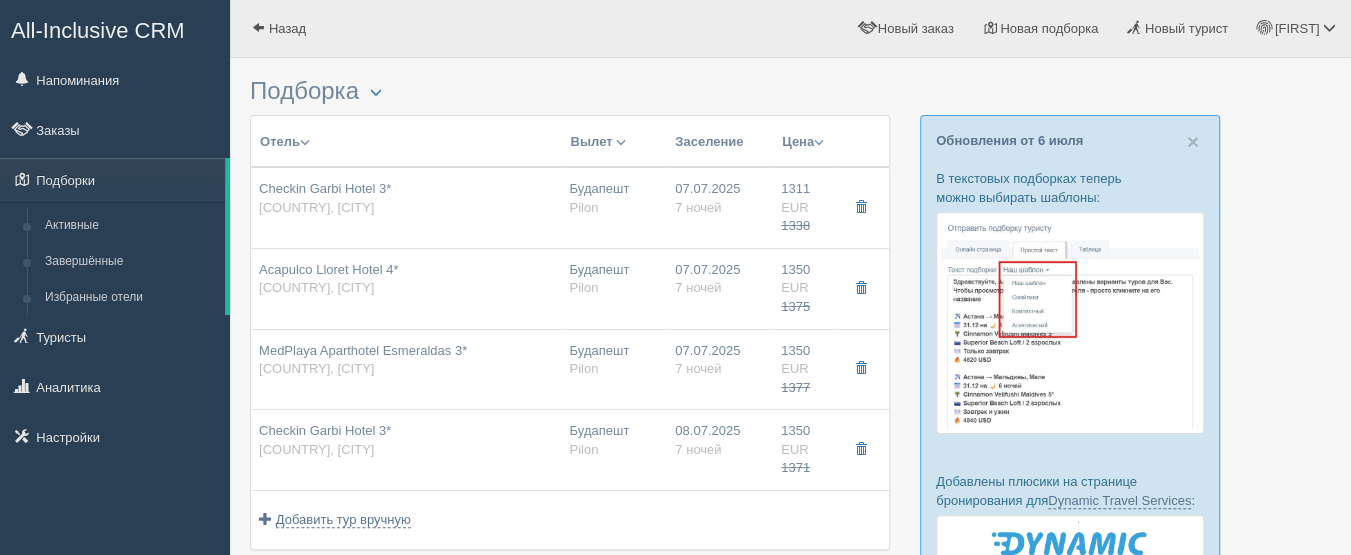 click at bounding box center [819, 142] 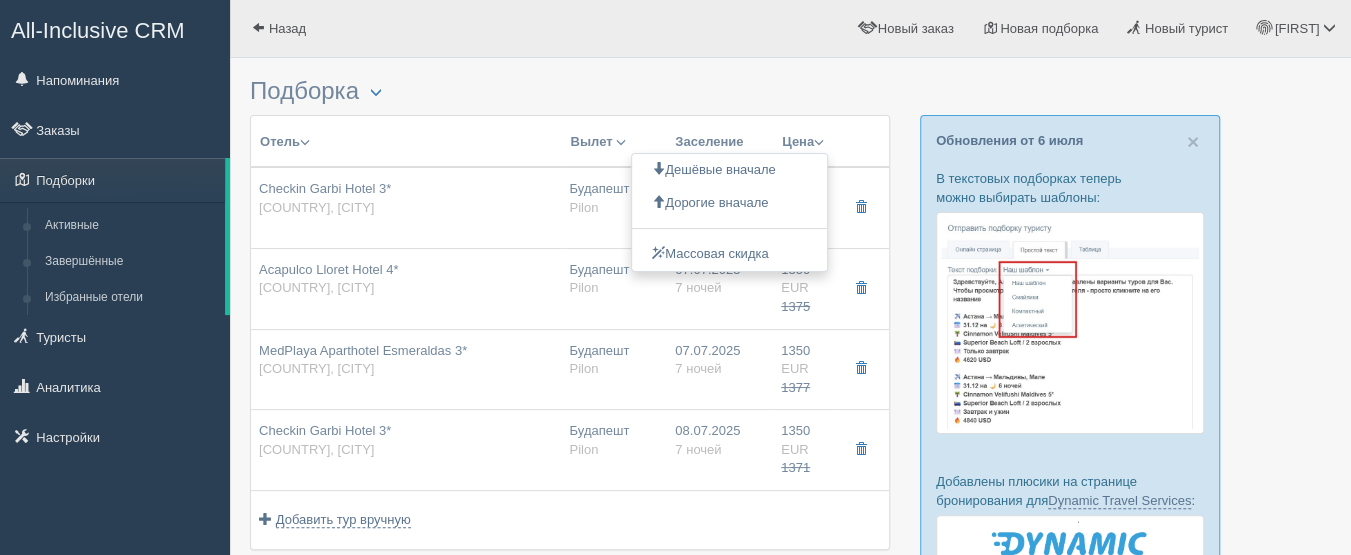click on "Отель
Разделить отели..." at bounding box center [406, 142] 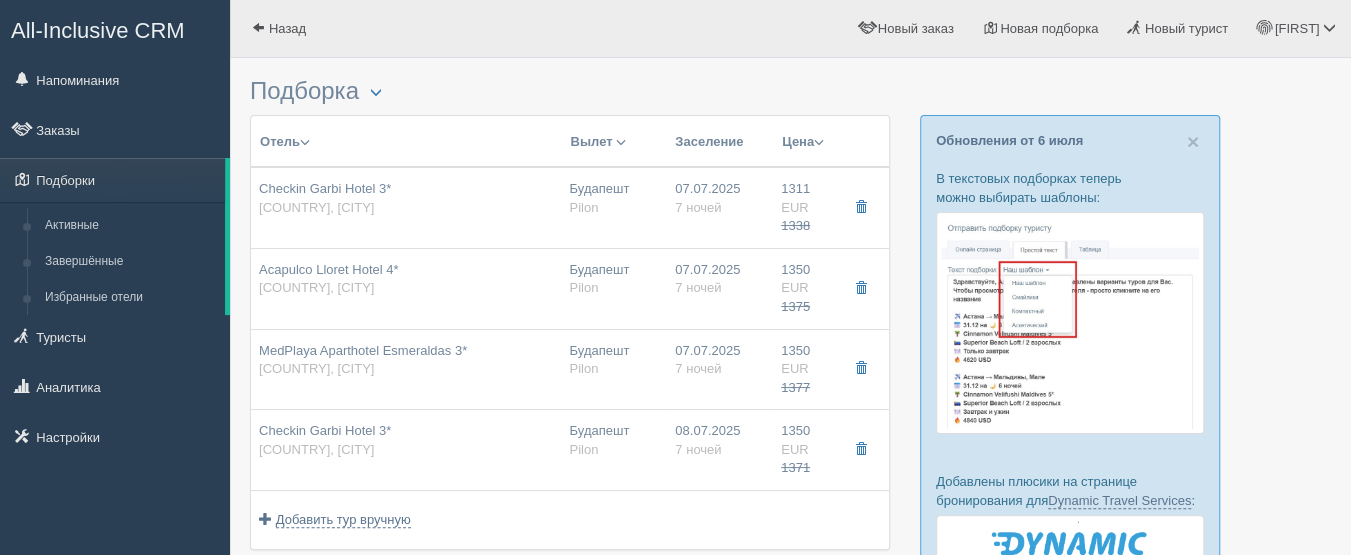 click on "Checkin Garbi Hotel 3*
Испания, Калеля" at bounding box center [406, 198] 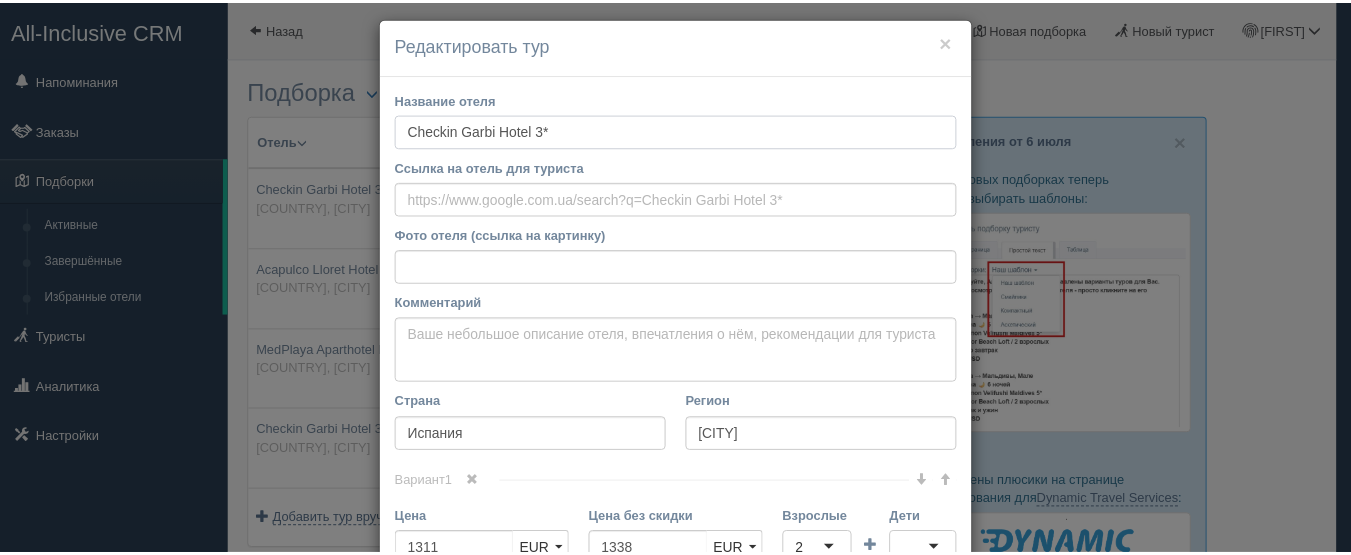 scroll, scrollTop: 0, scrollLeft: 0, axis: both 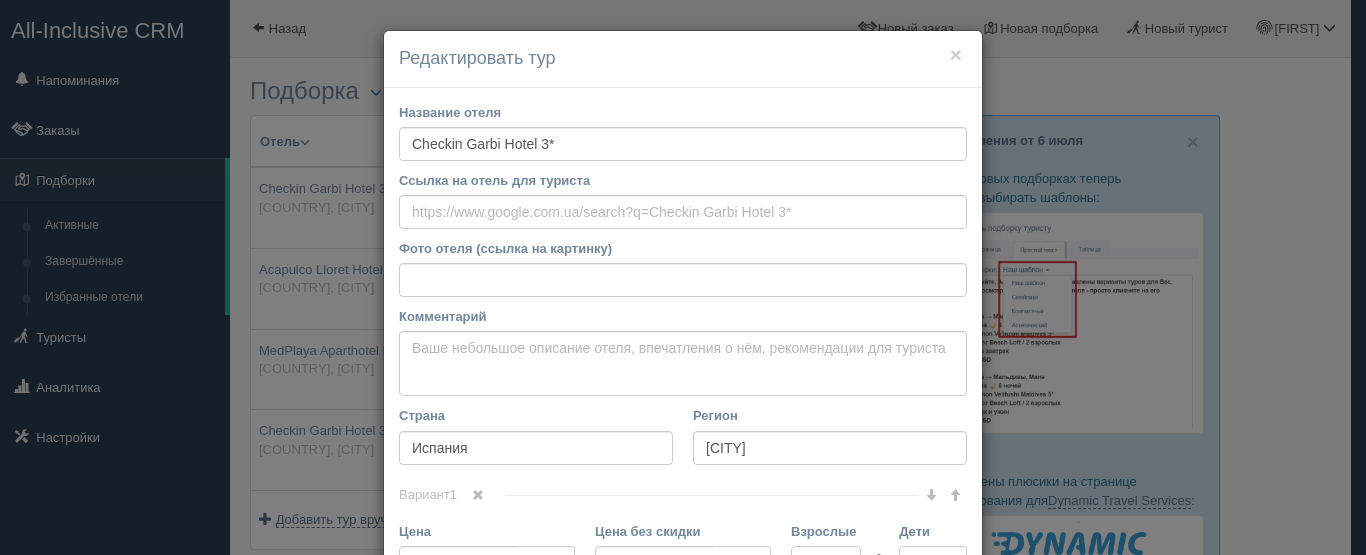 click on "×
Редактировать тур
Название отеля
Checkin Garbi Hotel 3*
Ссылка на отель для туриста
Фото отеля (ссылка на картинку)
Не удалось загрузить фото. Возможно, Вы скопировали ссылку на страницу, а не на картинку
Комментарий
Основное описание
Дополнительное описание
Закрепить
Сохранено" at bounding box center (683, 277) 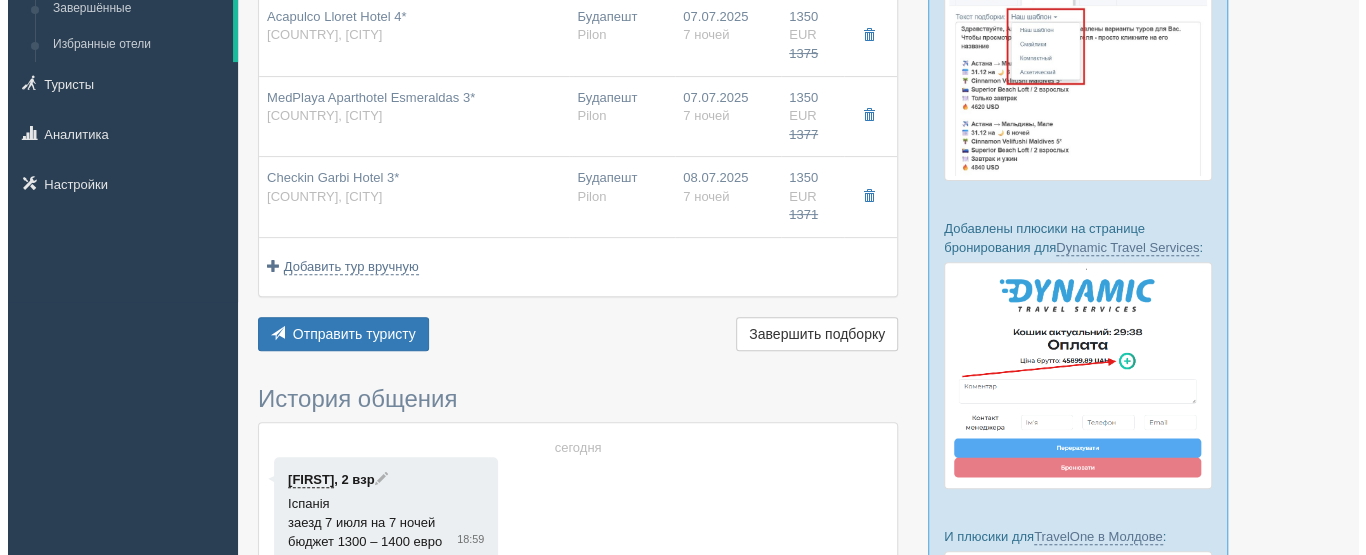 scroll, scrollTop: 300, scrollLeft: 0, axis: vertical 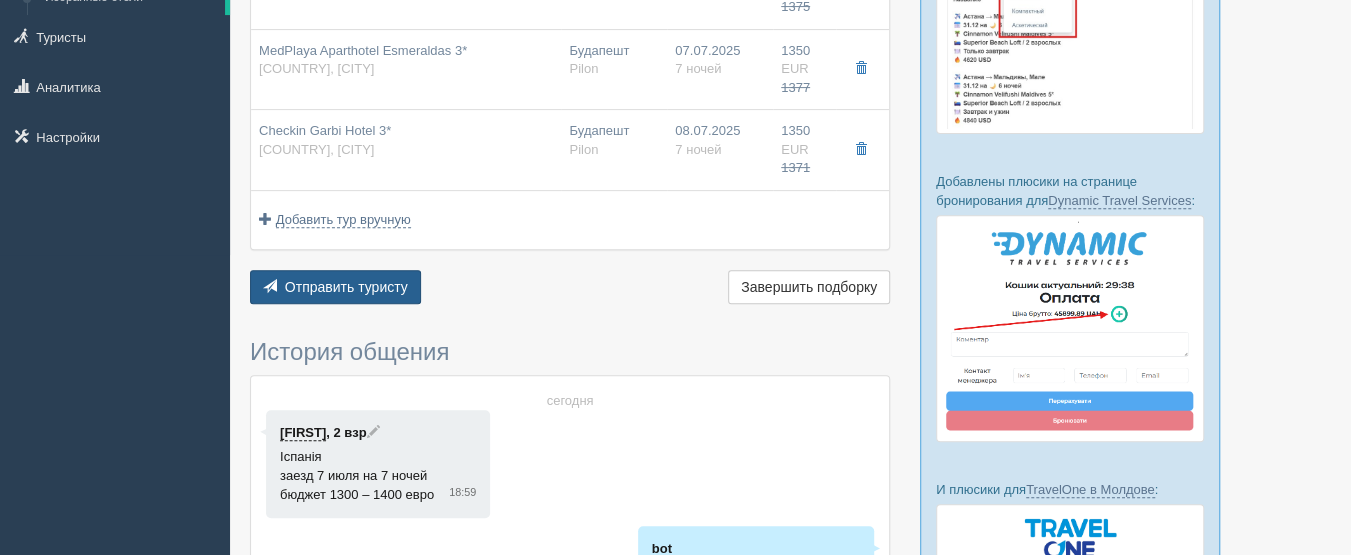 click on "Отправить туристу" at bounding box center (346, 287) 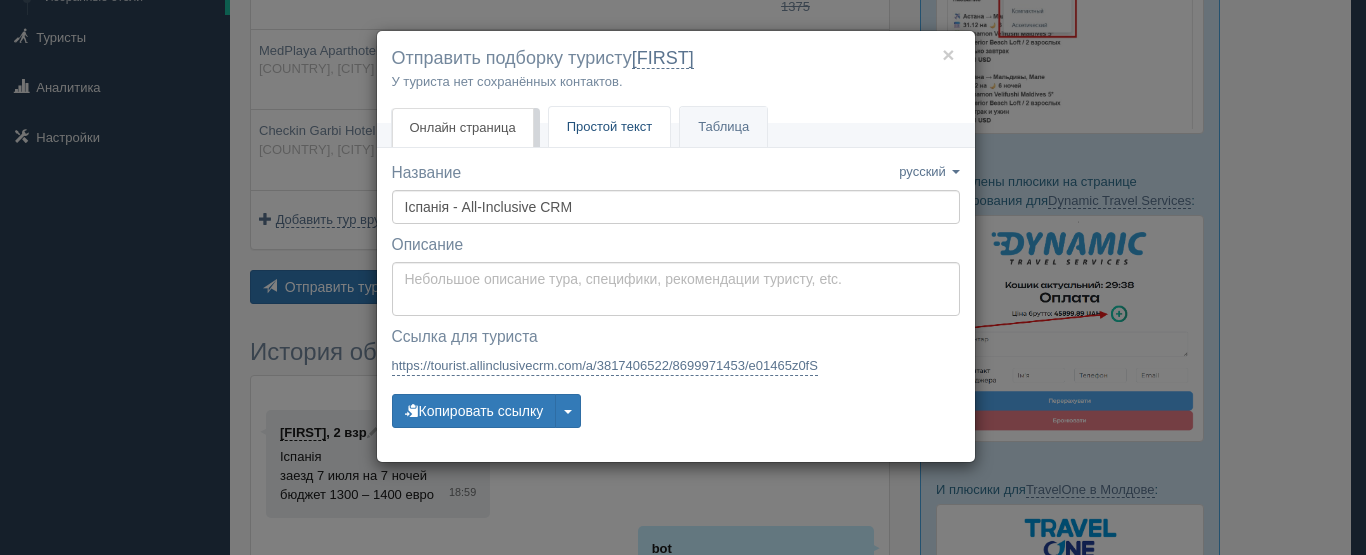 click on "Простой текст" at bounding box center (610, 126) 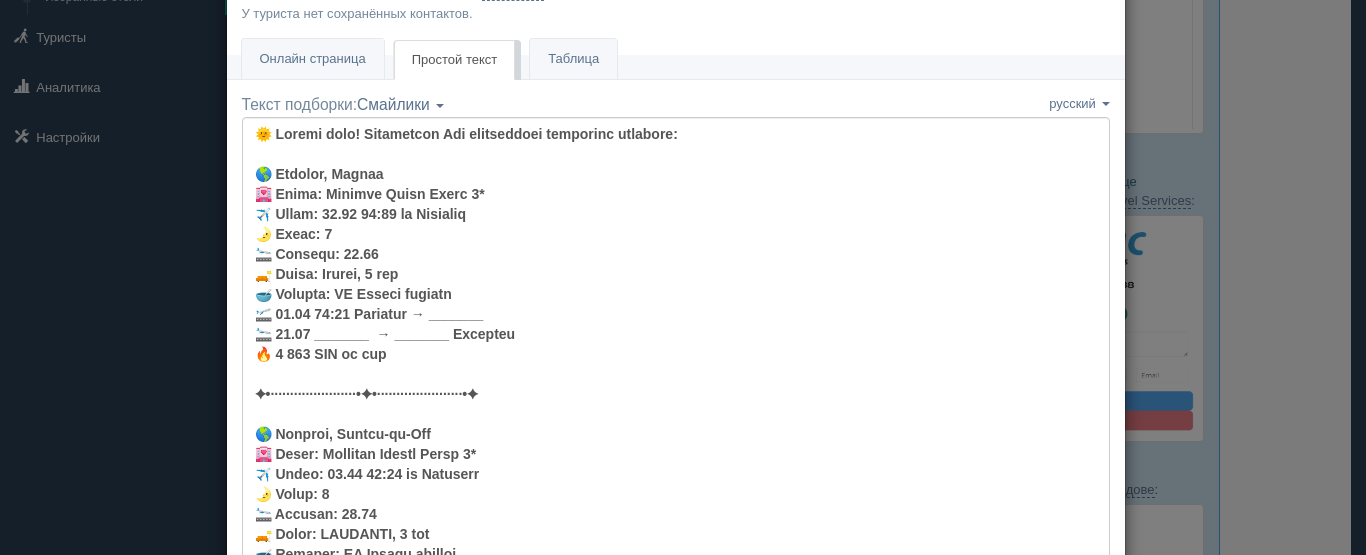 scroll, scrollTop: 0, scrollLeft: 0, axis: both 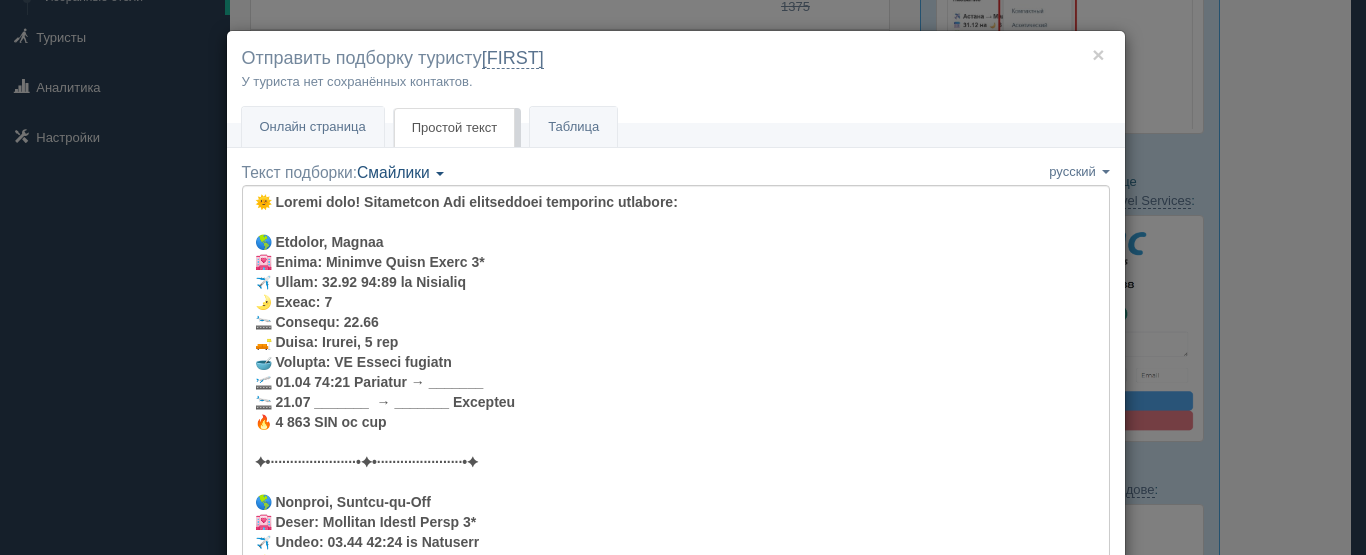 click on "Смайлики" at bounding box center [400, 172] 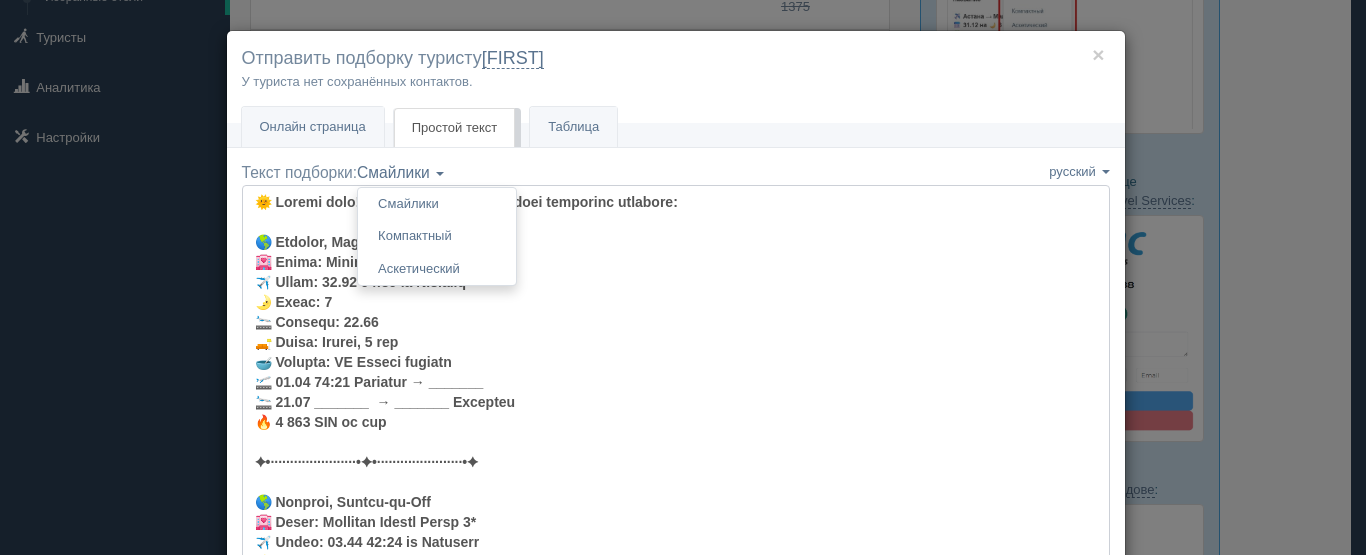 click on "Текст подборки:
Смайлики
Компактный
Аскетический
Смайлики
Смайлики
Компактный
Аскетический
русский
english
eesti
latviešu
polski
українська
русский
русский
english
eesti
latviešu
polski
українська" at bounding box center [676, 847] 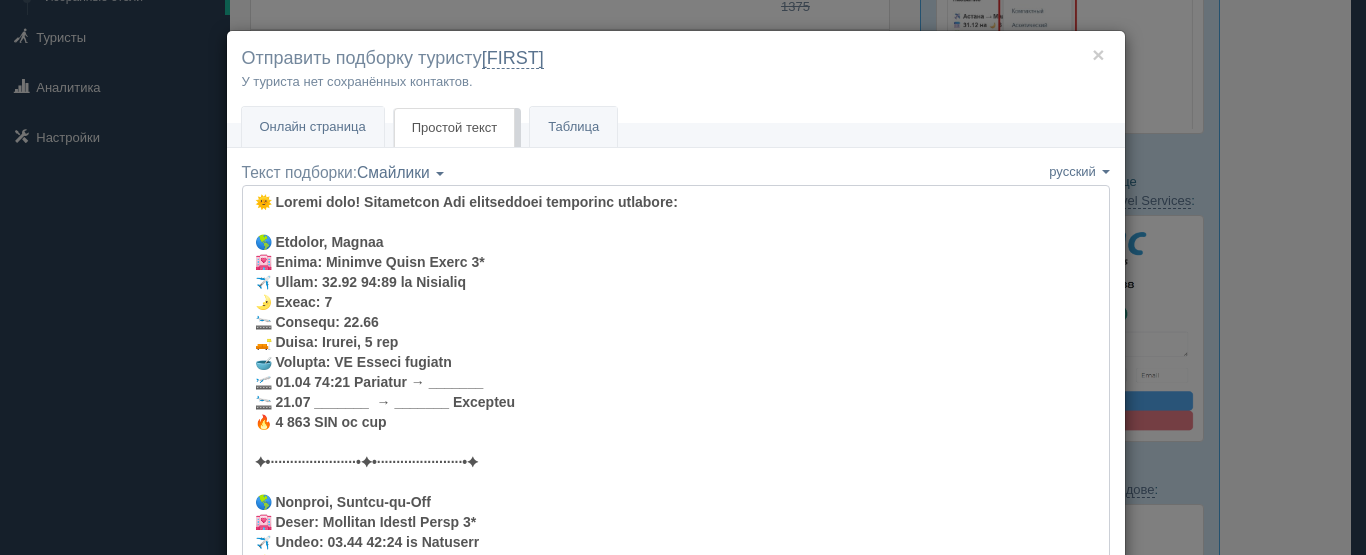 click on "Текст подборки:
Смайлики
Компактный
Аскетический
Смайлики
Смайлики
Компактный
Аскетический
русский
english
eesti
latviešu
polski
українська
русский
русский
english
eesti
latviešu
polski
українська" at bounding box center [676, 847] 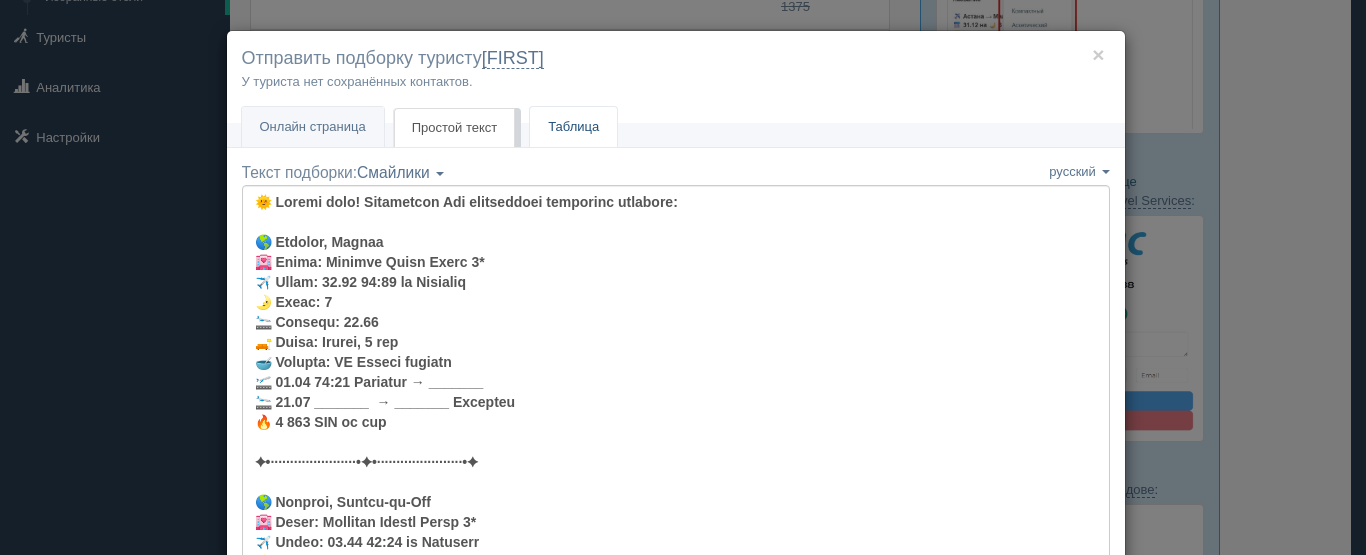 click on "Таблица" at bounding box center [573, 127] 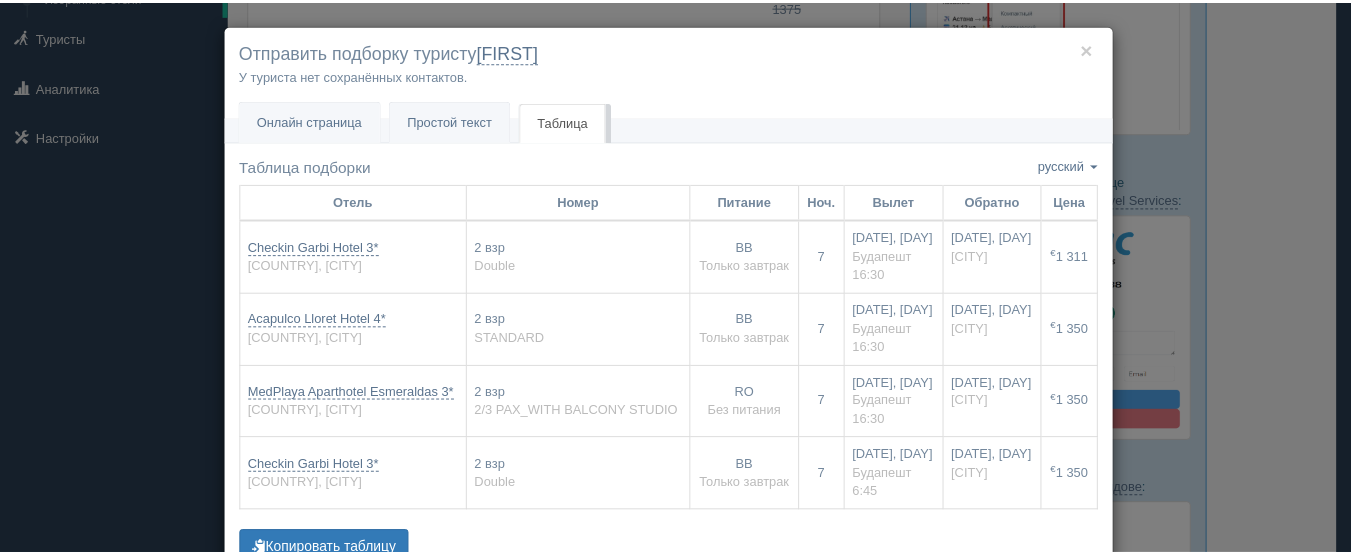 scroll, scrollTop: 0, scrollLeft: 0, axis: both 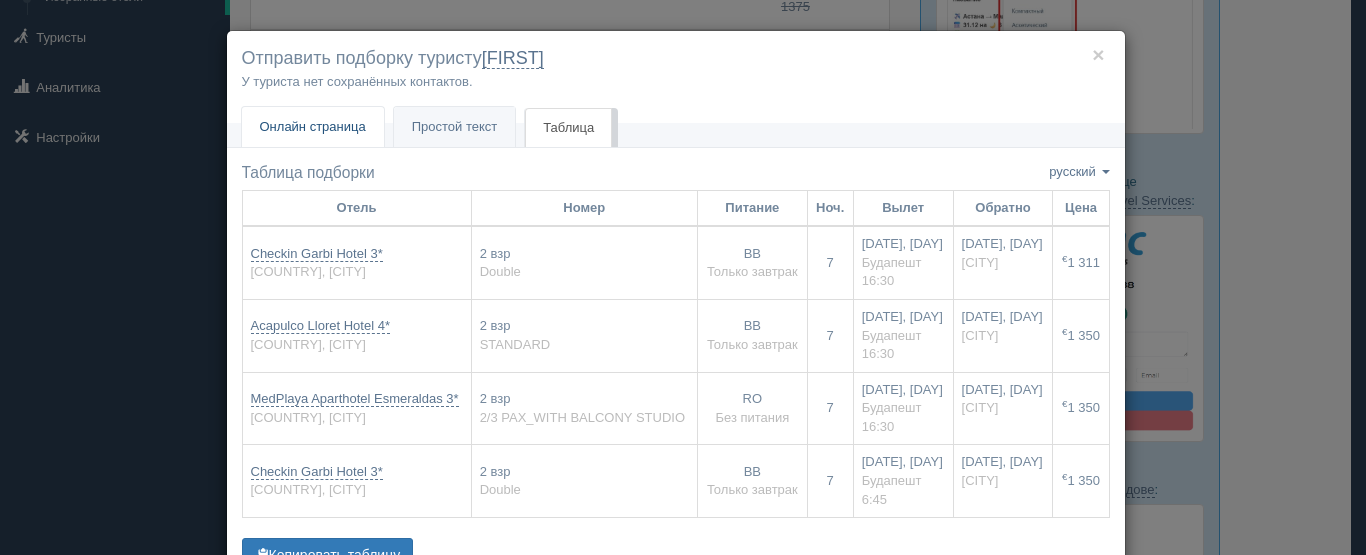 click on "Онлайн страница" at bounding box center [313, 126] 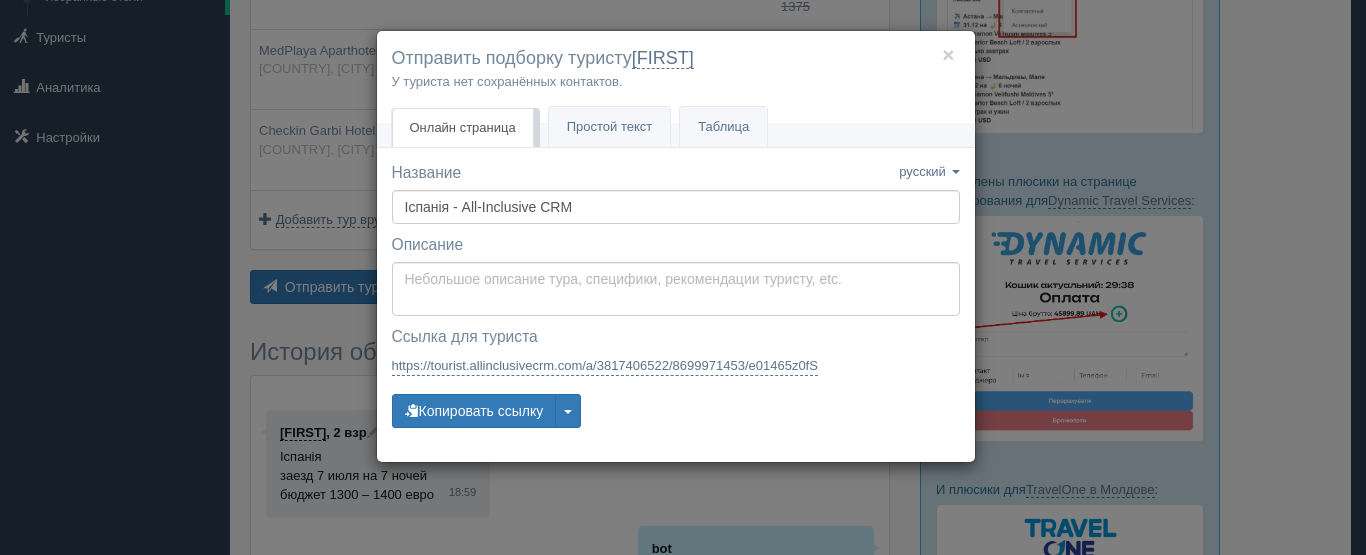 click on "×
Отправить подборку туристу  Виктроия
У туриста нет сохранённых контактов.
Онлайн страница
Онлайн
Простой текст
Текст" at bounding box center (683, 277) 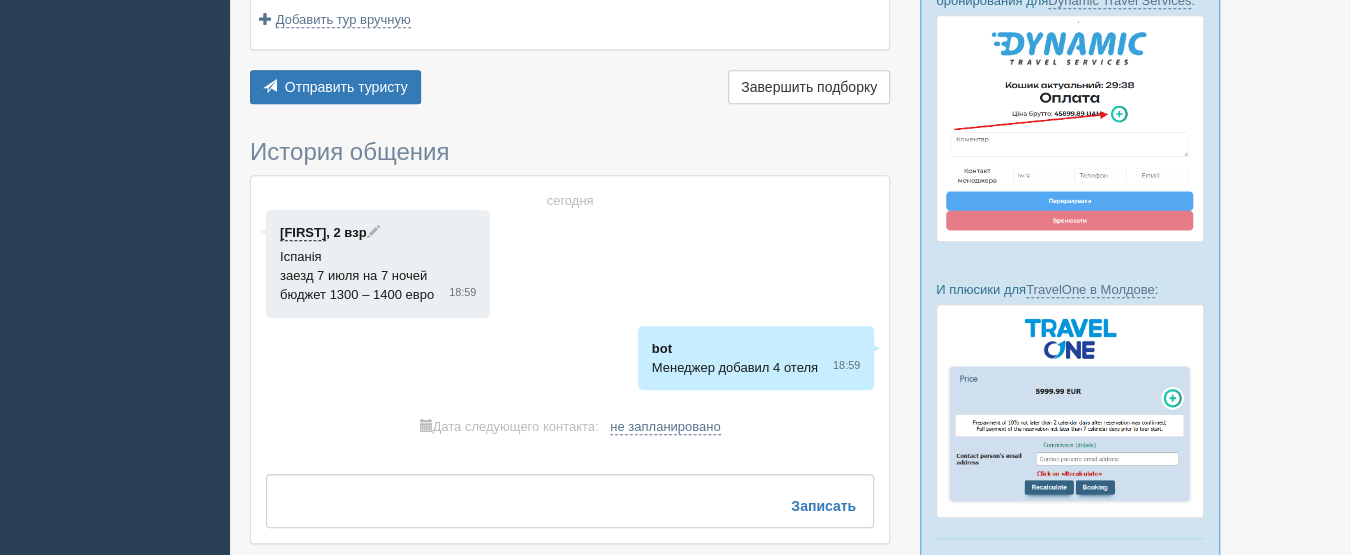 scroll, scrollTop: 0, scrollLeft: 0, axis: both 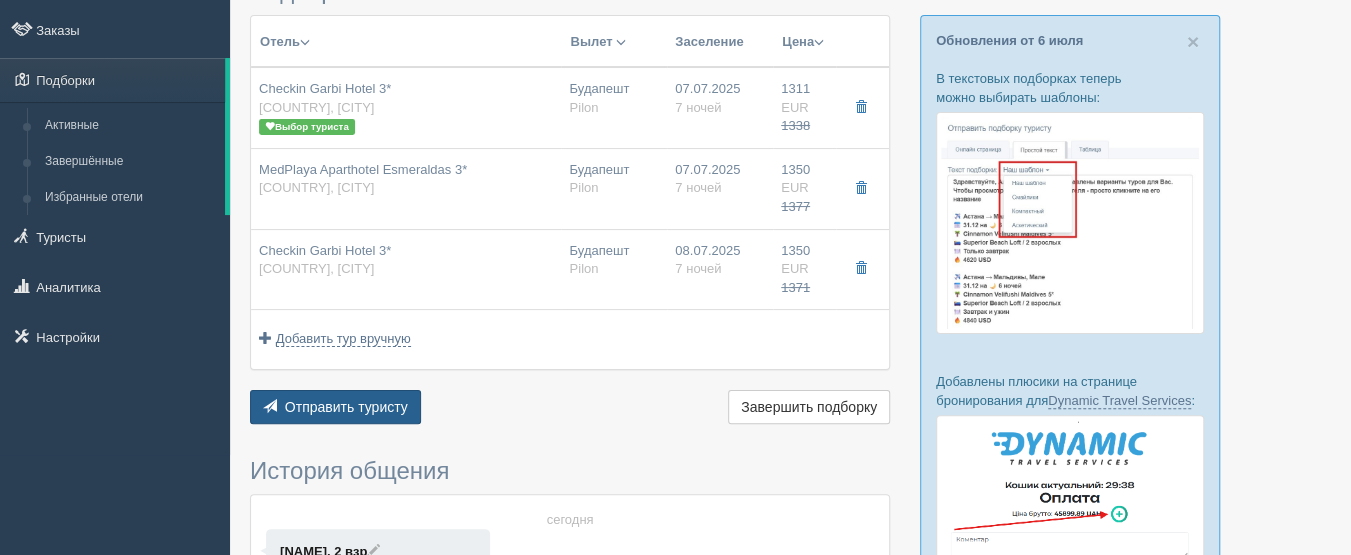 click on "Отправить туристу
Отправить" at bounding box center [335, 407] 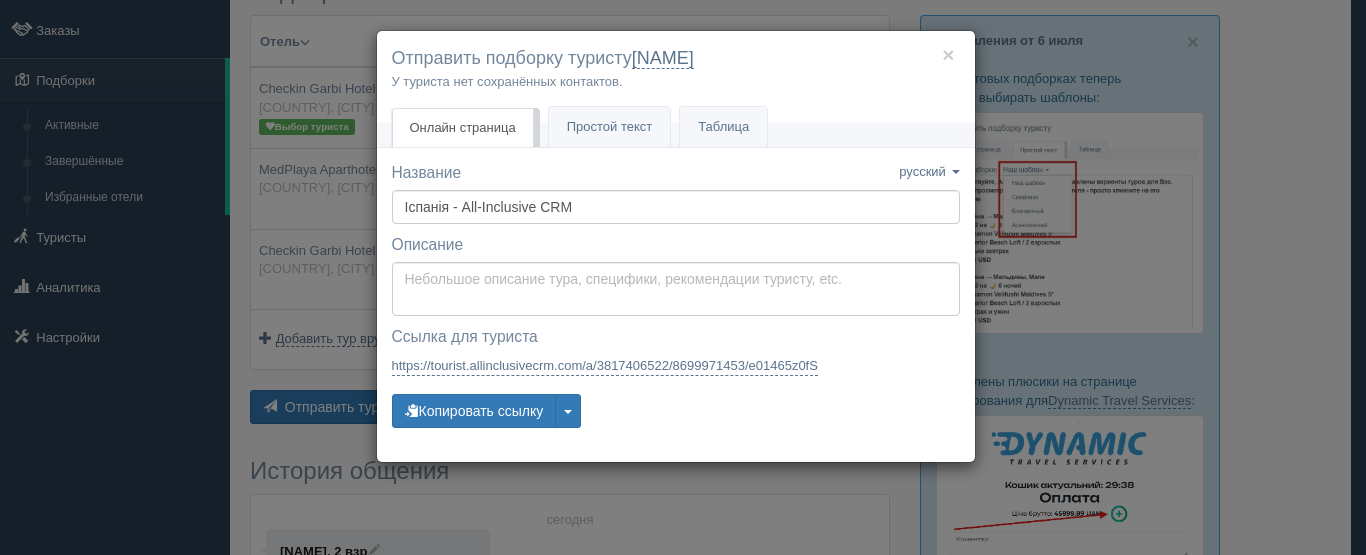 click on "×
Отправить подборку туристу  [NAME]
У туриста нет сохранённых контактов.
Онлайн страница
Онлайн
Простой текст
Текст" at bounding box center (683, 277) 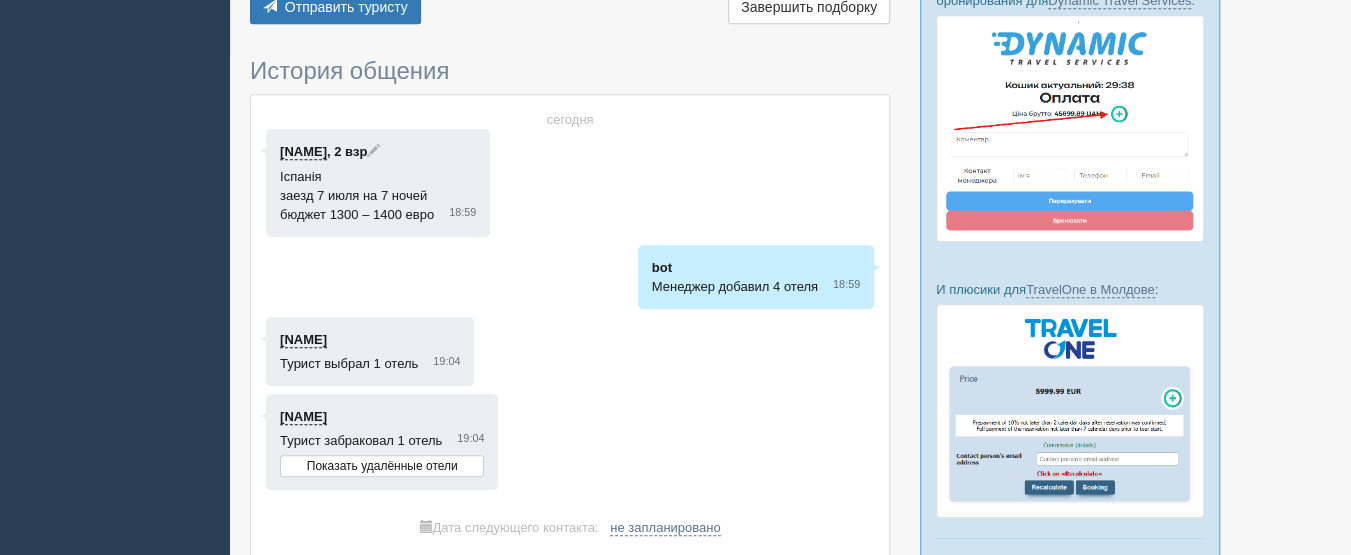 scroll, scrollTop: 100, scrollLeft: 0, axis: vertical 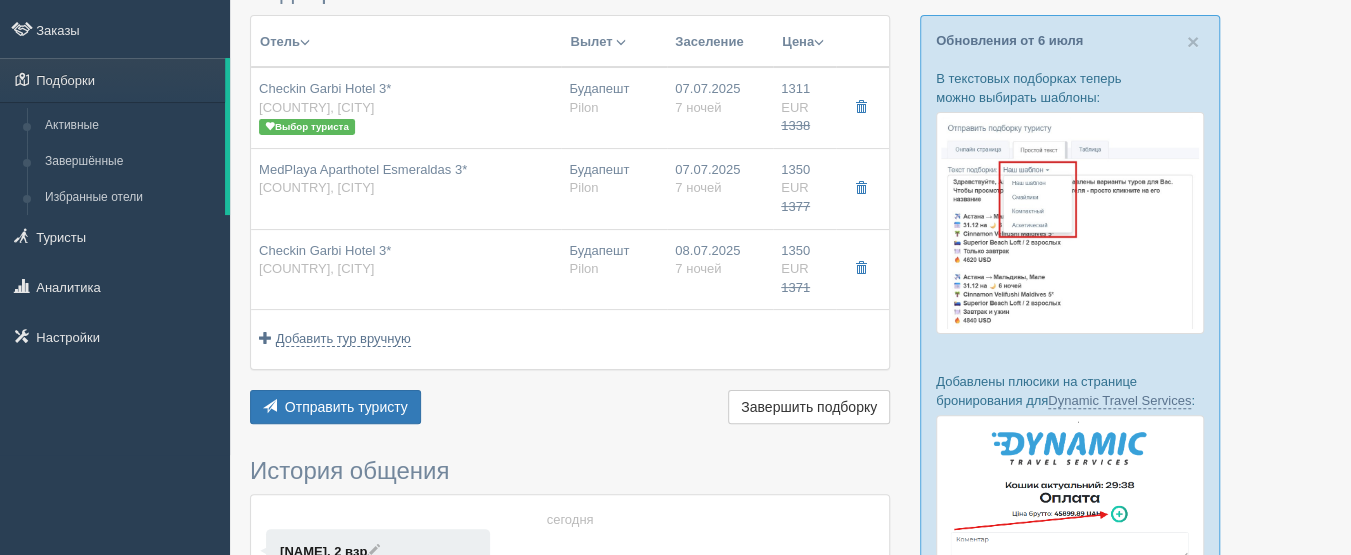 click on "Добавить тур вручную
Добавить авиа вручную
Добавить тур вручную
Добавить круиз вручную" at bounding box center (570, 339) 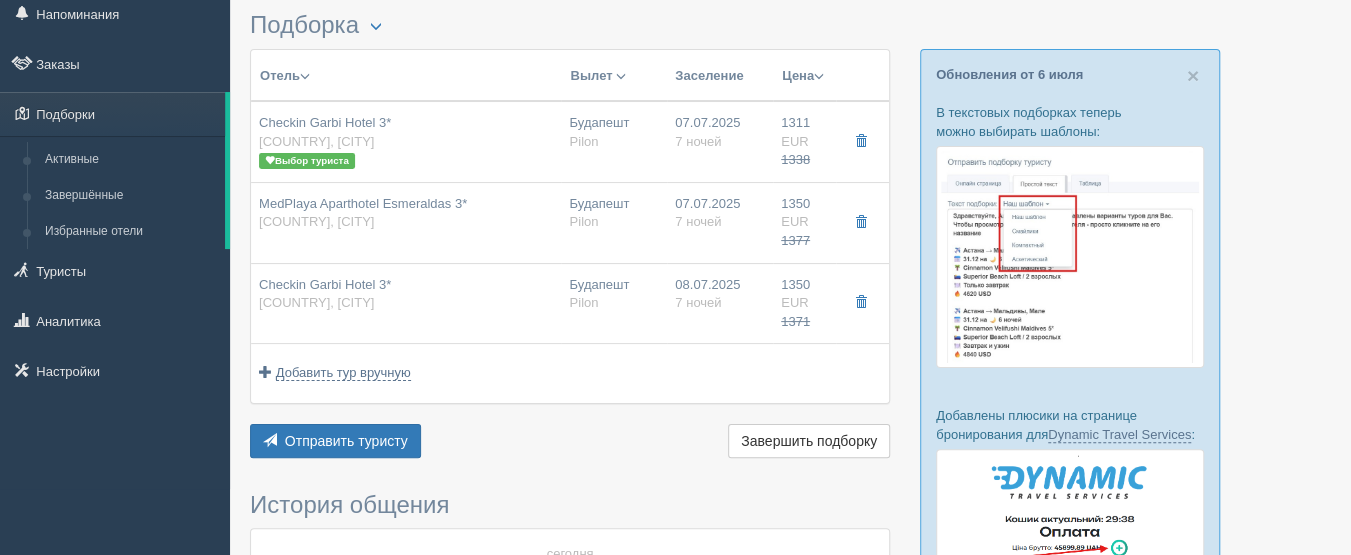 scroll, scrollTop: 0, scrollLeft: 0, axis: both 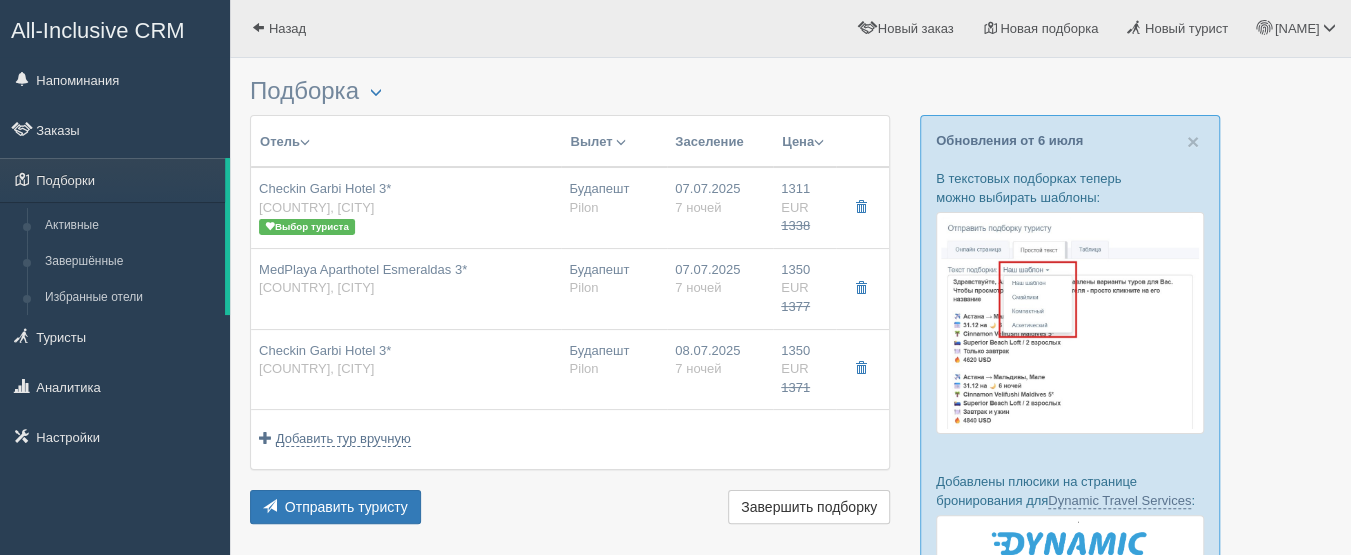 click on "All-Inclusive CRM" at bounding box center (98, 30) 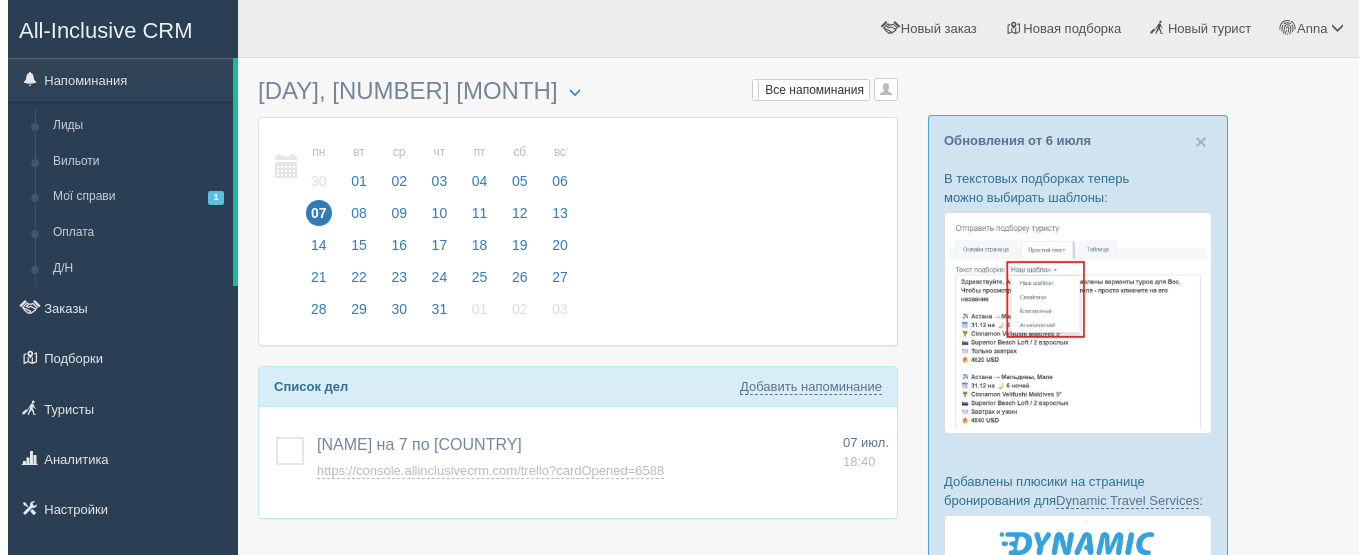 scroll, scrollTop: 0, scrollLeft: 0, axis: both 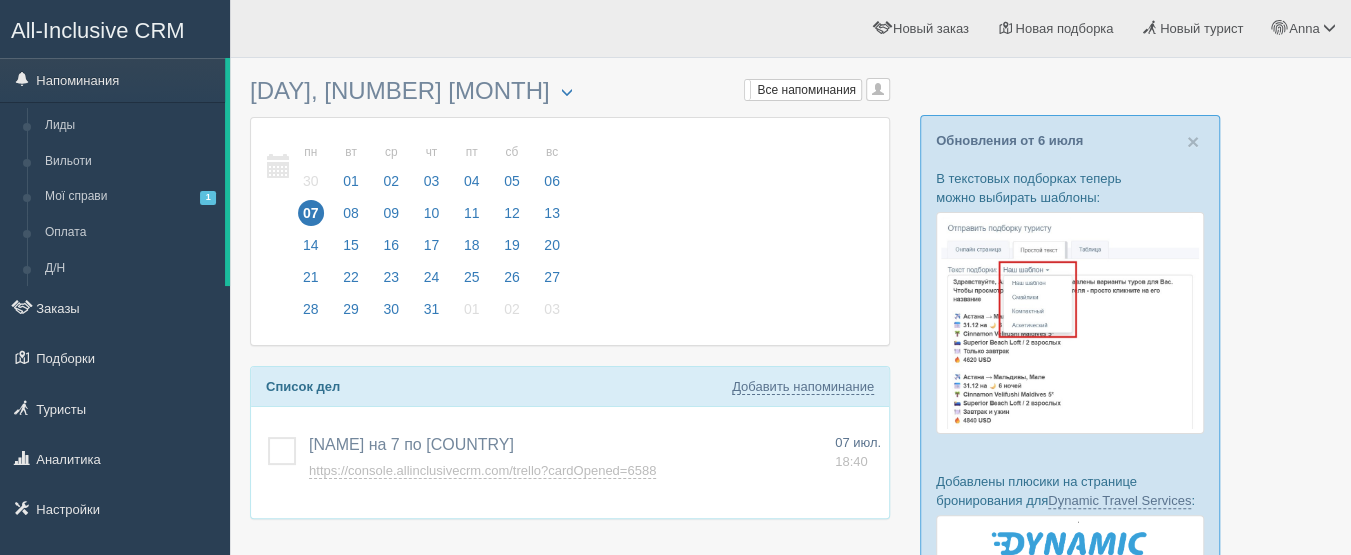 click at bounding box center [790, 591] 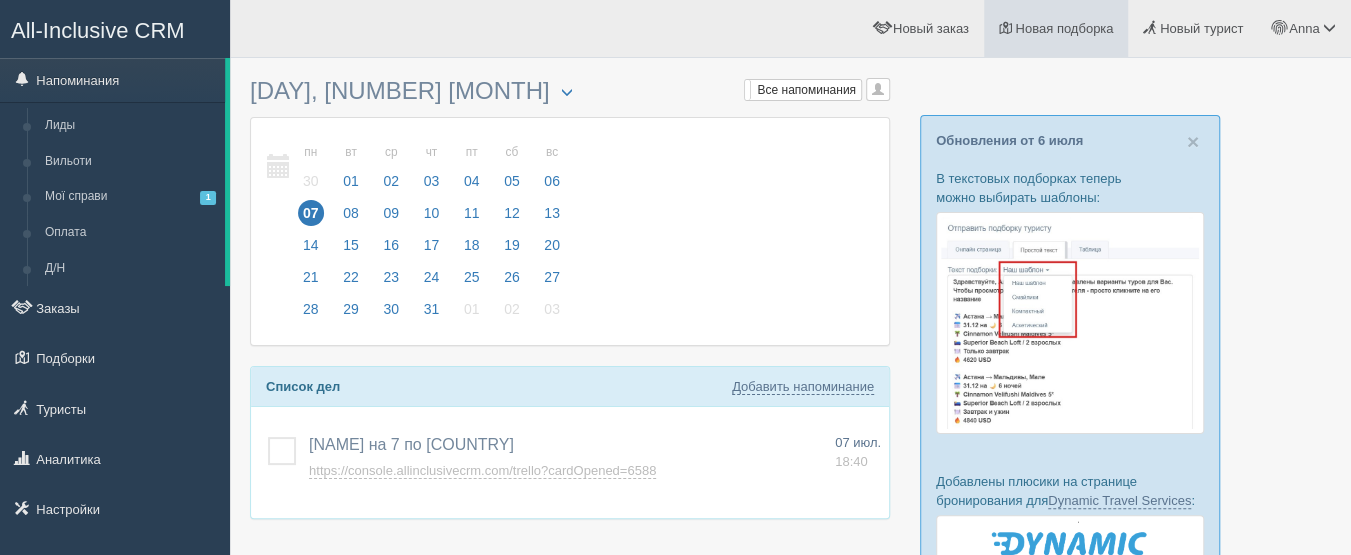 click on "Новая подборка" at bounding box center (1064, 28) 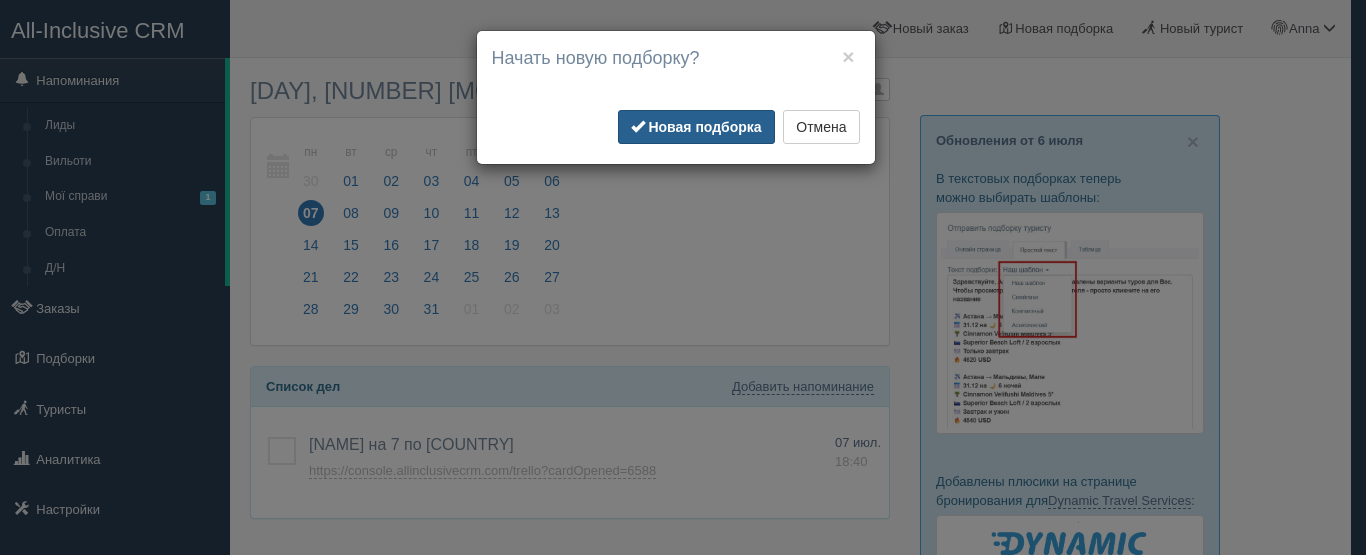 click on "Новая подборка" at bounding box center [704, 127] 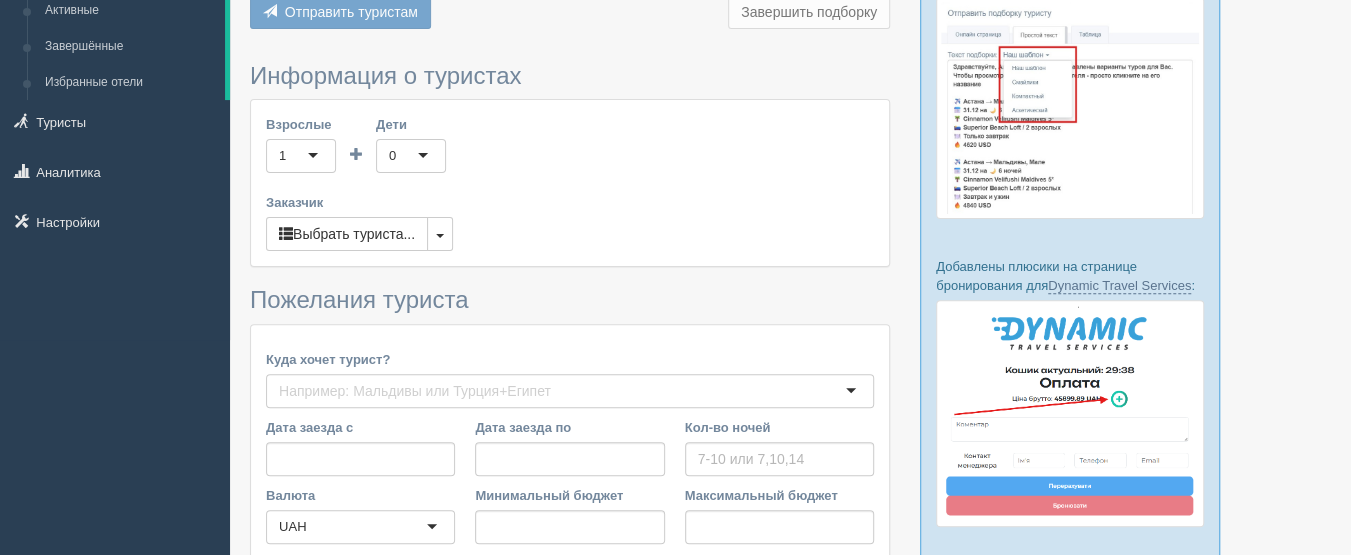 scroll, scrollTop: 300, scrollLeft: 0, axis: vertical 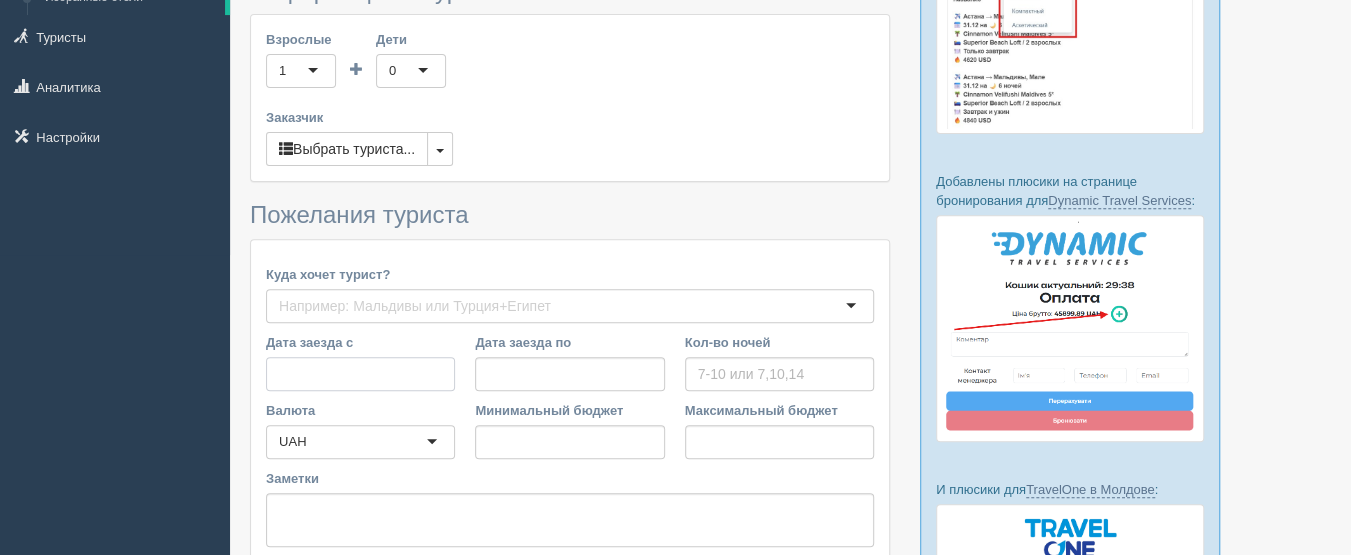 click on "Дата заезда с" at bounding box center (360, 374) 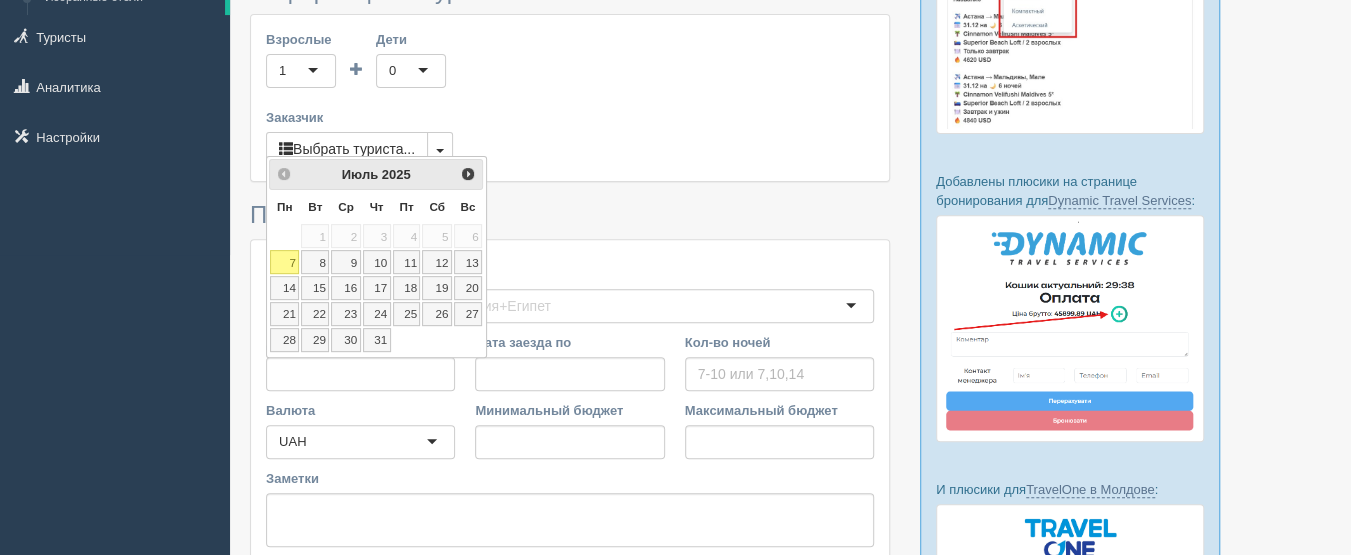 drag, startPoint x: 602, startPoint y: 270, endPoint x: 579, endPoint y: 287, distance: 28.600698 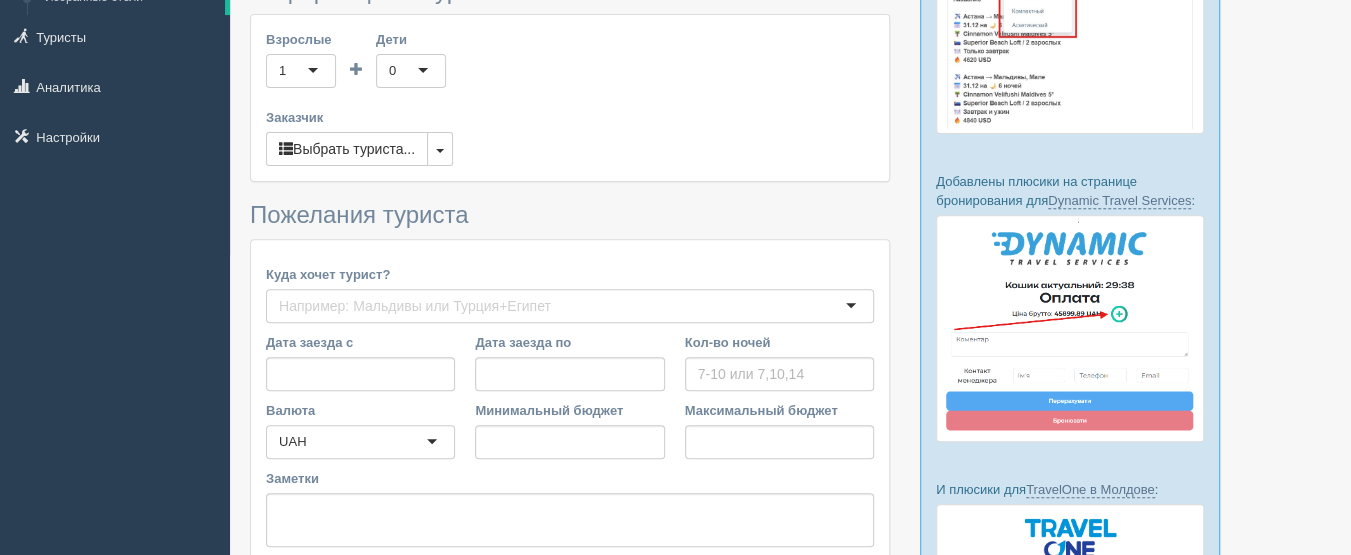 click on "Пожелания туриста" at bounding box center [570, 215] 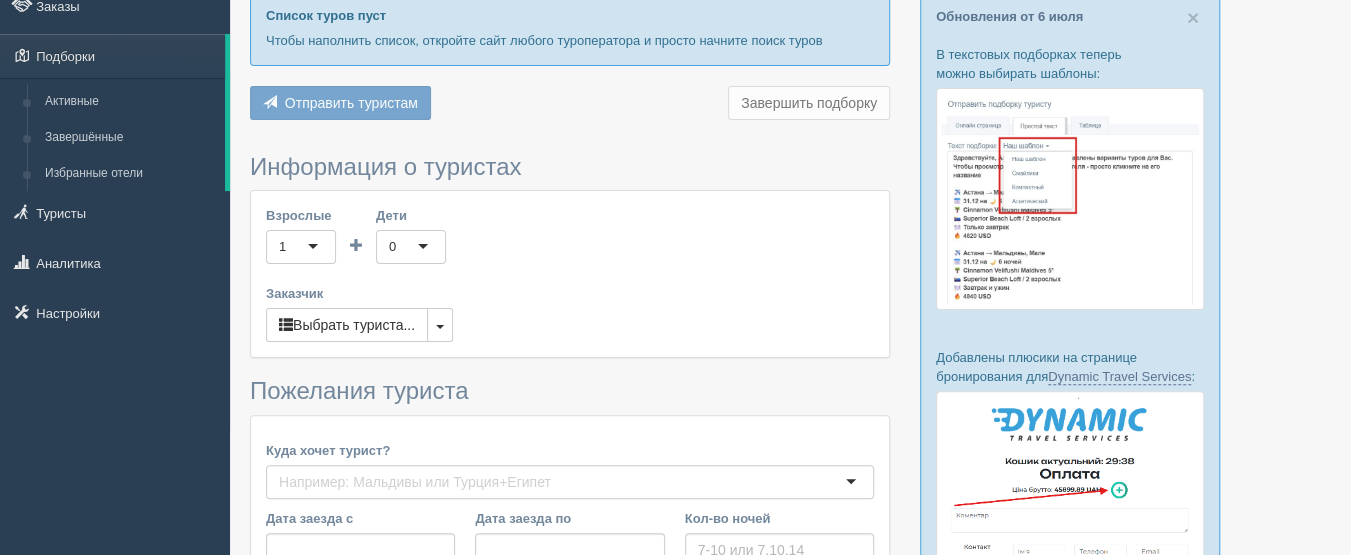scroll, scrollTop: 0, scrollLeft: 0, axis: both 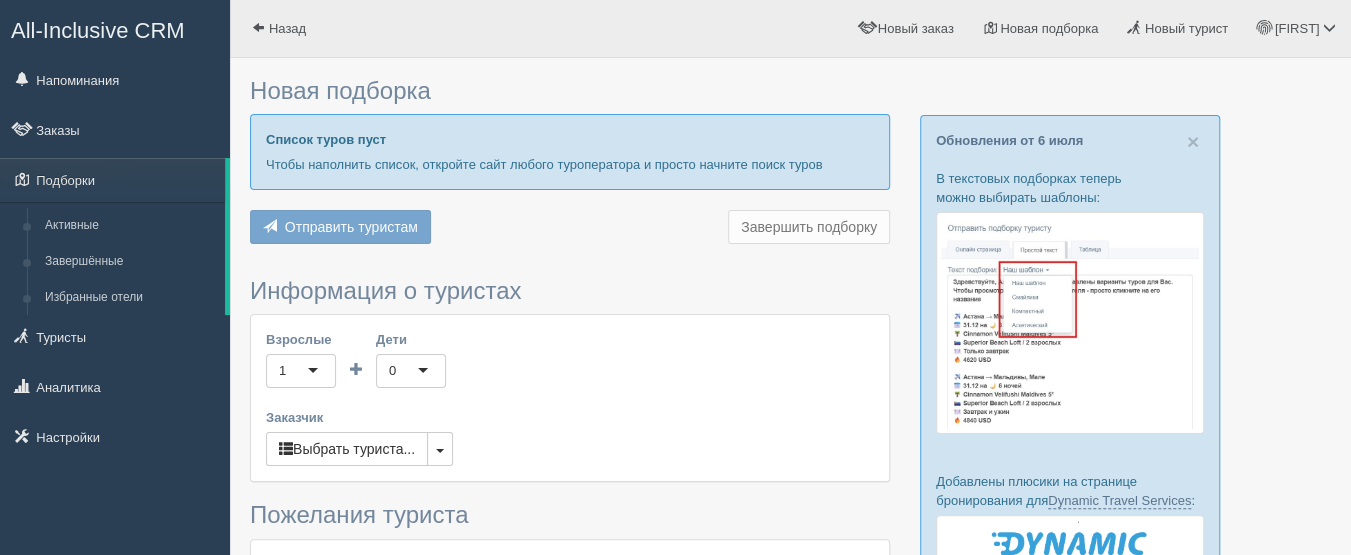click on "All-Inclusive CRM" at bounding box center (98, 30) 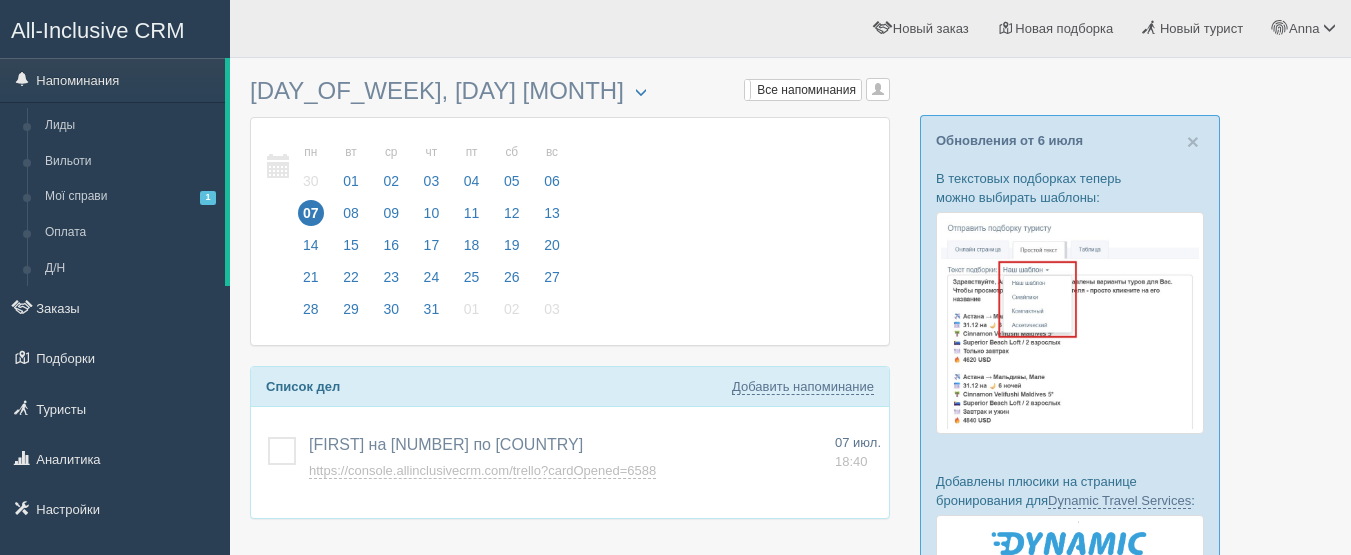scroll, scrollTop: 0, scrollLeft: 0, axis: both 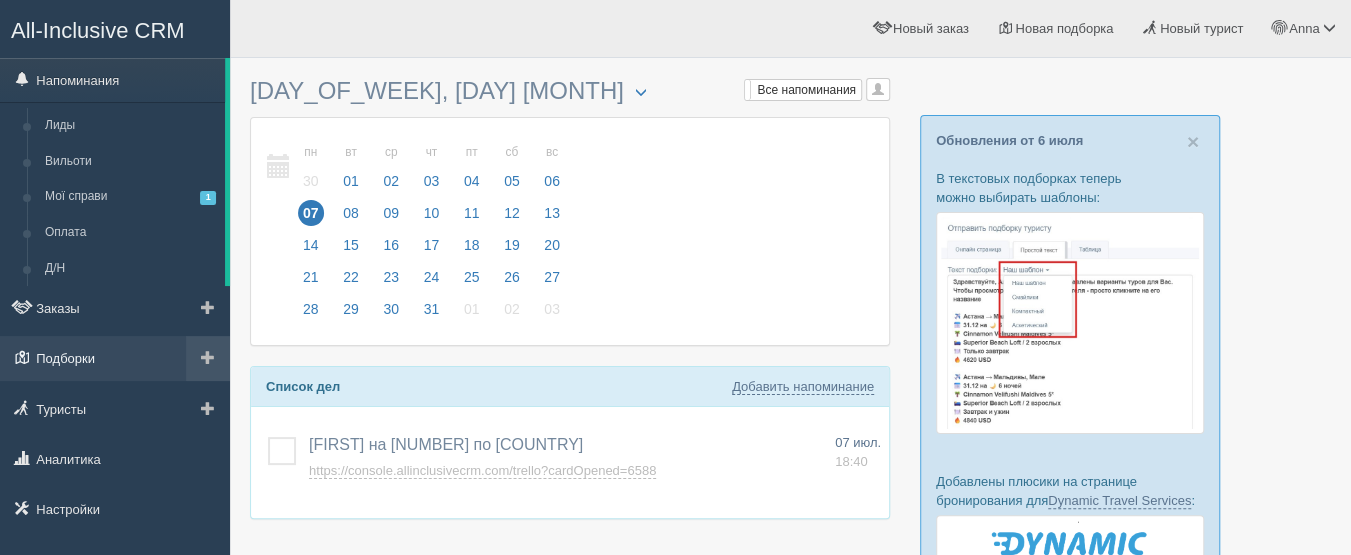 click on "Подборки" at bounding box center (115, 358) 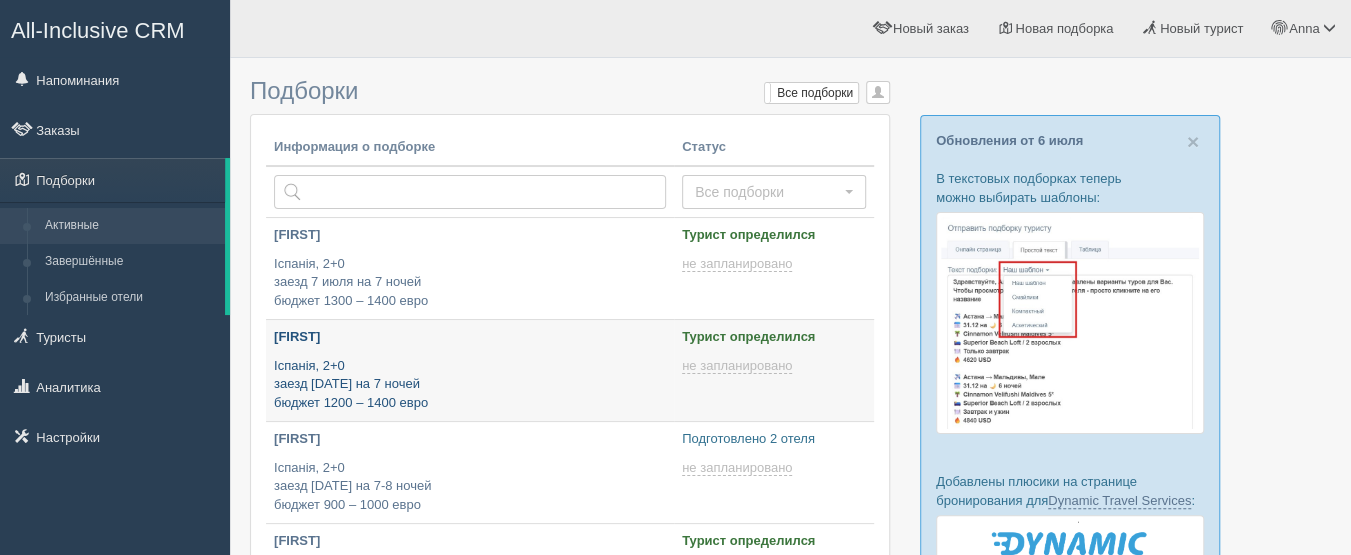 scroll, scrollTop: 200, scrollLeft: 0, axis: vertical 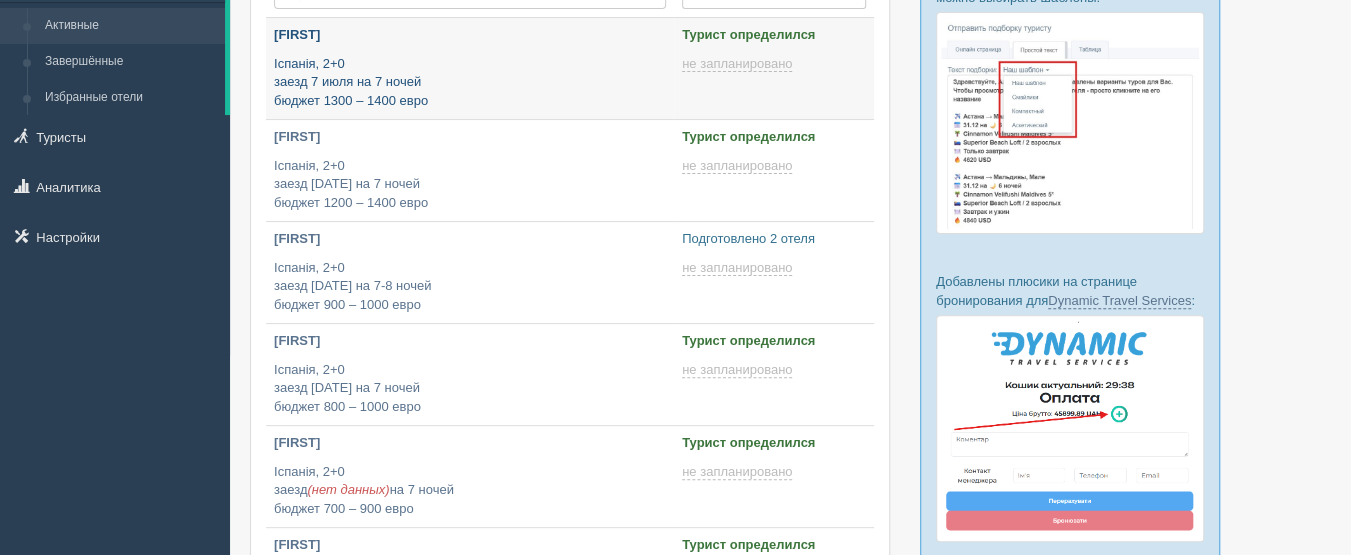 click on "[CITY], 2+0 заезд [DATE] на 7 ночей бюджет 1300 – 1400 евро" at bounding box center [470, 83] 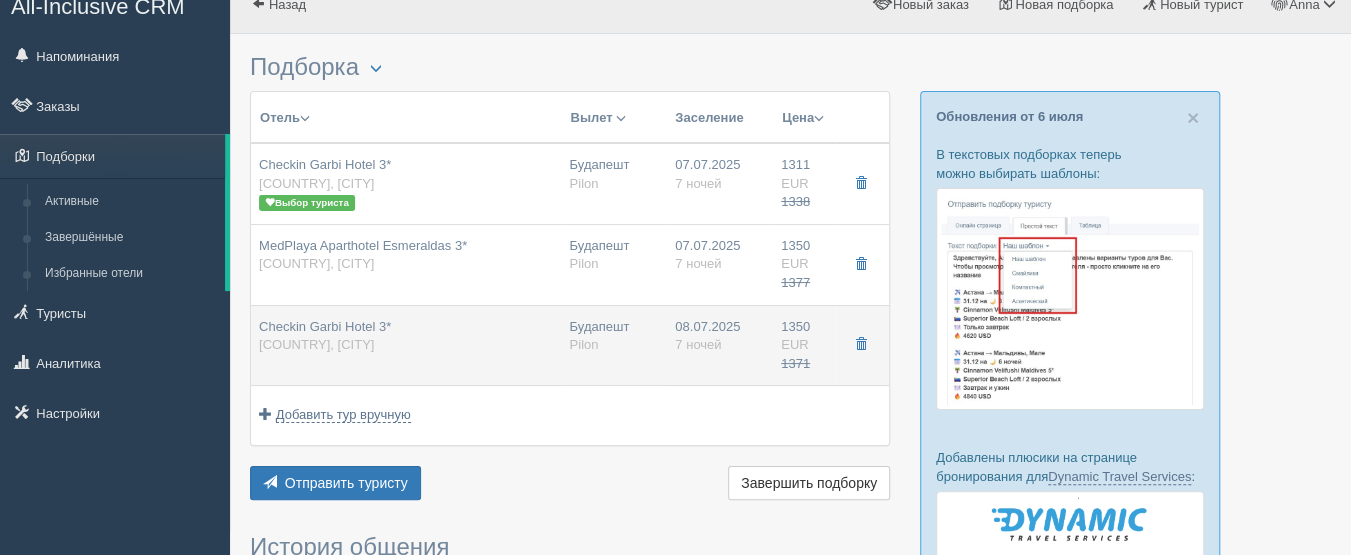scroll, scrollTop: 0, scrollLeft: 0, axis: both 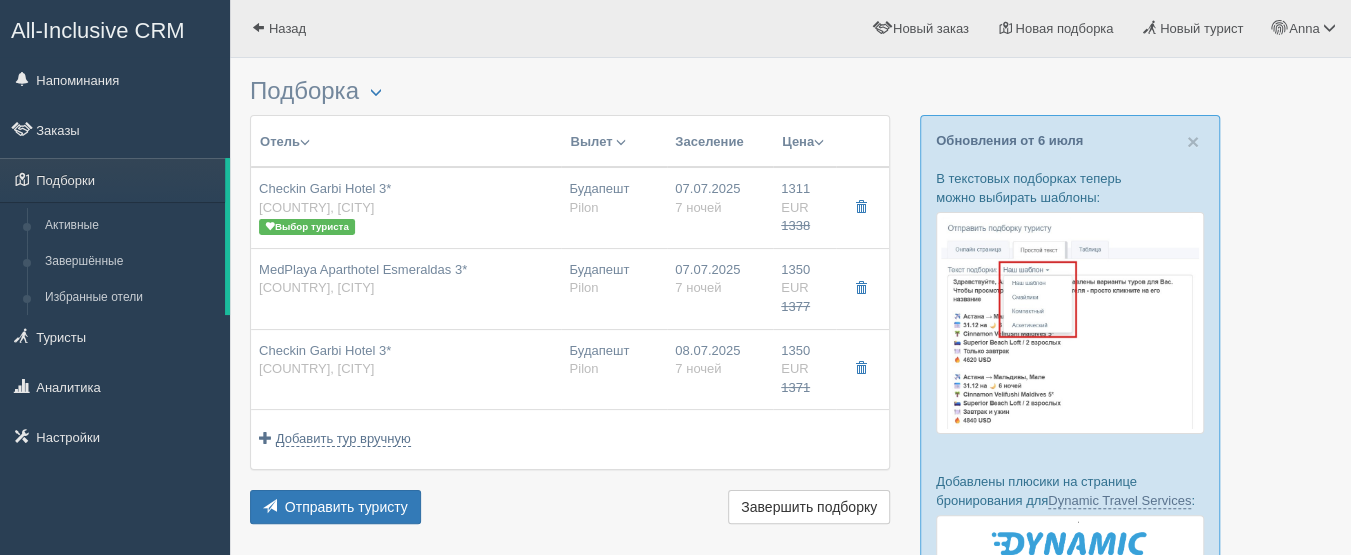 click on "All-Inclusive CRM" at bounding box center (98, 30) 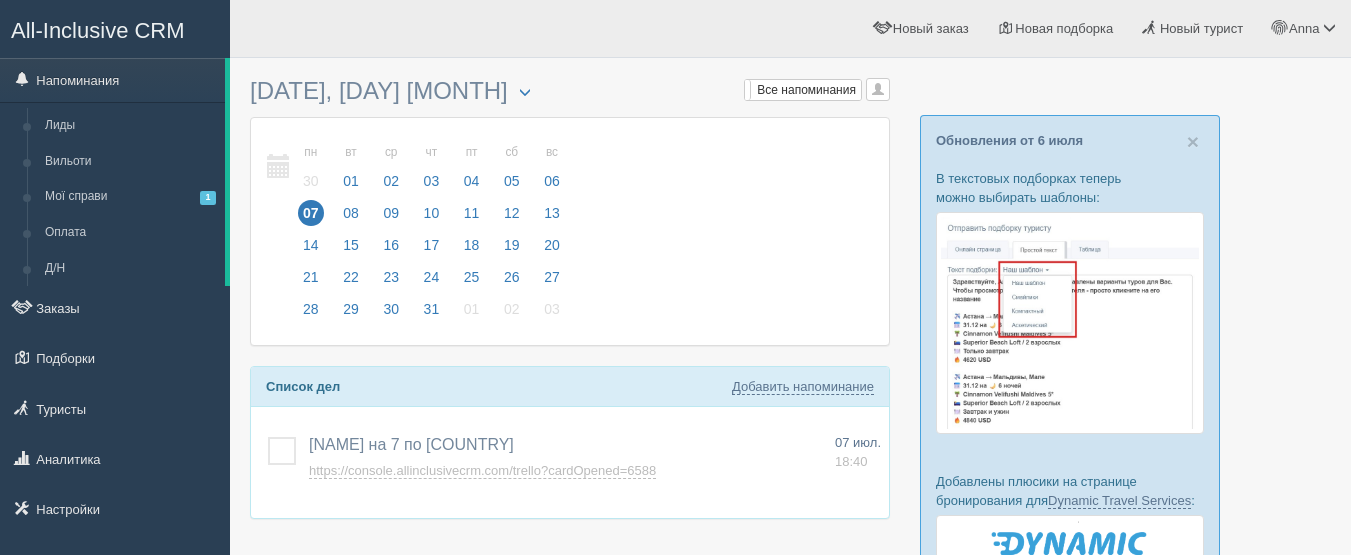 scroll, scrollTop: 0, scrollLeft: 0, axis: both 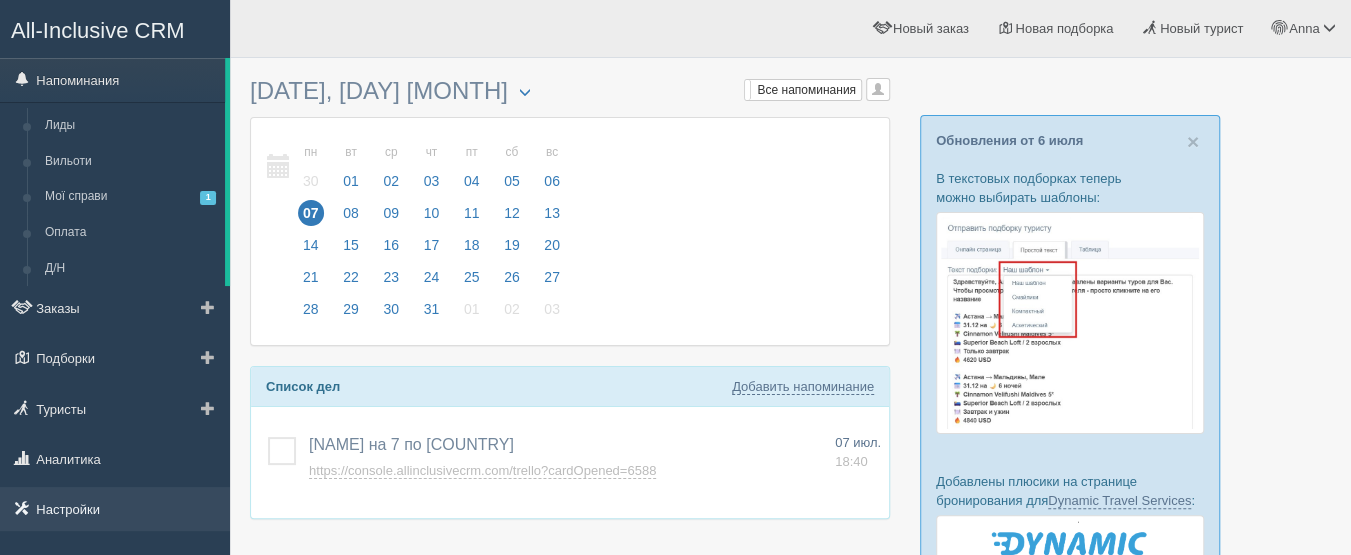 click on "Настройки" at bounding box center (115, 509) 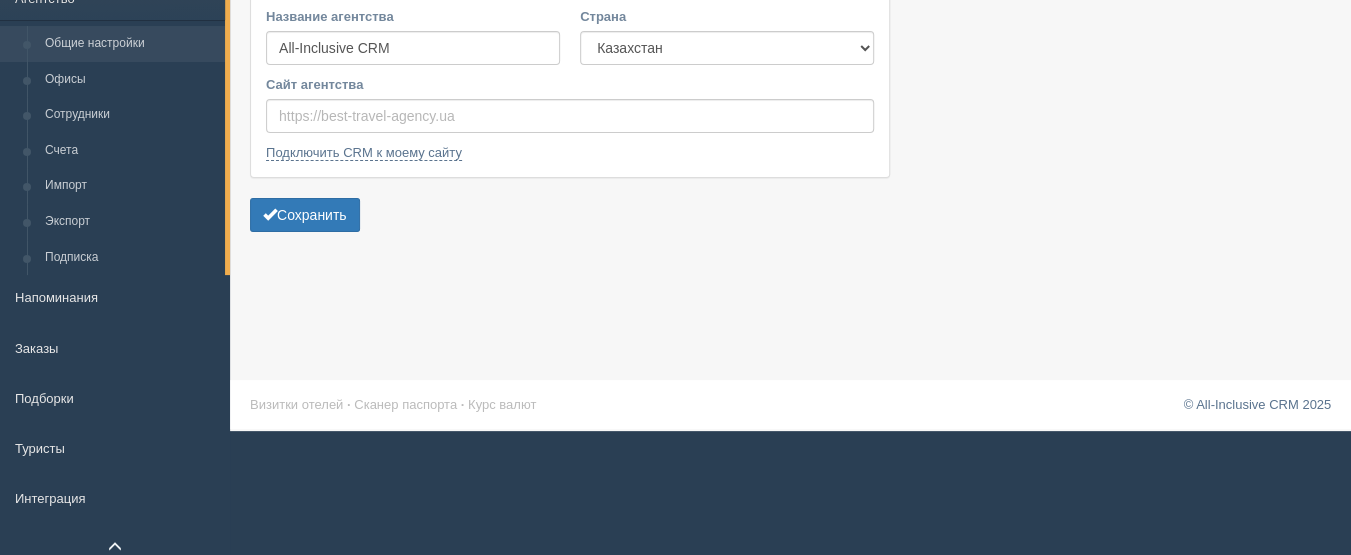 scroll, scrollTop: 198, scrollLeft: 0, axis: vertical 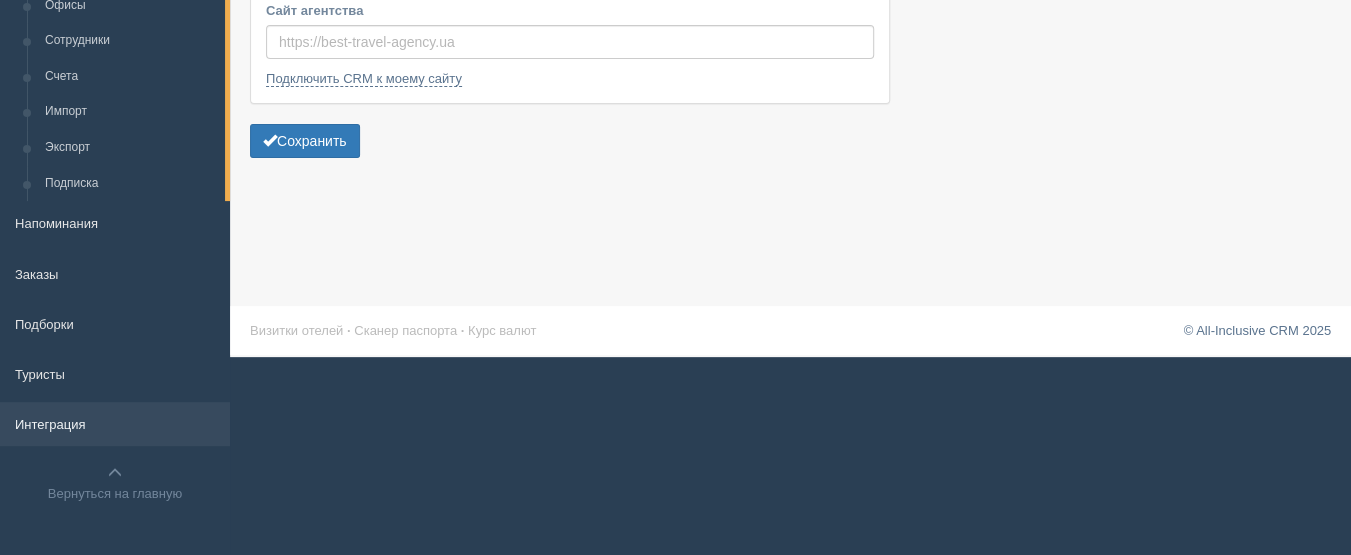 click on "Интеграция" at bounding box center (115, 424) 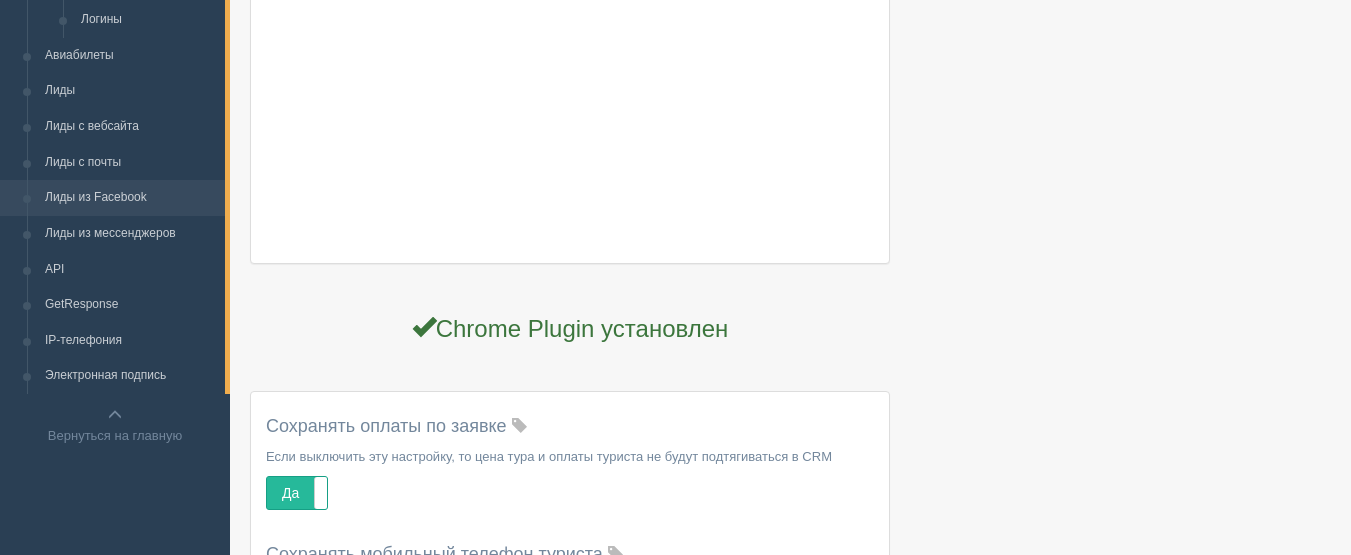 scroll, scrollTop: 541, scrollLeft: 0, axis: vertical 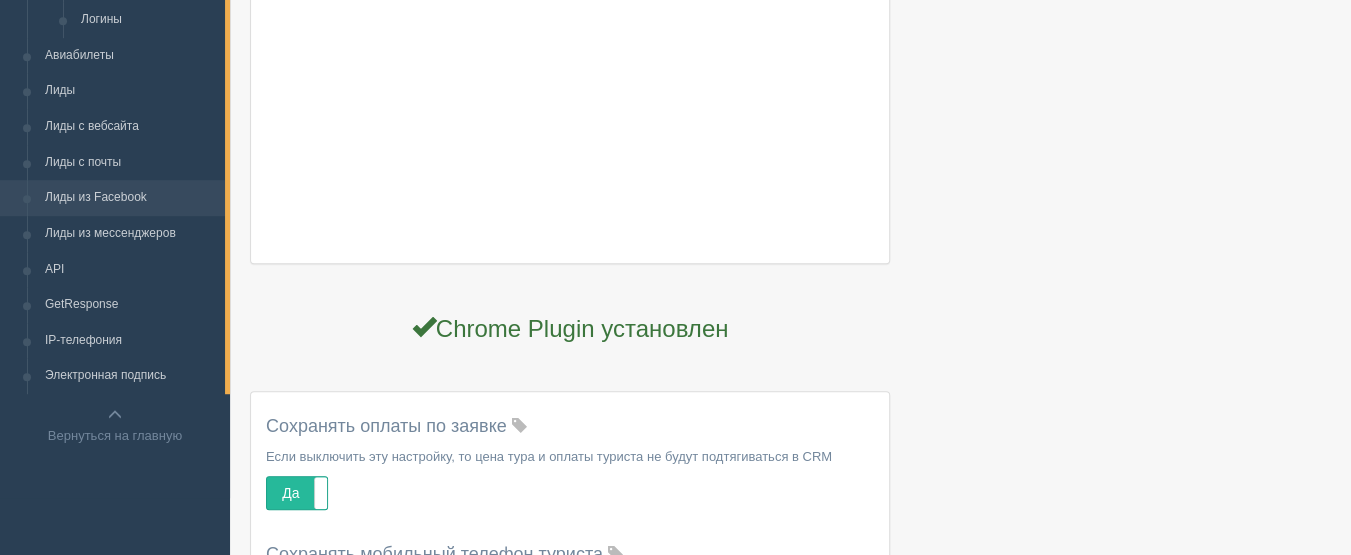 click on "Лиды из Facebook" at bounding box center (130, 198) 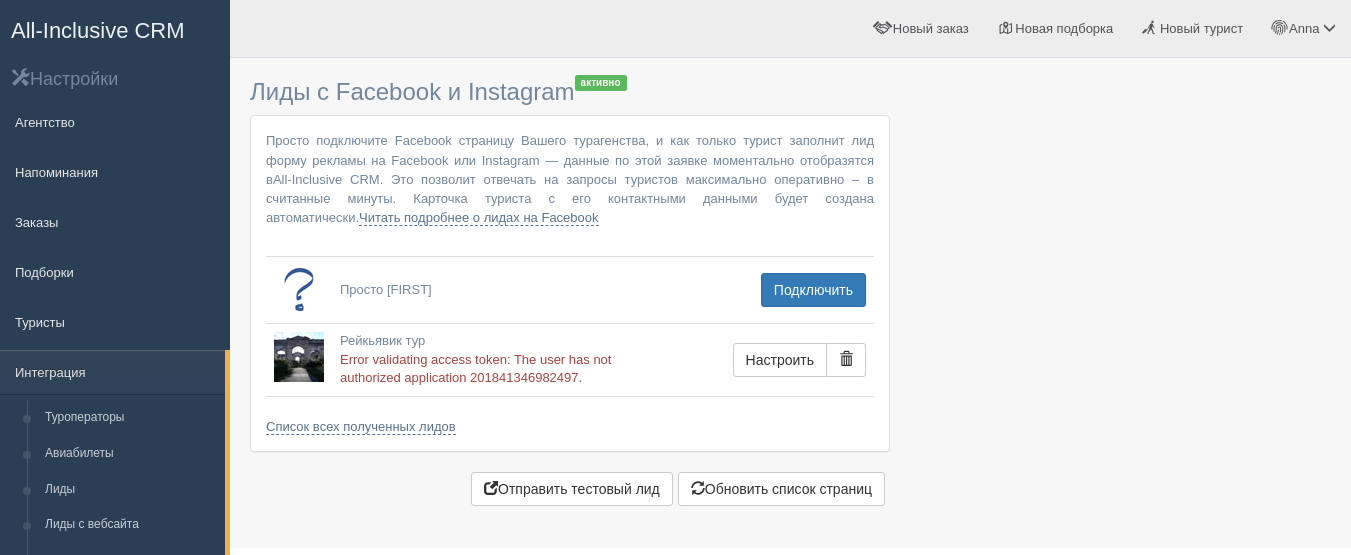 scroll, scrollTop: 0, scrollLeft: 0, axis: both 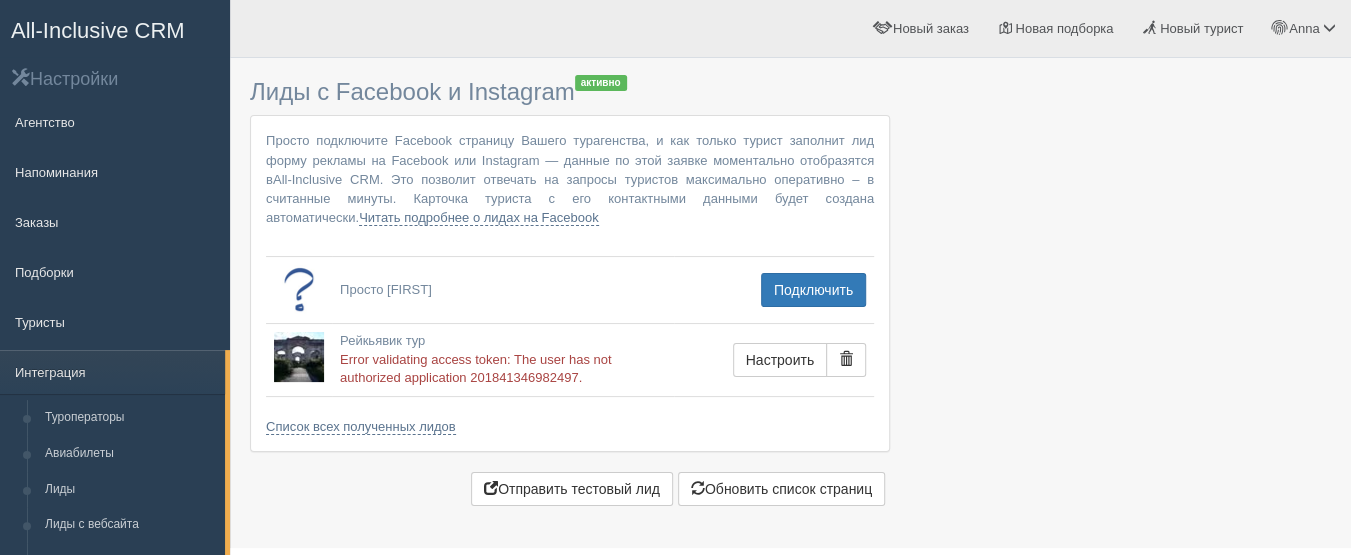 click on "All-Inclusive CRM" at bounding box center [98, 30] 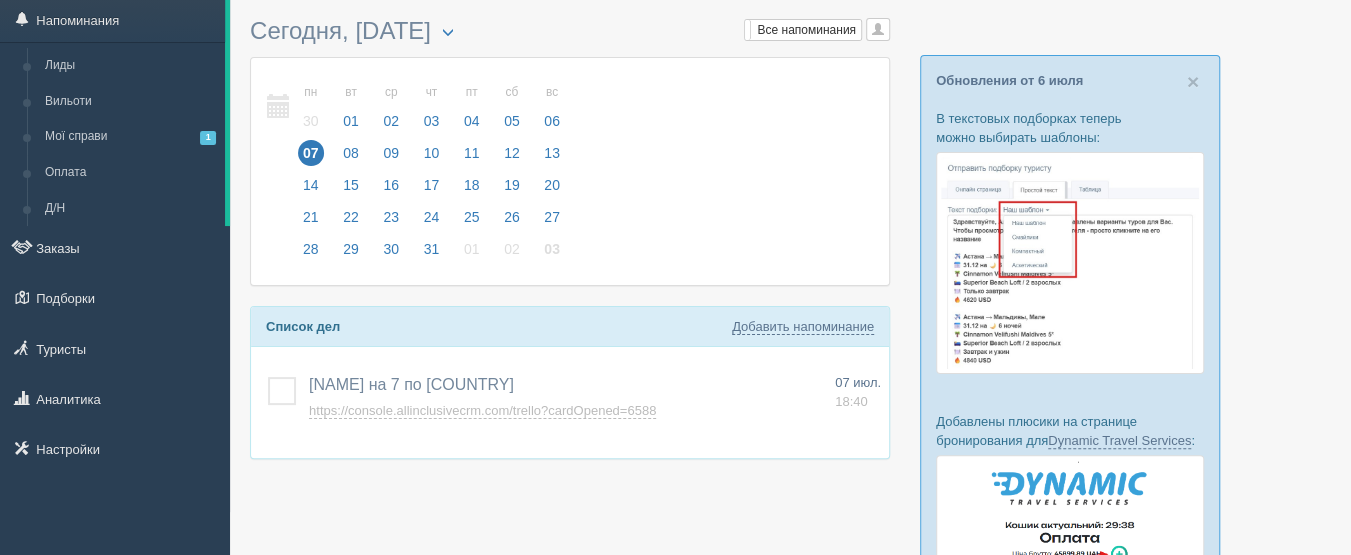 scroll, scrollTop: 0, scrollLeft: 0, axis: both 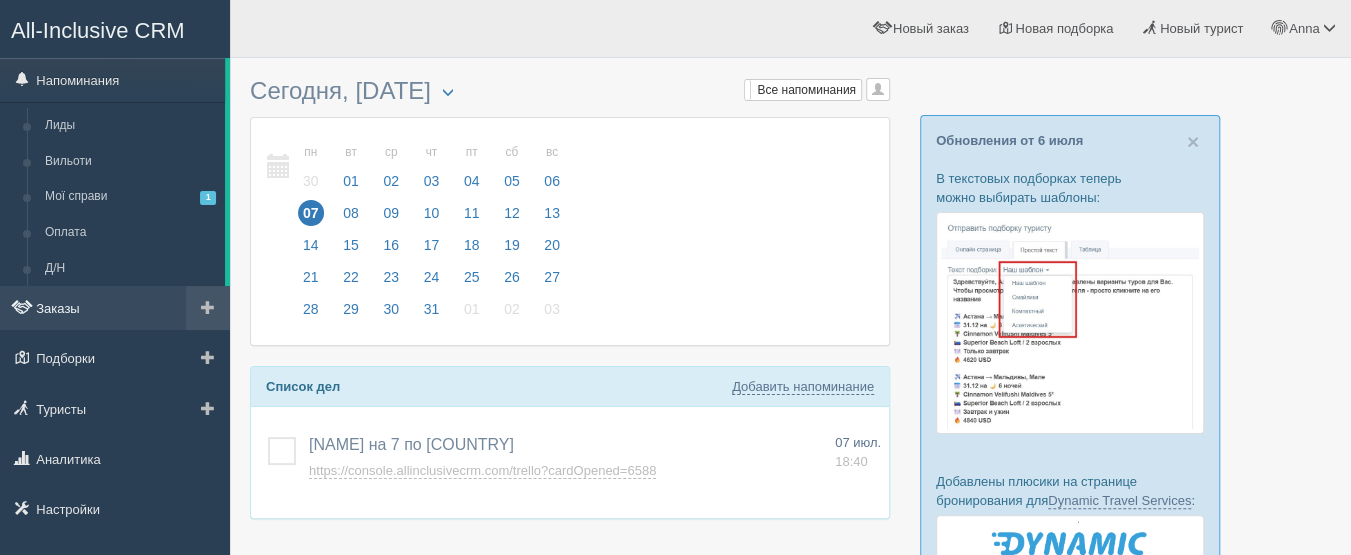 click on "Заказы" at bounding box center [115, 308] 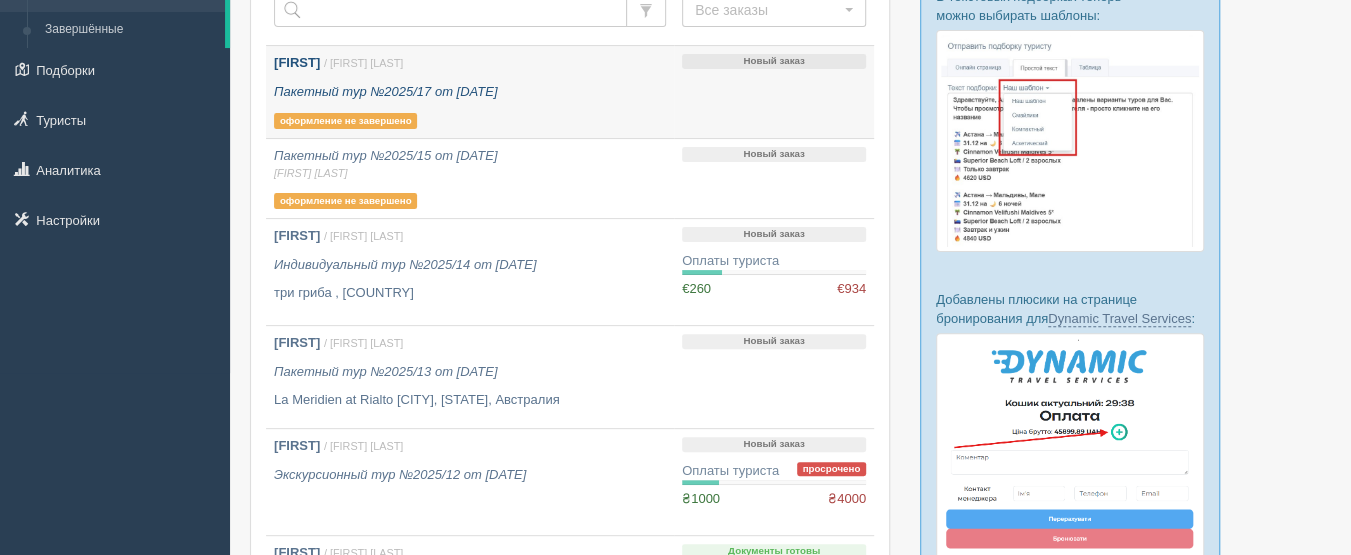 scroll, scrollTop: 200, scrollLeft: 0, axis: vertical 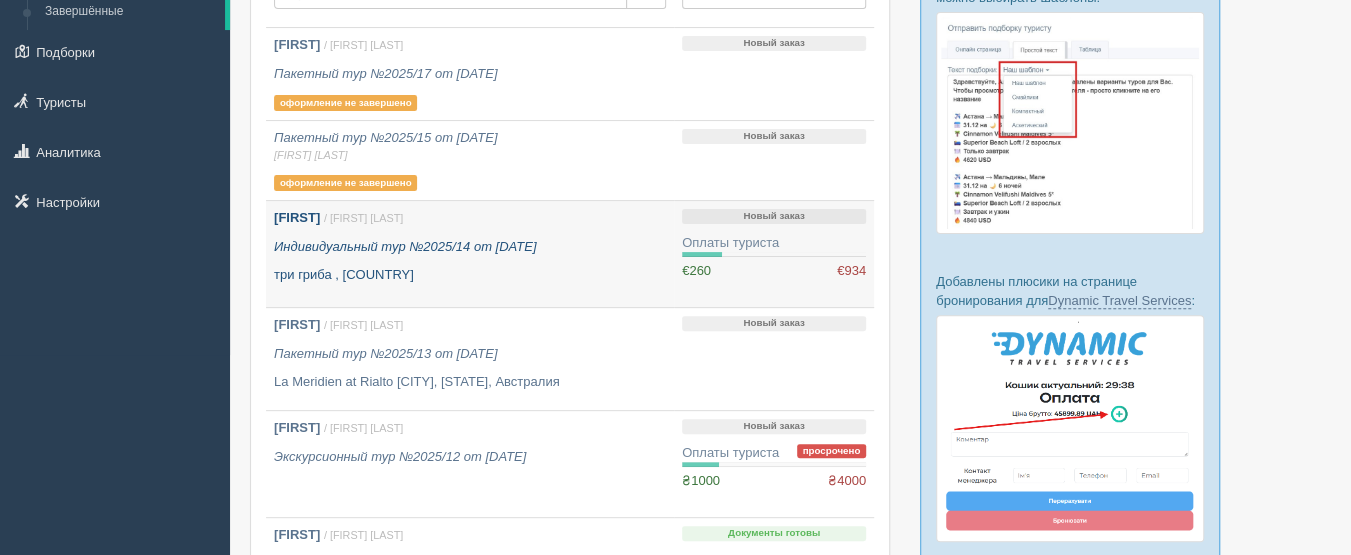 click on "Индивидуальный тур №2025/14 от [DATE]" at bounding box center [470, 247] 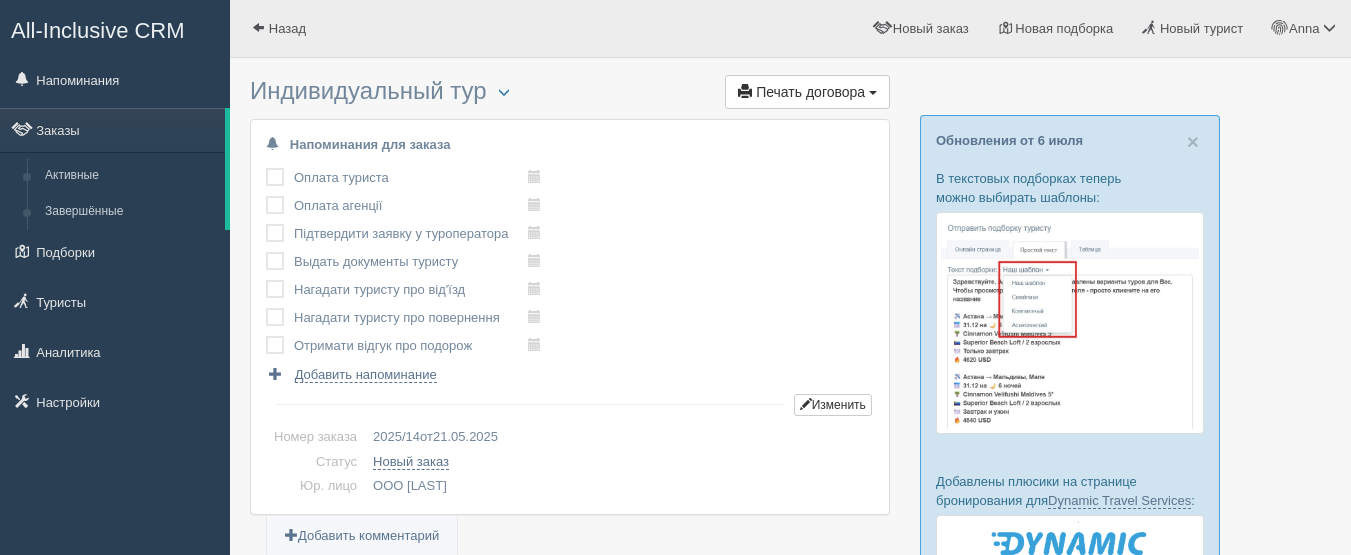 scroll, scrollTop: 0, scrollLeft: 0, axis: both 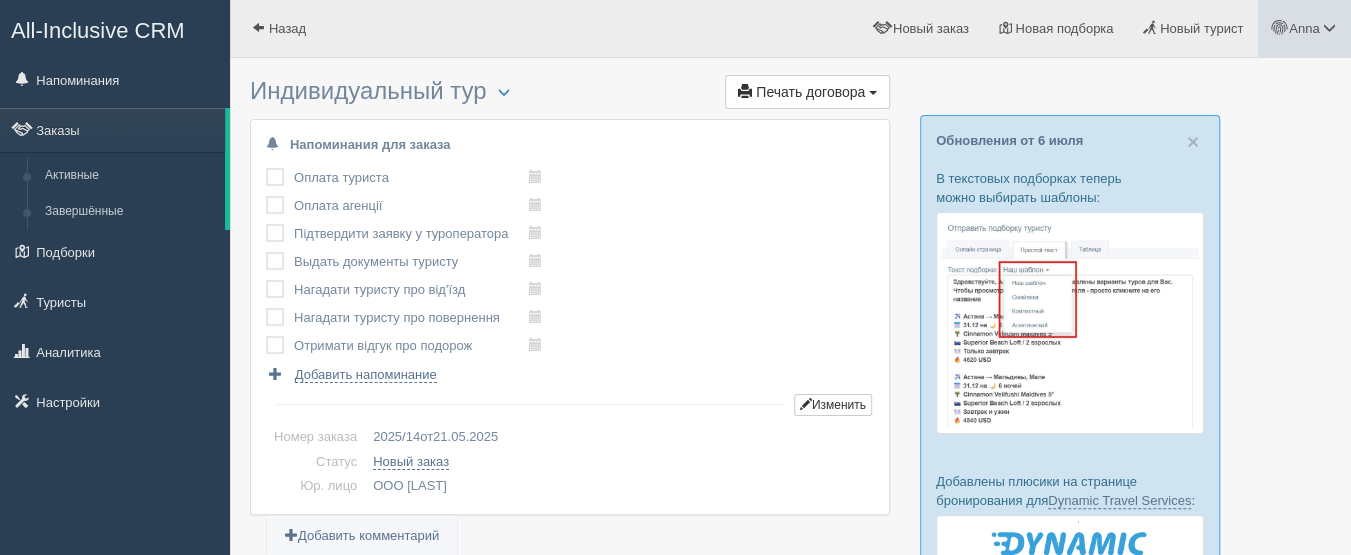 click on "Anna" at bounding box center [1304, 28] 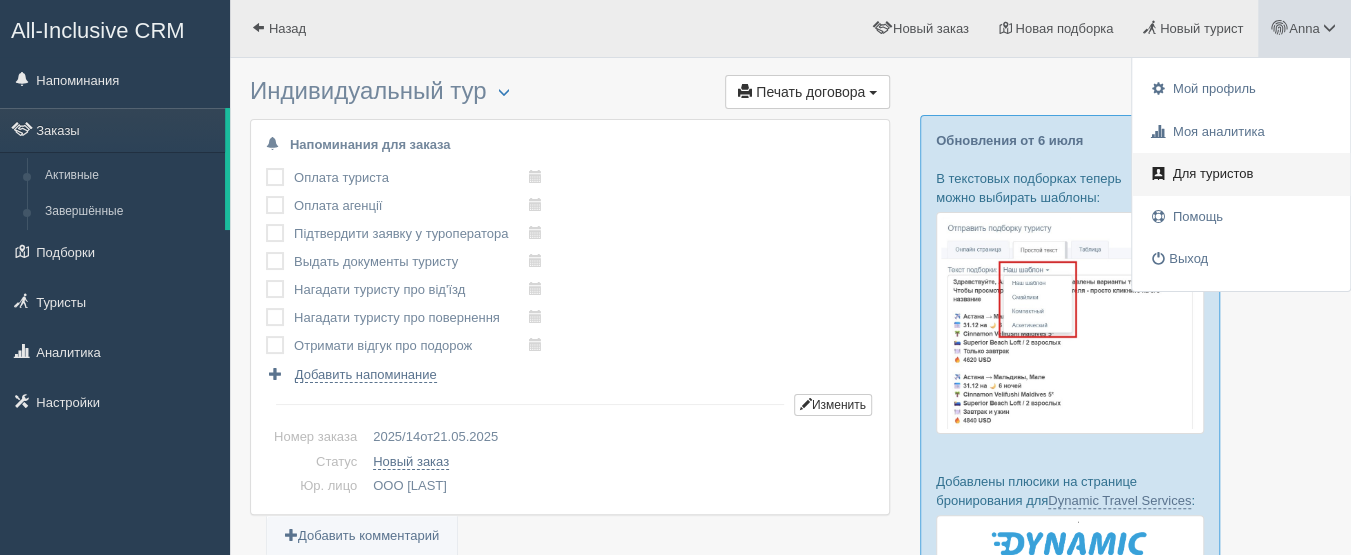 click on "Для туристов" at bounding box center [1213, 173] 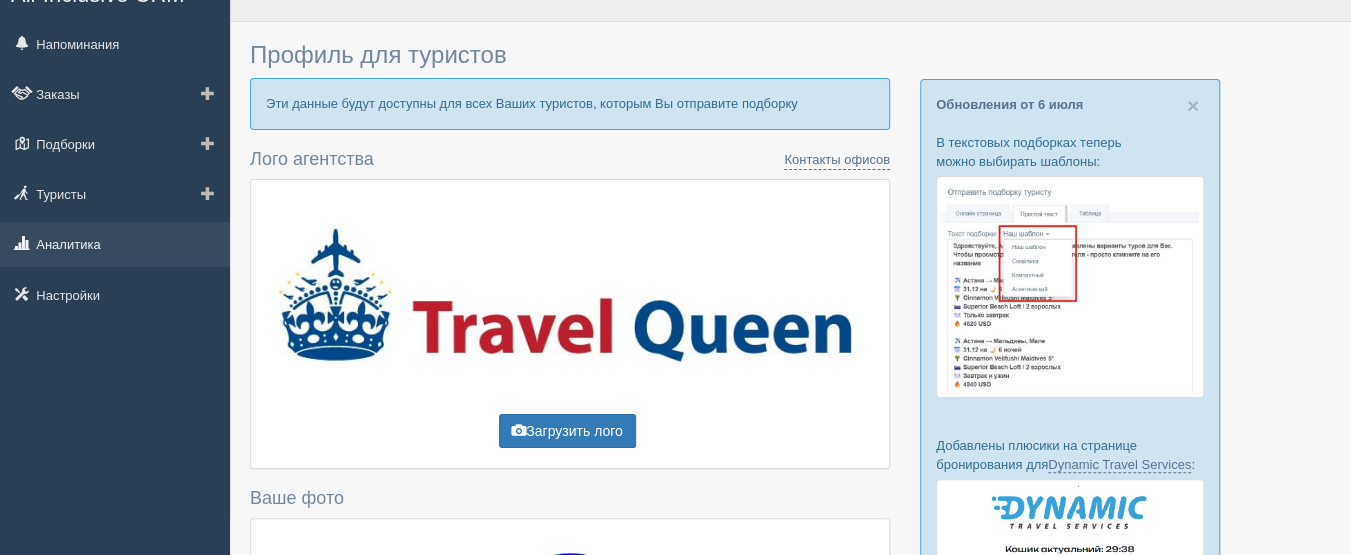scroll, scrollTop: 0, scrollLeft: 0, axis: both 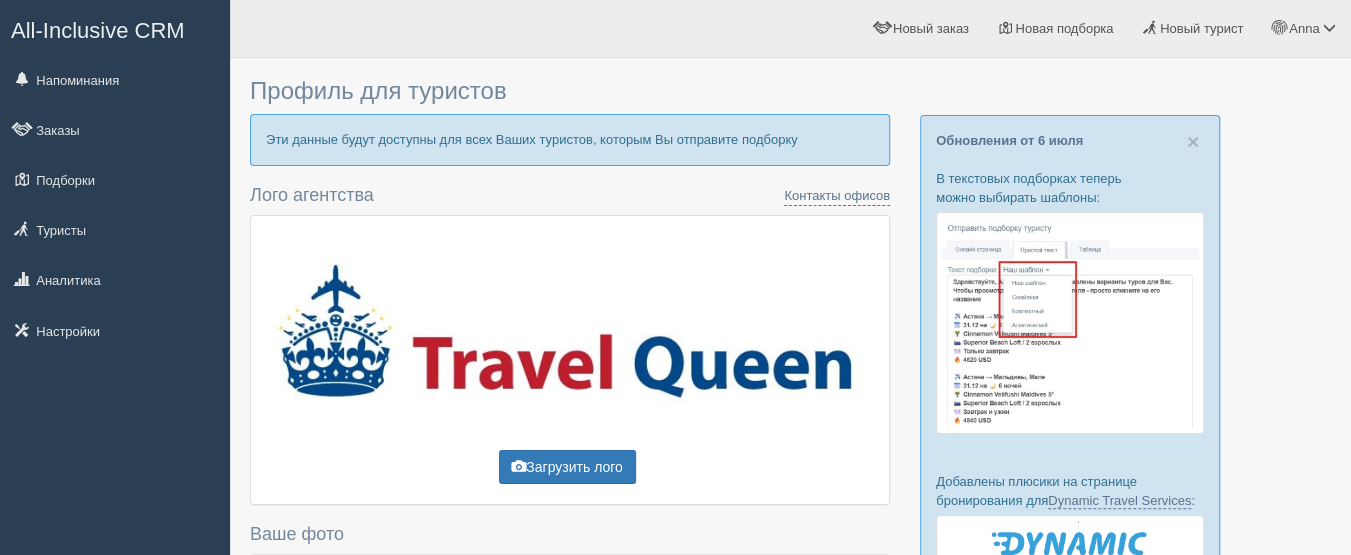 click on "All-Inclusive CRM" at bounding box center (98, 30) 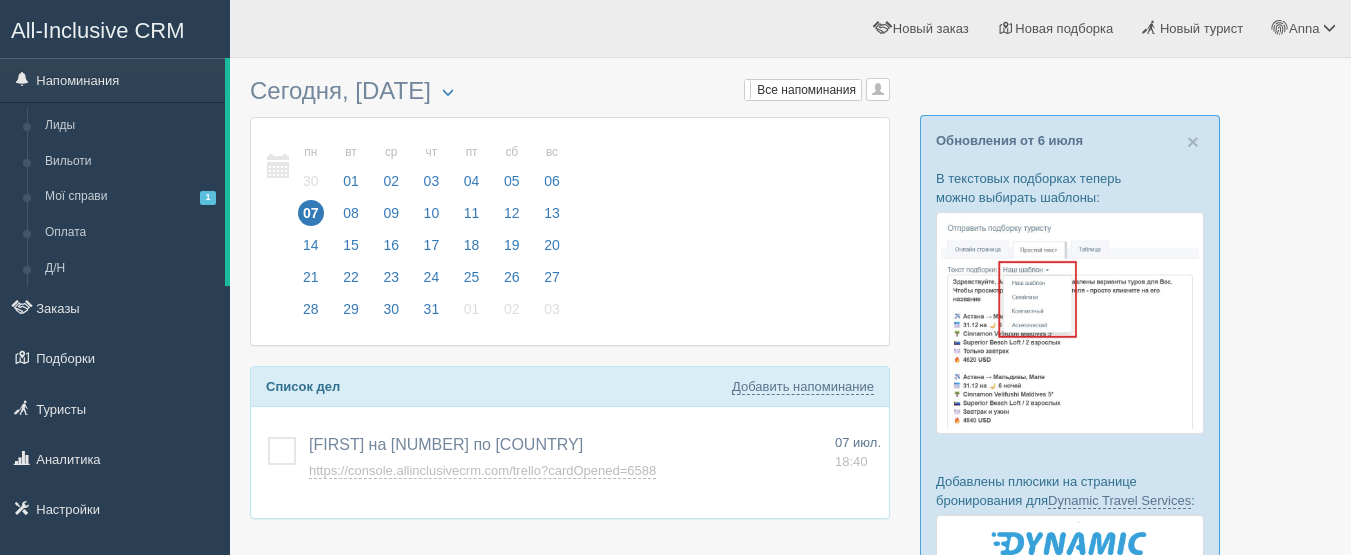 scroll, scrollTop: 0, scrollLeft: 0, axis: both 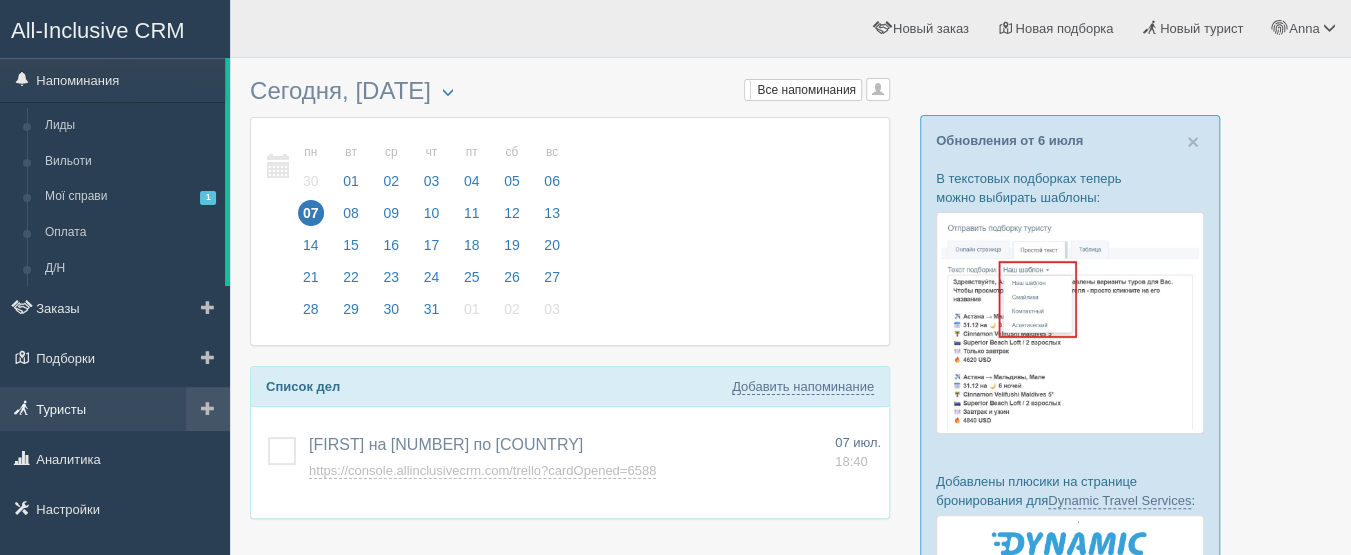 click on "Туристы" at bounding box center [115, 409] 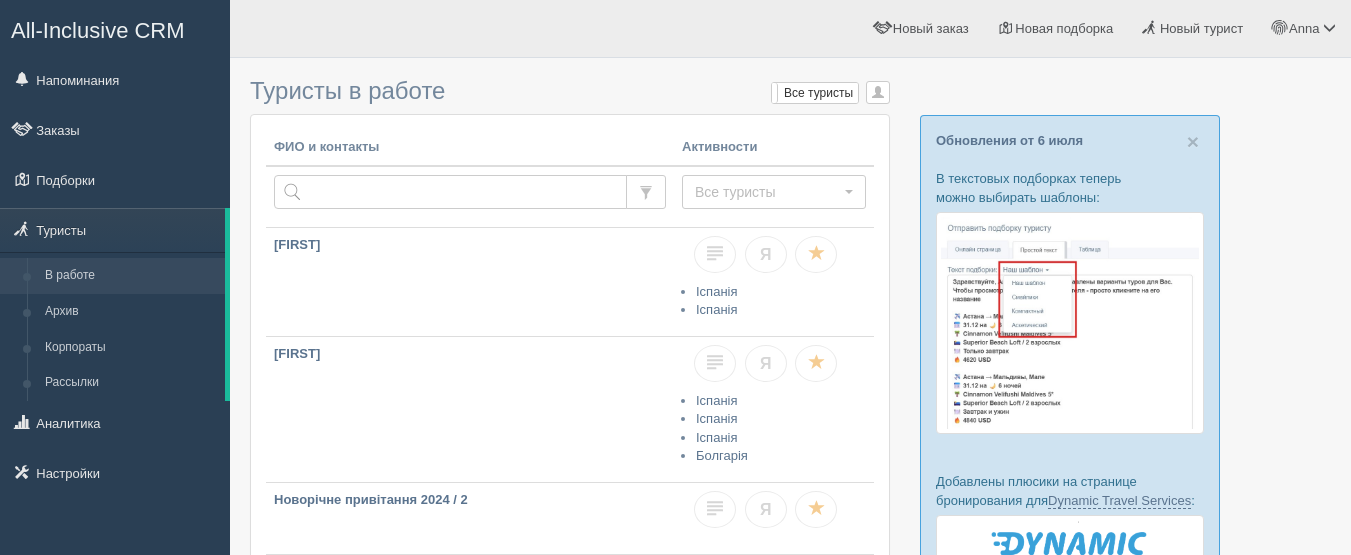scroll, scrollTop: 0, scrollLeft: 0, axis: both 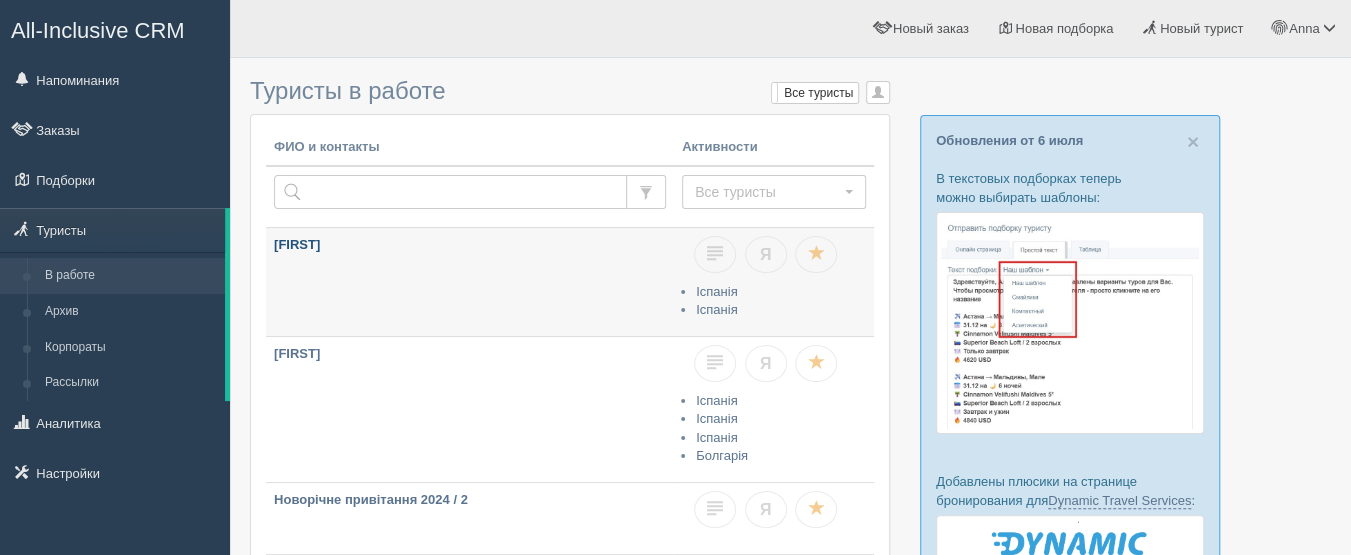 click on "[FIRST]" at bounding box center [470, 282] 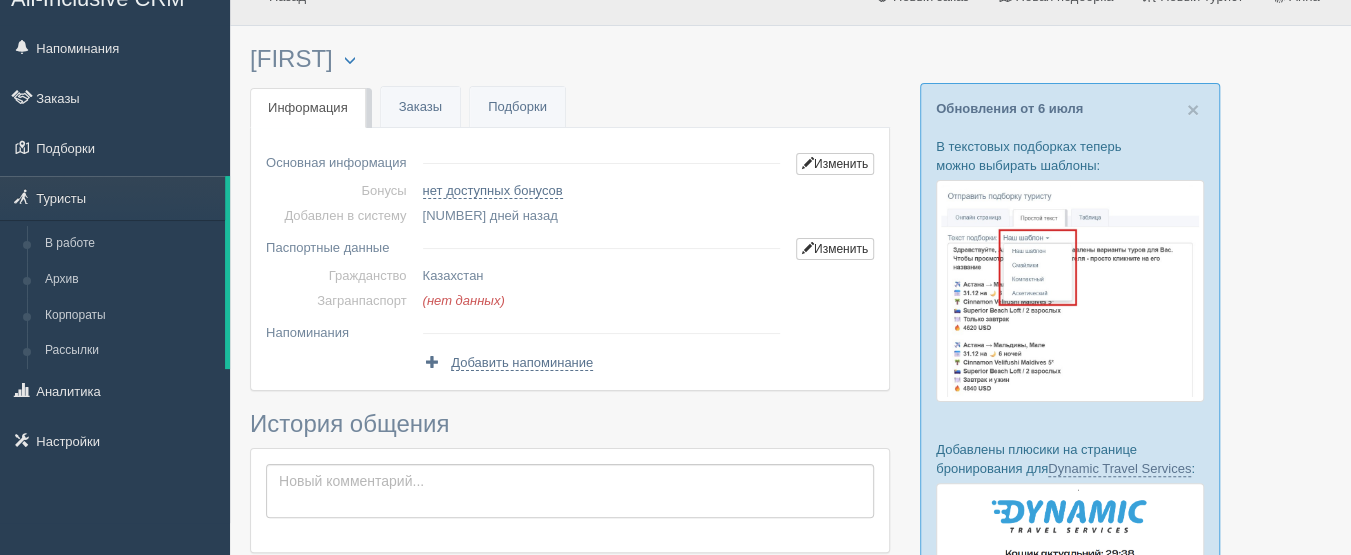 scroll, scrollTop: 0, scrollLeft: 0, axis: both 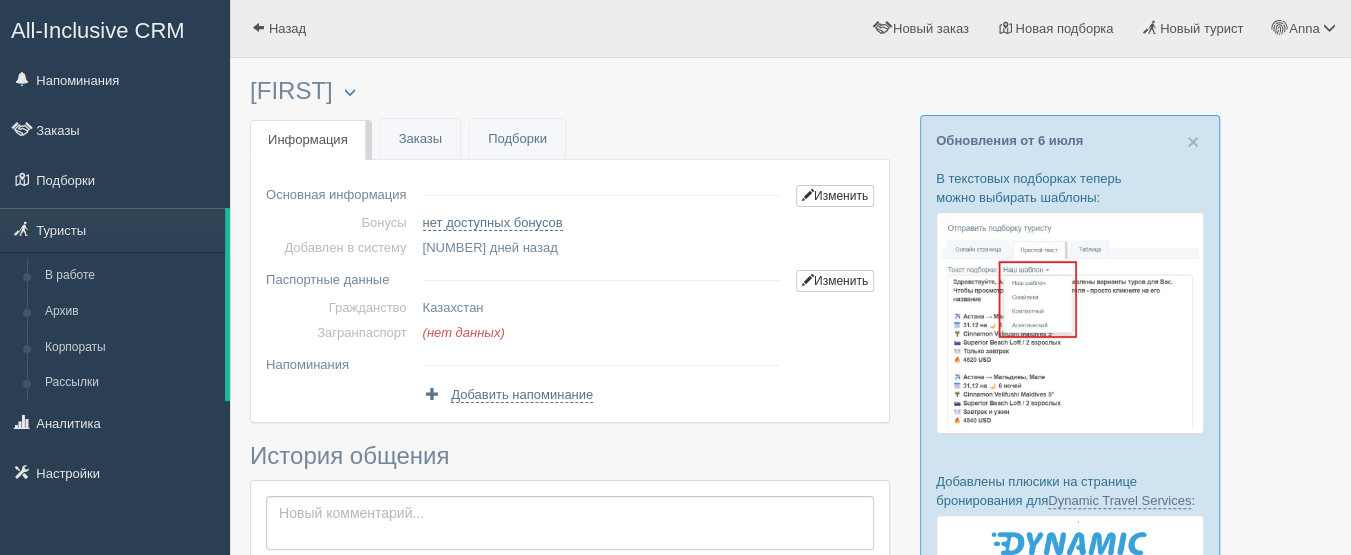 drag, startPoint x: 641, startPoint y: 26, endPoint x: 374, endPoint y: 53, distance: 268.3617 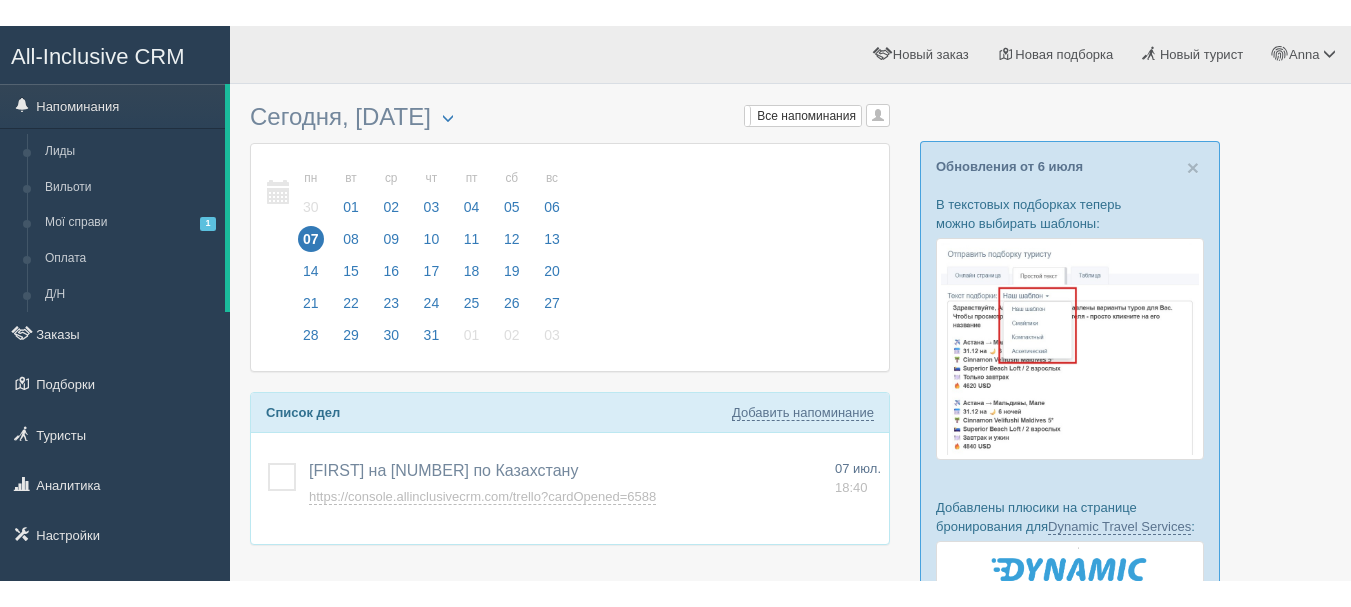 scroll, scrollTop: 0, scrollLeft: 0, axis: both 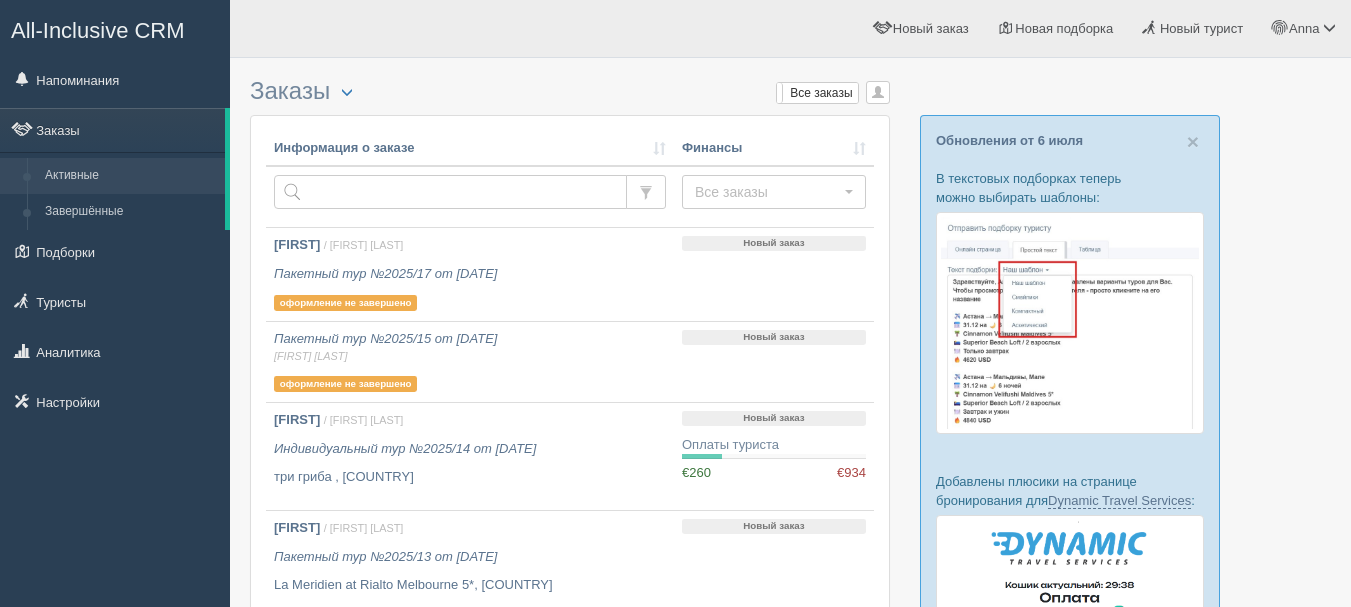 click on "Настройки" at bounding box center (115, 402) 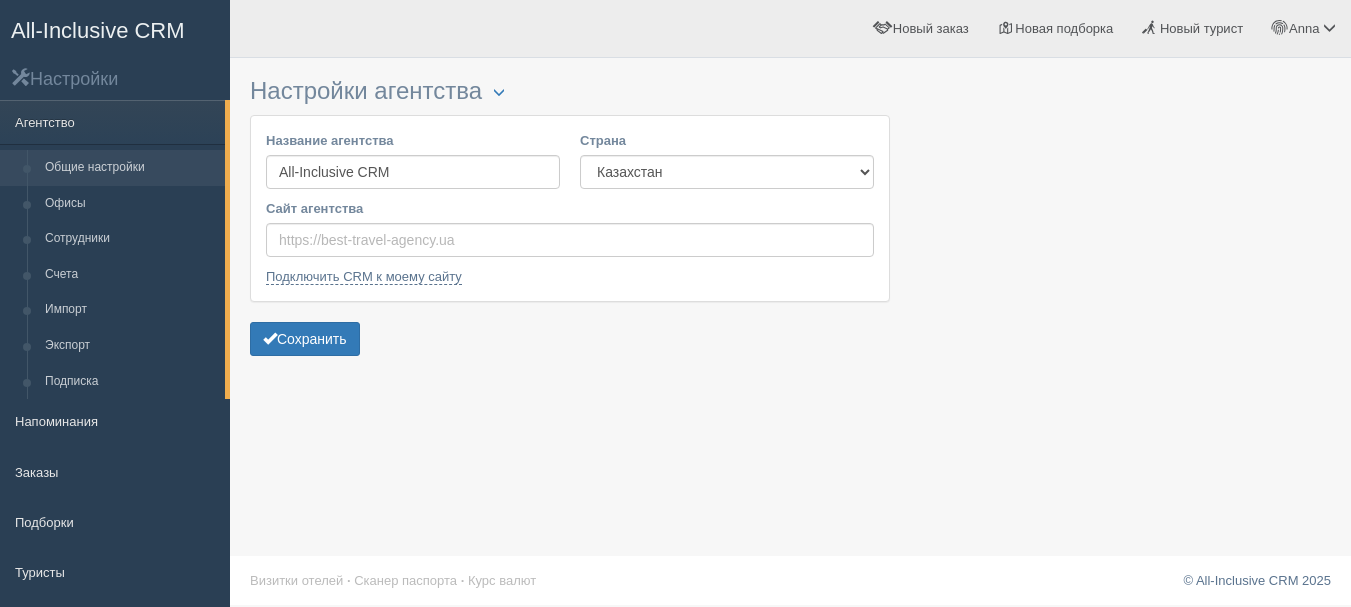 scroll, scrollTop: 0, scrollLeft: 0, axis: both 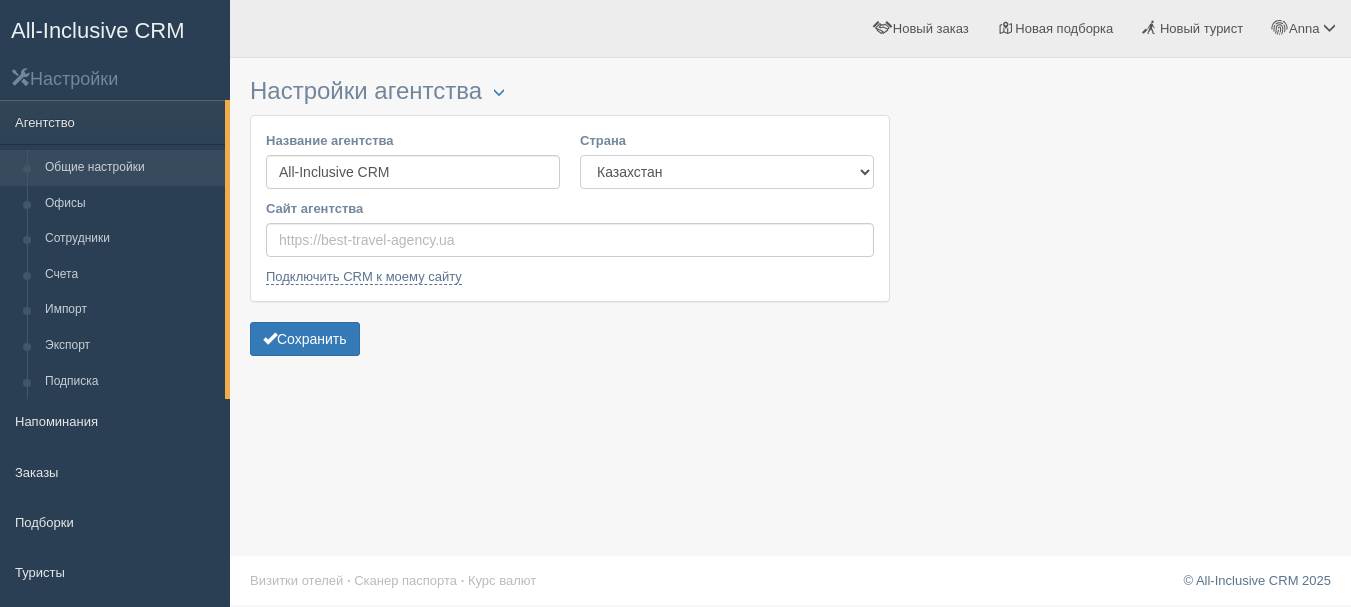 click on "Казахстан
Кыргызстан
Латвия
Литва
Молдова
Польша
Узбекистан
Украина
Чехия
Эстония" at bounding box center (727, 172) 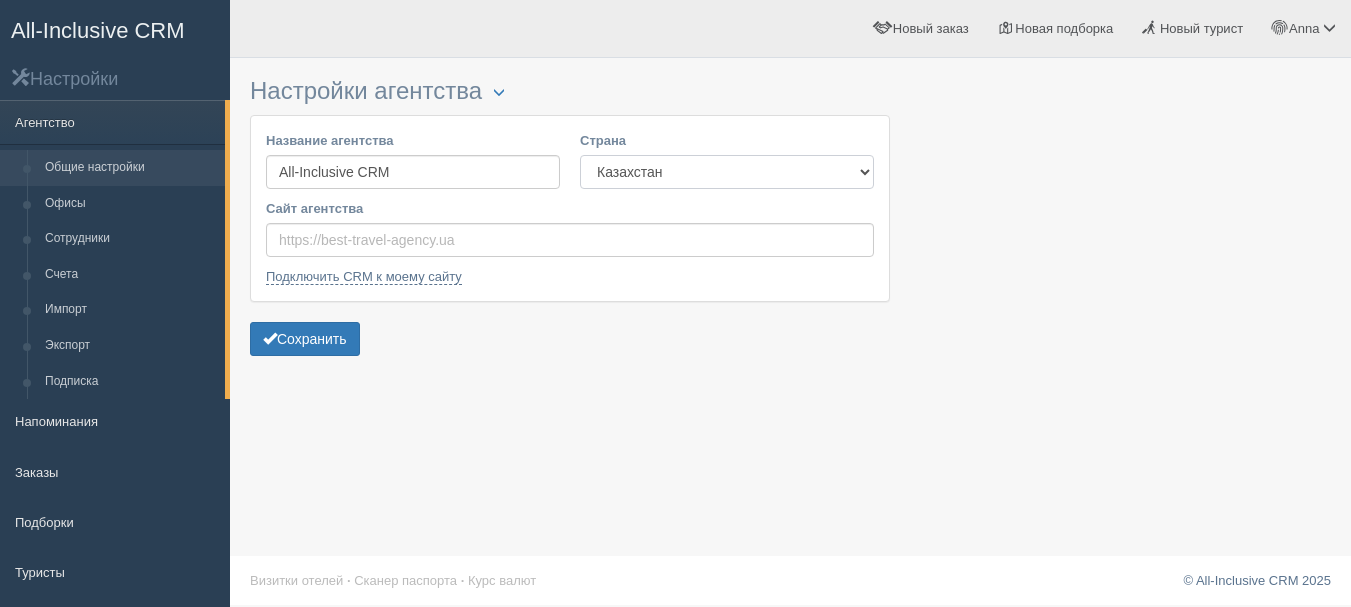 select on "UA" 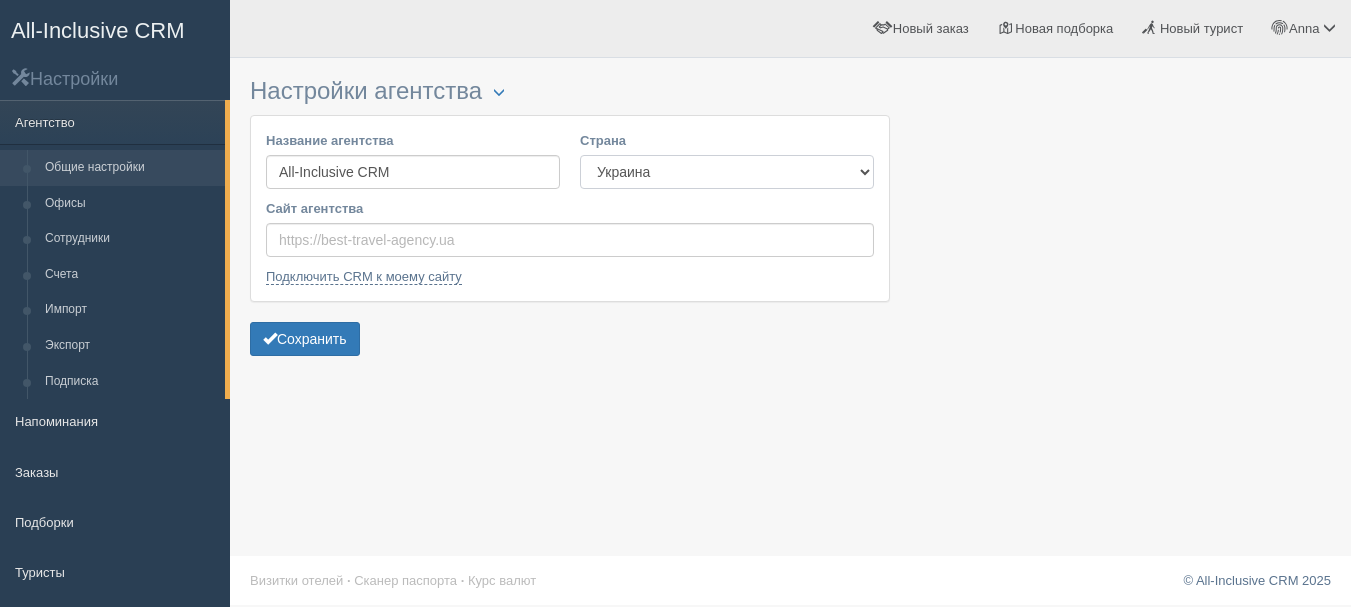click on "Казахстан
Кыргызстан
Латвия
Литва
Молдова
Польша
Узбекистан
Украина
Чехия
Эстония" at bounding box center [727, 172] 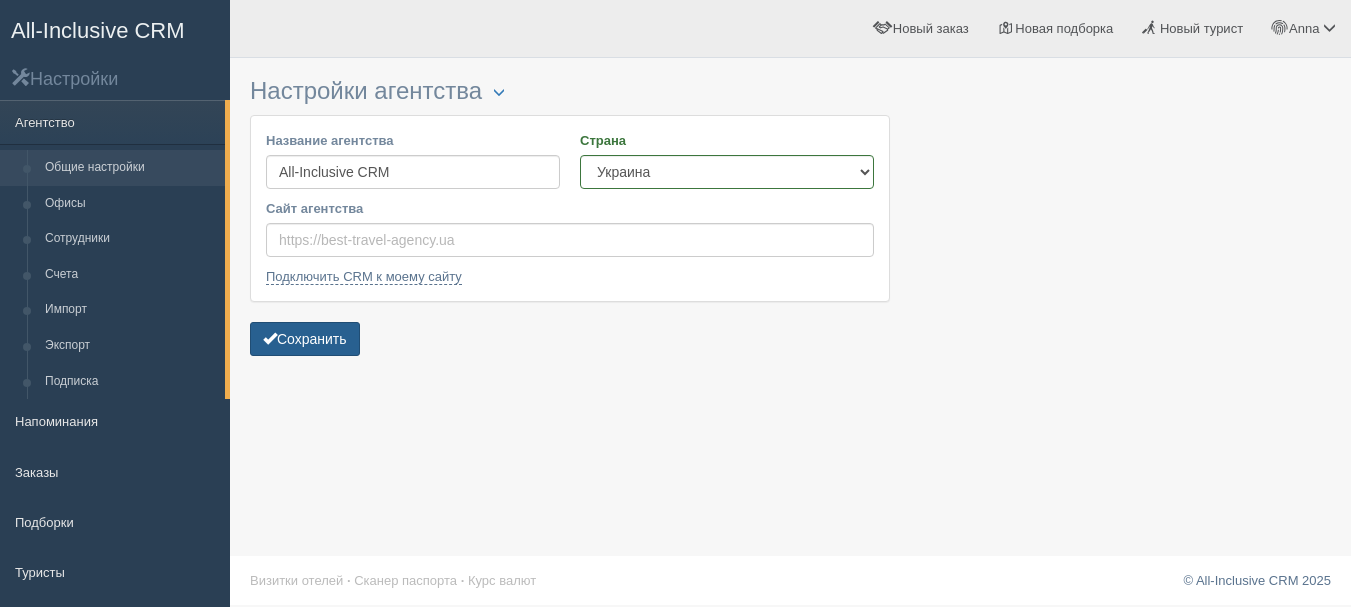 click on "Сохранить" at bounding box center (305, 339) 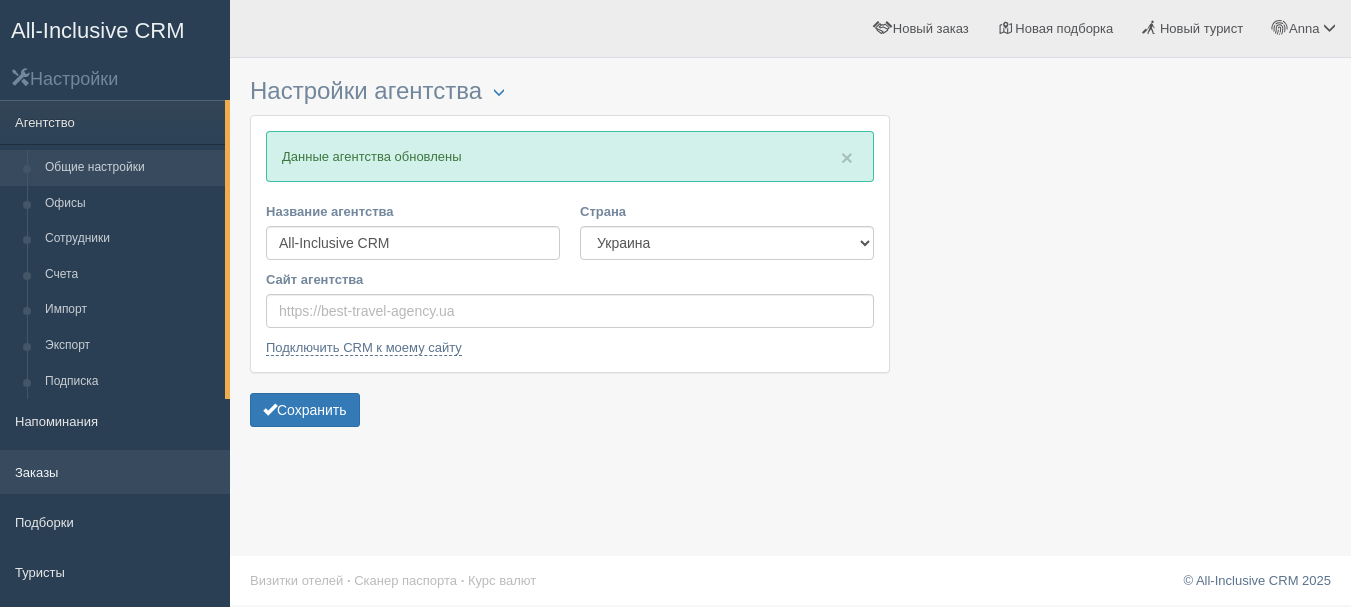 scroll, scrollTop: 0, scrollLeft: 0, axis: both 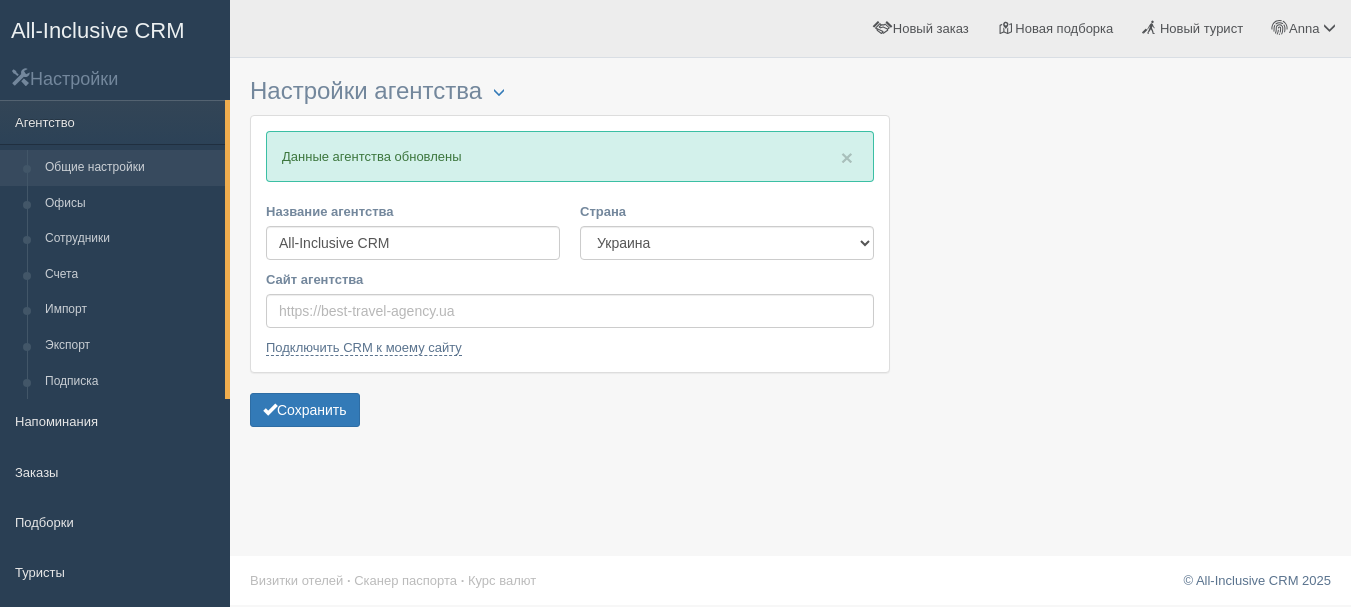 click on "All-Inclusive CRM" at bounding box center (98, 30) 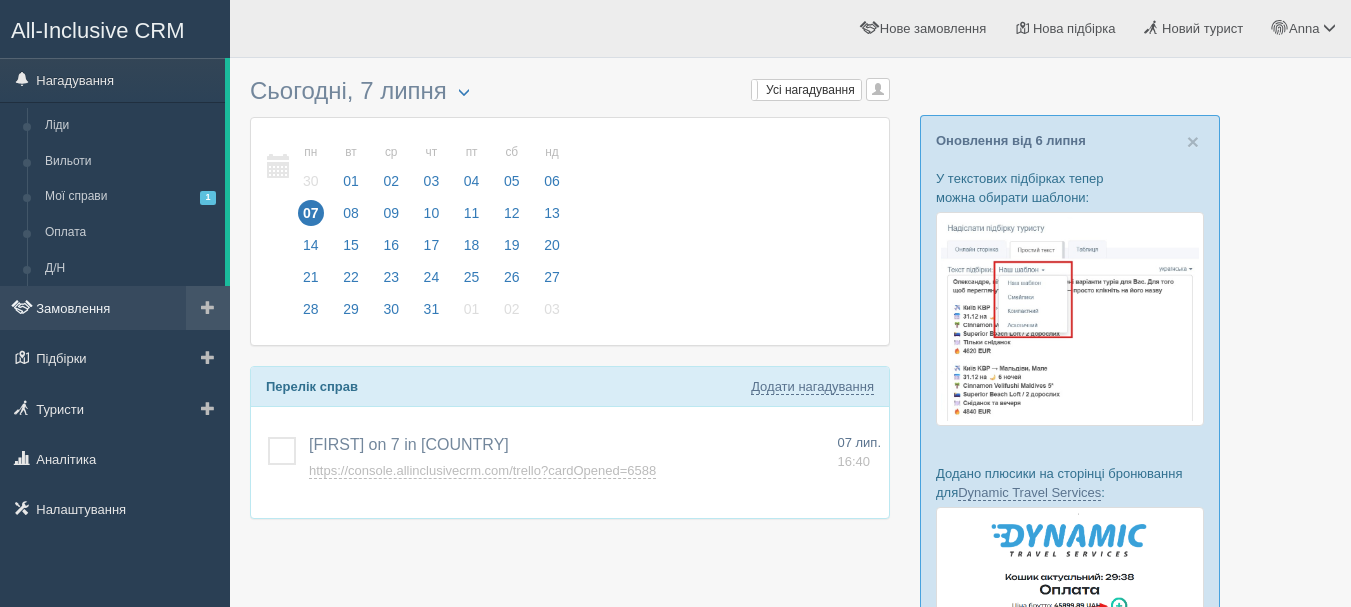 scroll, scrollTop: 0, scrollLeft: 0, axis: both 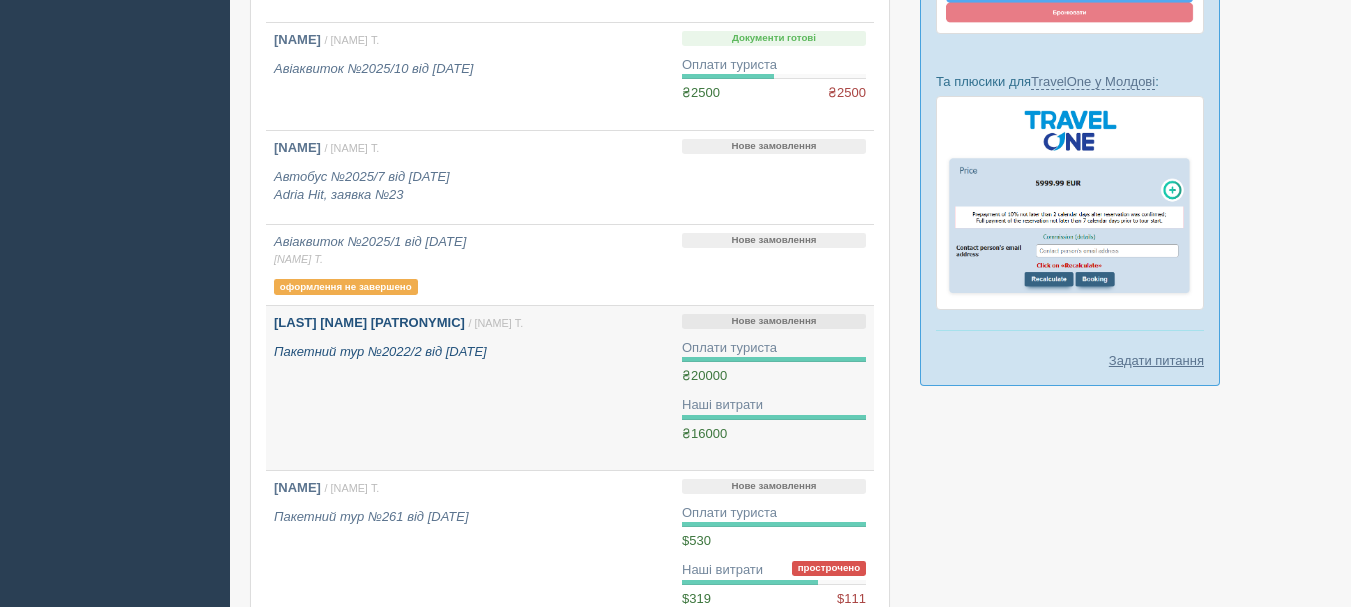 click on "[LAST] [NAME] [PATRONYMIC]
/ [NAME] Т.
Пакетний тур №2022/2 від [DATE]" at bounding box center [470, 337] 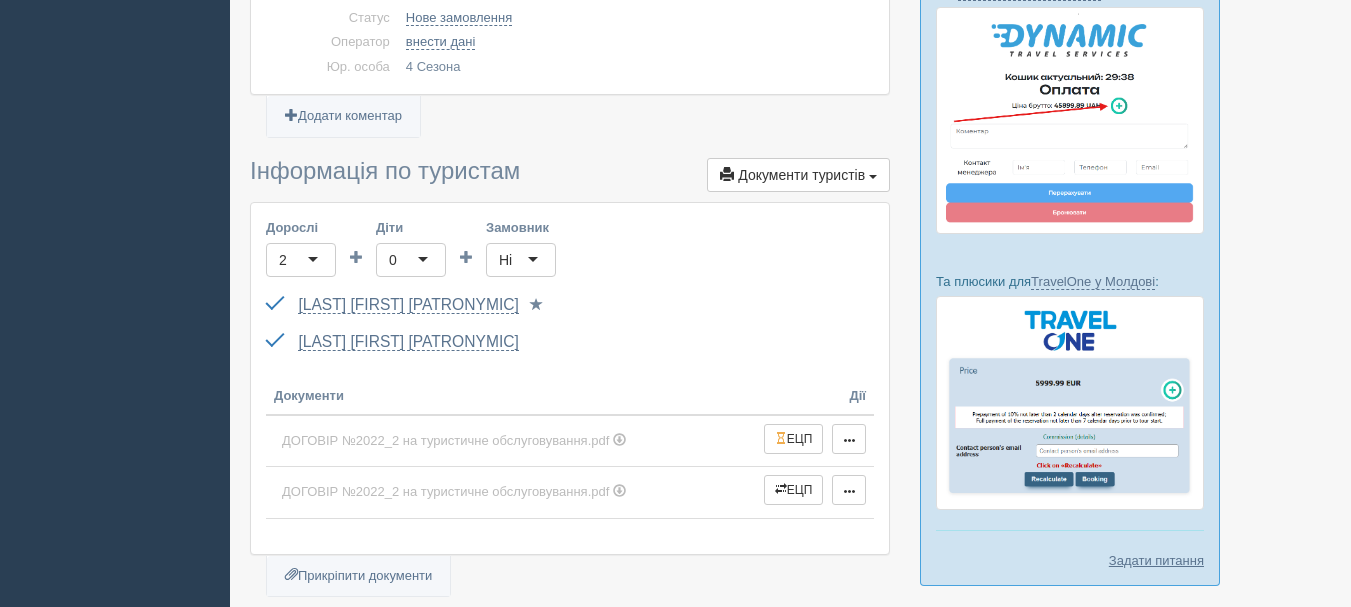 scroll, scrollTop: 500, scrollLeft: 0, axis: vertical 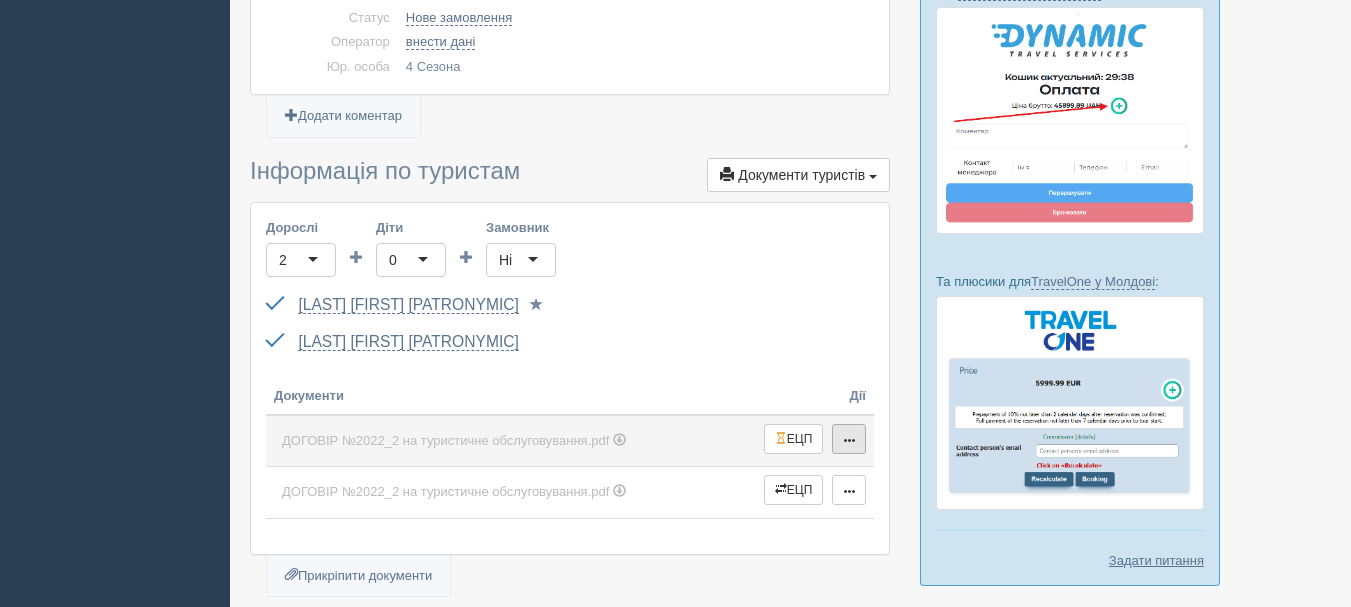 click at bounding box center (849, 439) 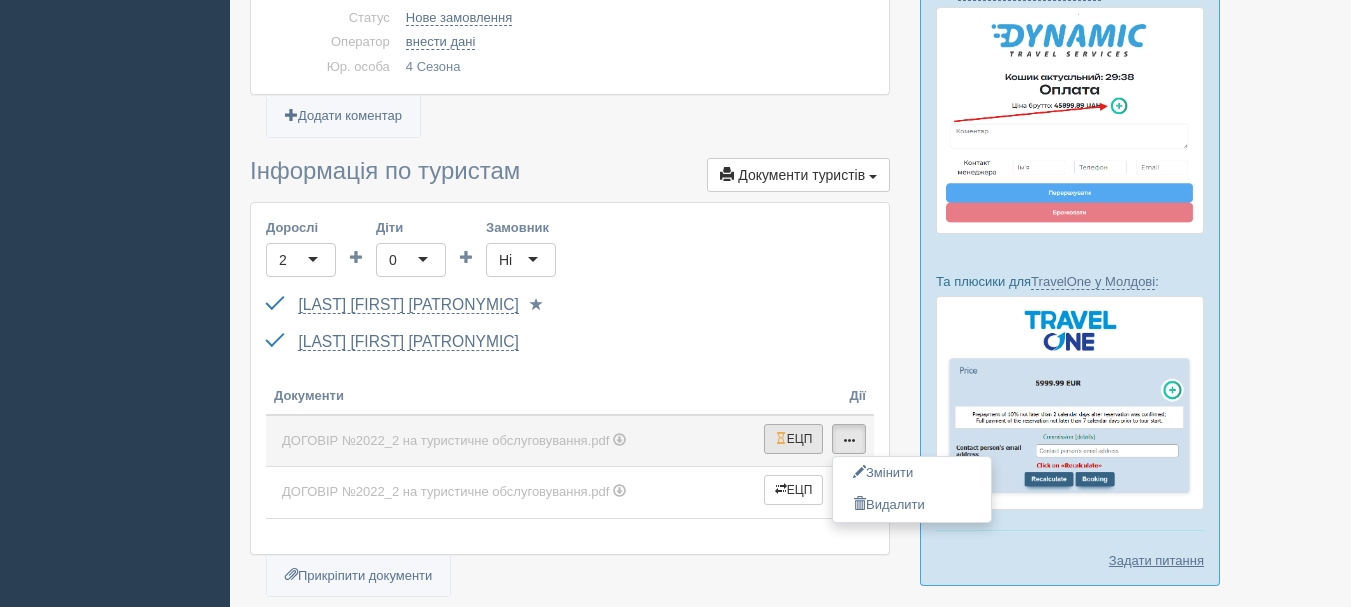 click at bounding box center [781, 438] 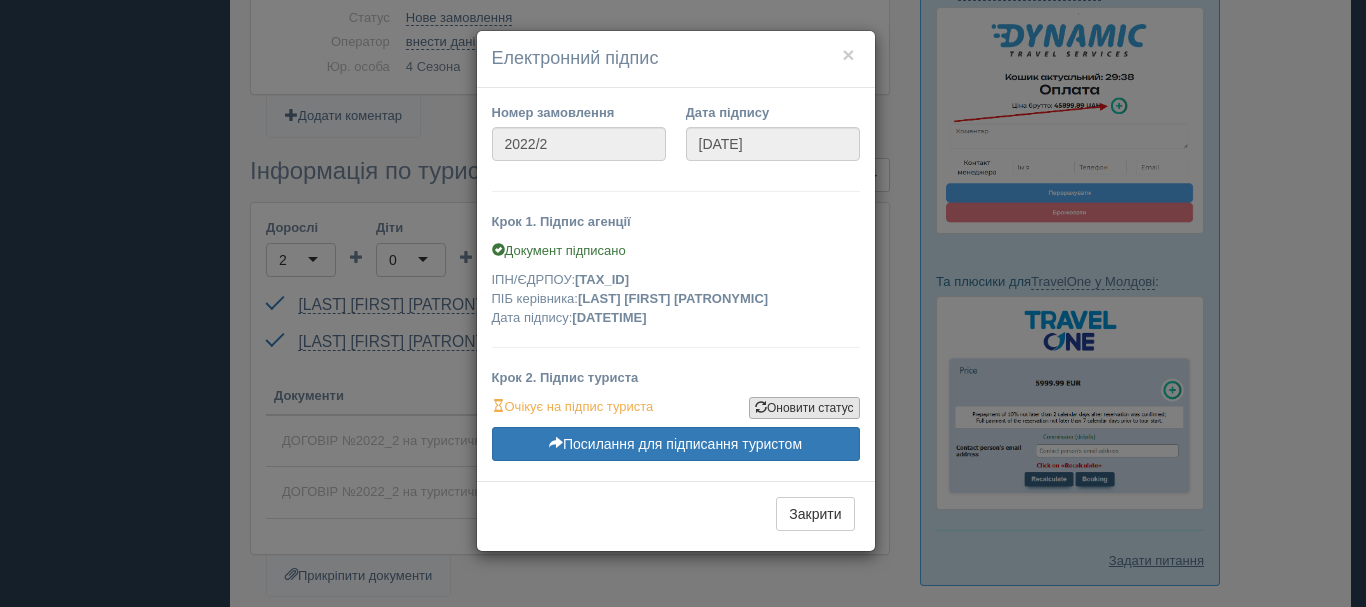 click on "Оновити статус" at bounding box center [804, 408] 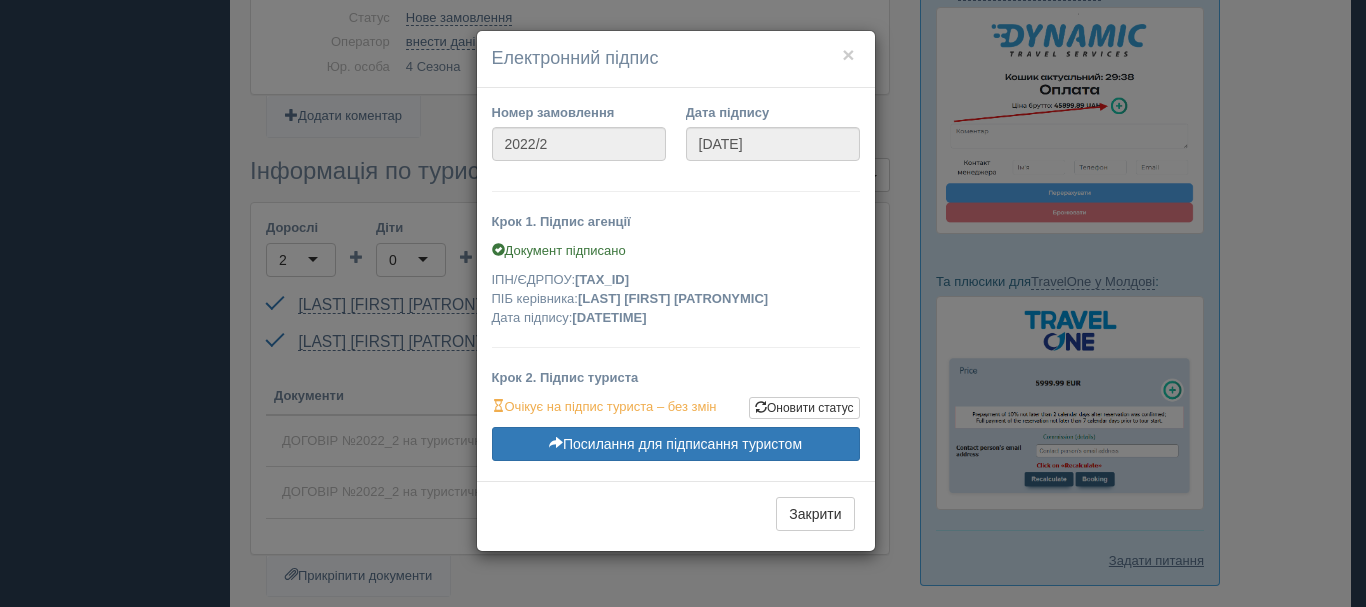 click on "×
Електронний підпис
Номер замовлення
2022/2
Дата підпису
24.01.2022
Крок 1. Підпис агенції
Документ підписано
ІПН/ЄДРПОУ:  3034916120
ПІБ керівника:  ТИХОНЮК   АННА МИКОЛАЇВНА
Дата підпису:  26.01.2022 16:03
Крок 2. Підпис туриста
Оновити статус
Очікує на підпис туриста                    –
без змін
Посилання для підписання туристом
Закрити" at bounding box center (683, 303) 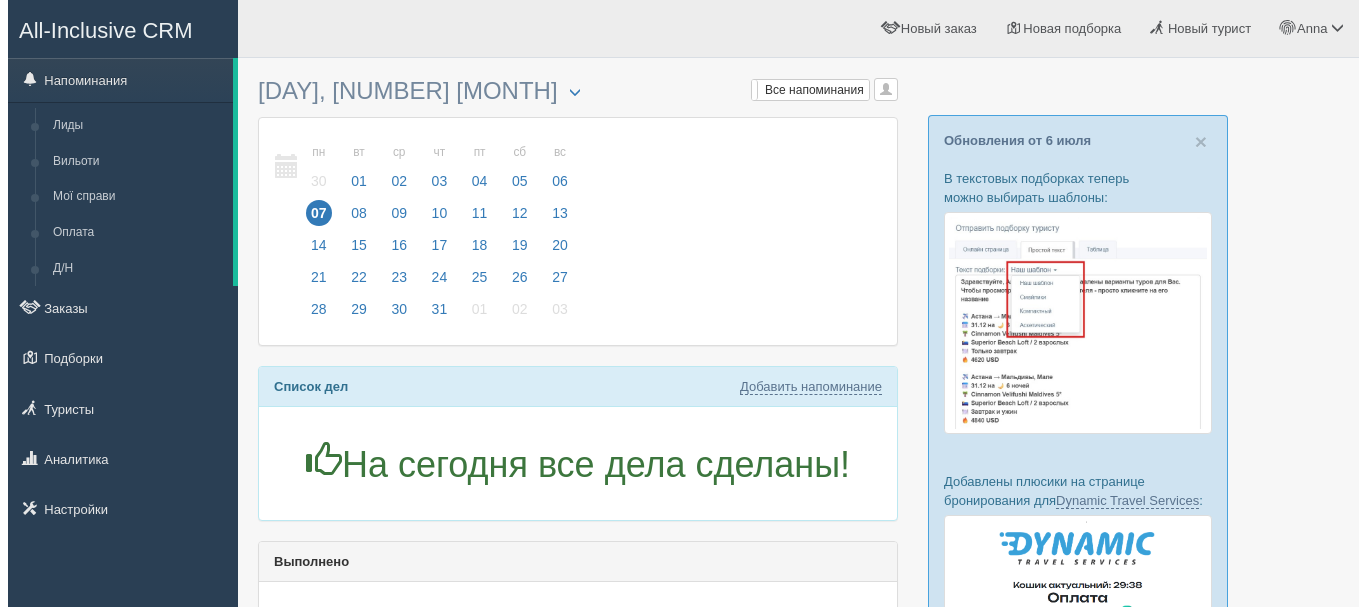 scroll, scrollTop: 0, scrollLeft: 0, axis: both 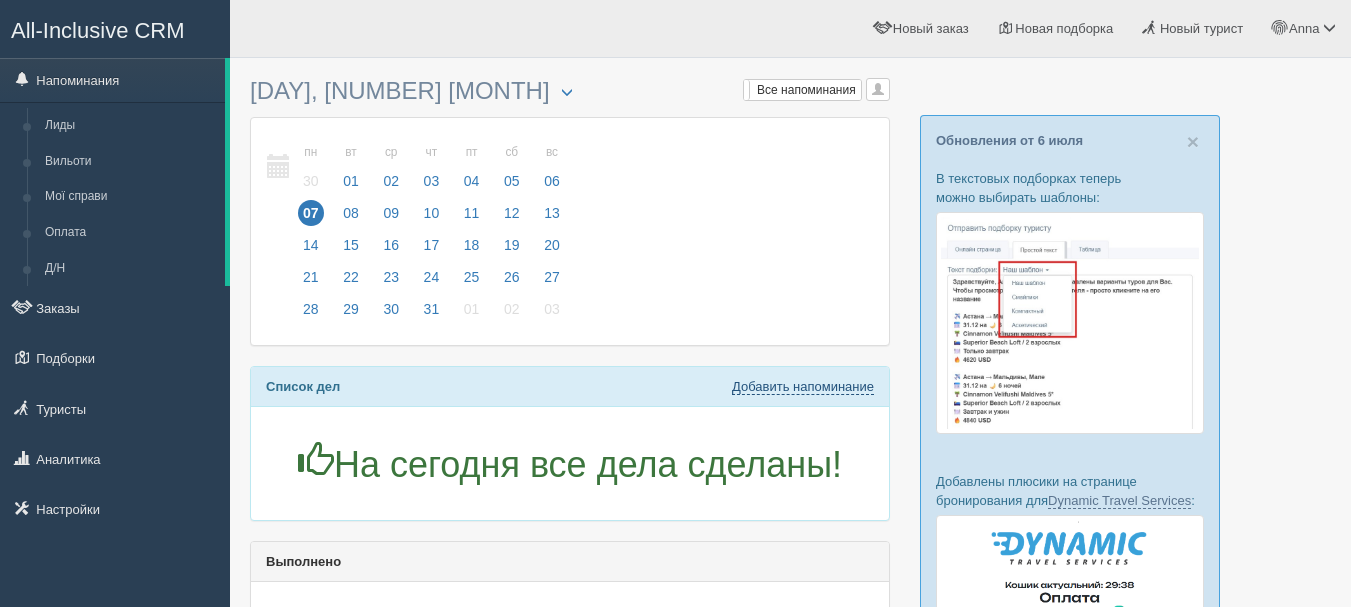 click on "Добавить напоминание" at bounding box center (803, 386) 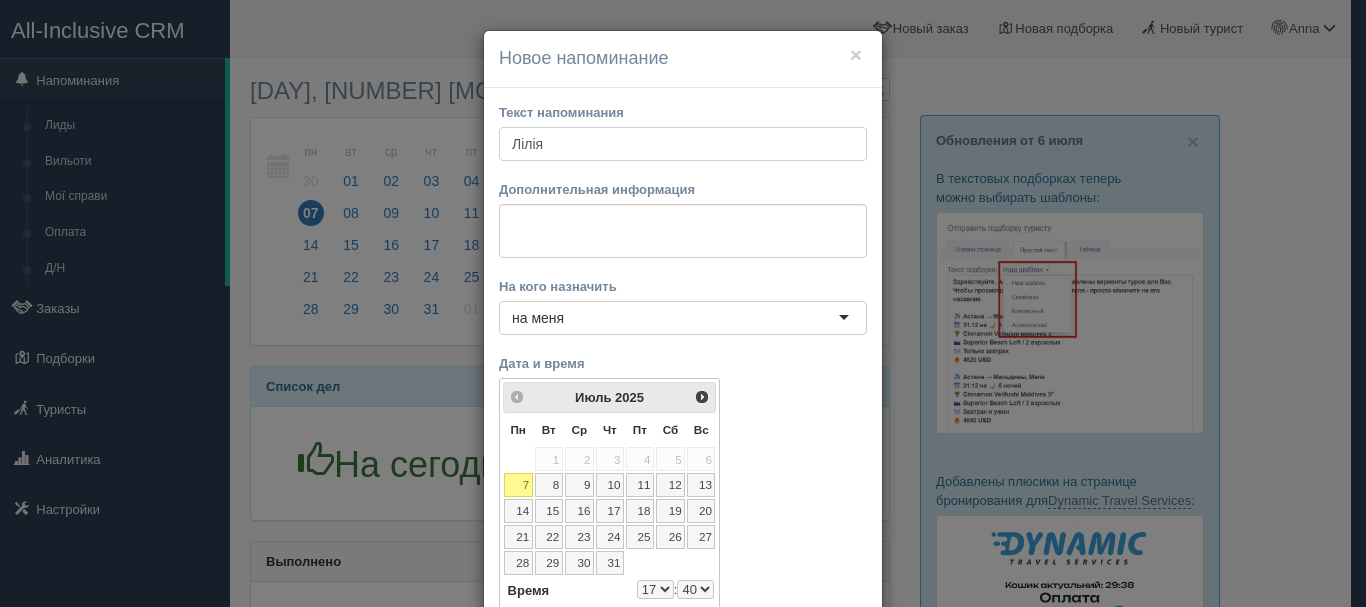 type on "Лілія" 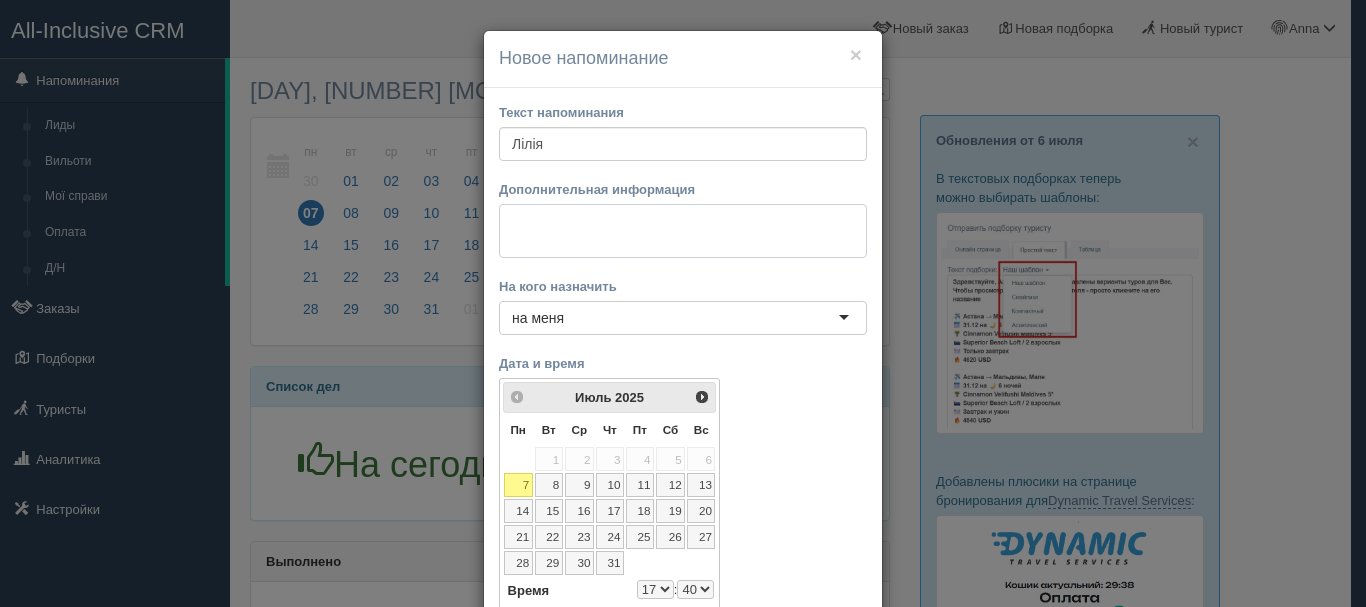 click at bounding box center (683, 231) 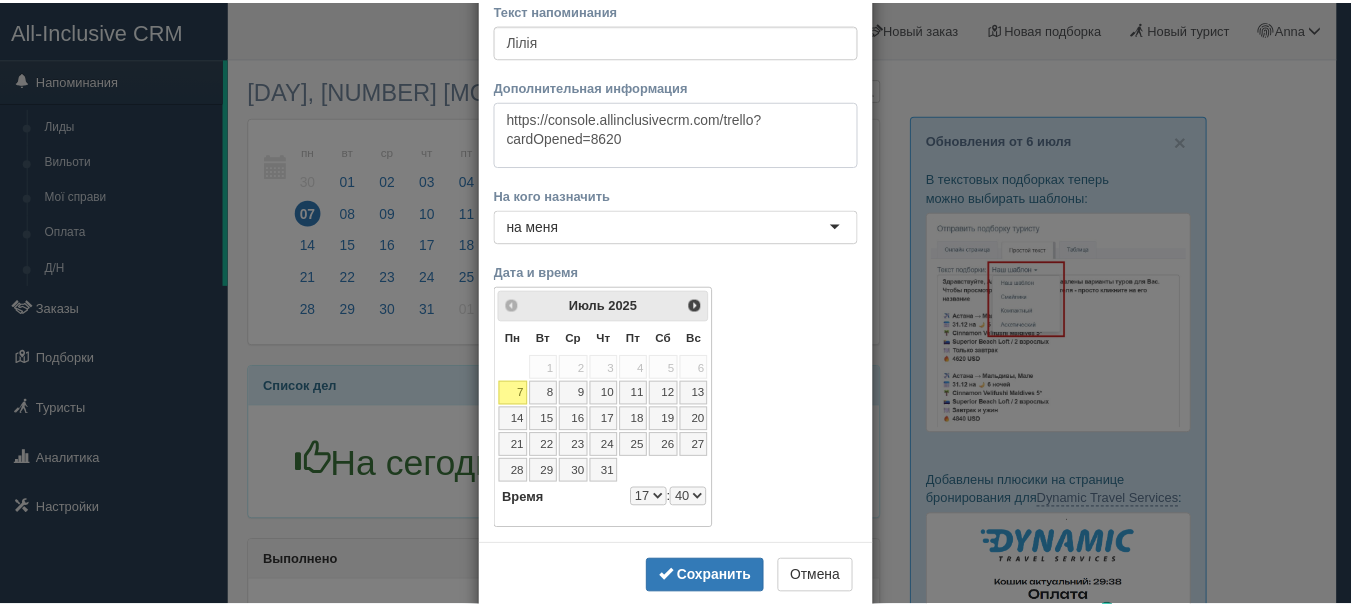 scroll, scrollTop: 142, scrollLeft: 0, axis: vertical 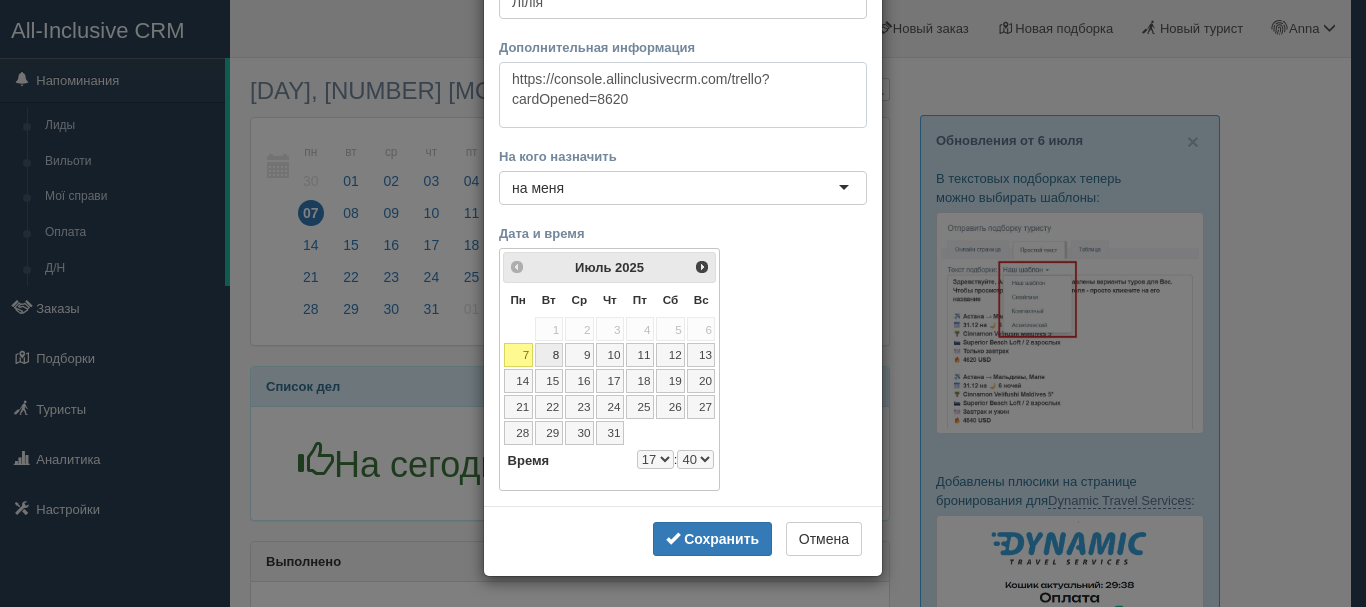 type on "https://console.allinclusivecrm.com/trello?cardOpened=8620" 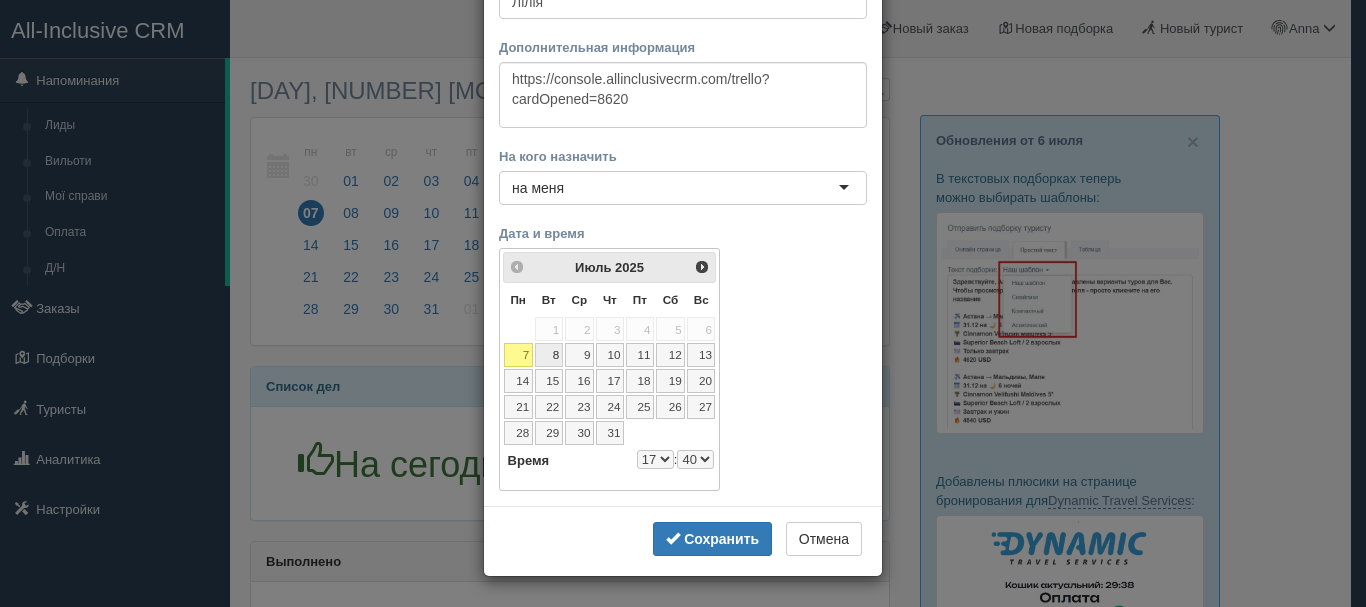click on "8" at bounding box center (549, 355) 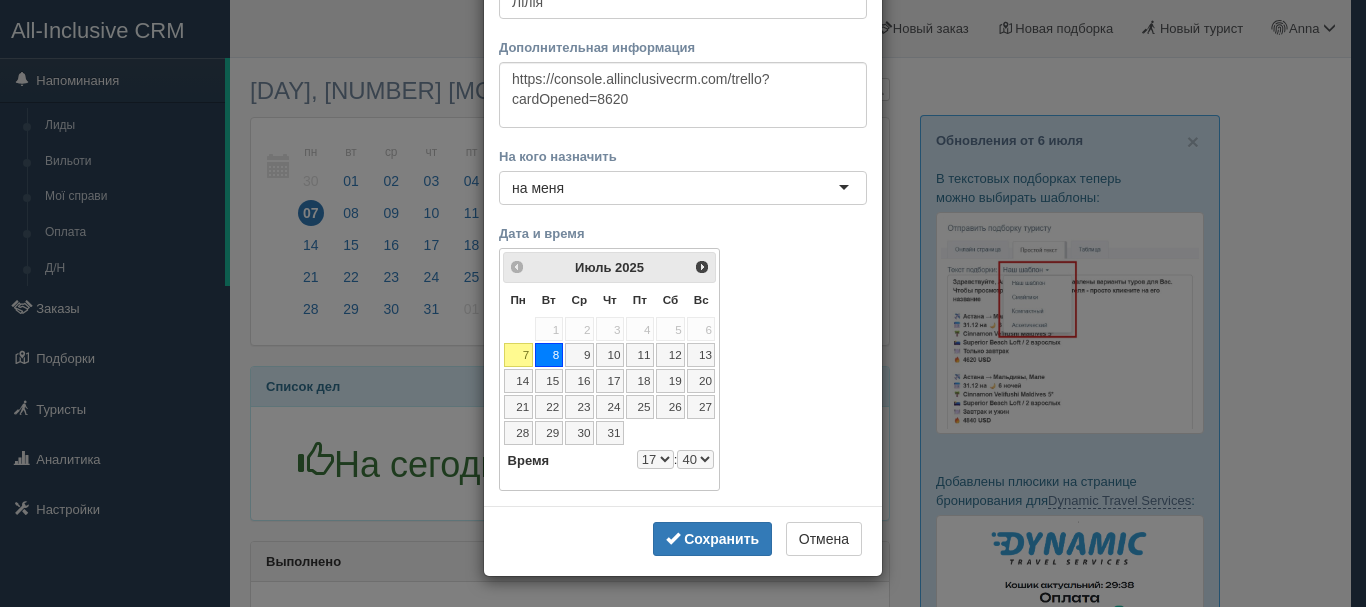 click on "0 1 2 3 4 5 6 7 8 9 10 11 12 13 14 15 16 17 18 19 20 21 22 23" at bounding box center [655, 459] 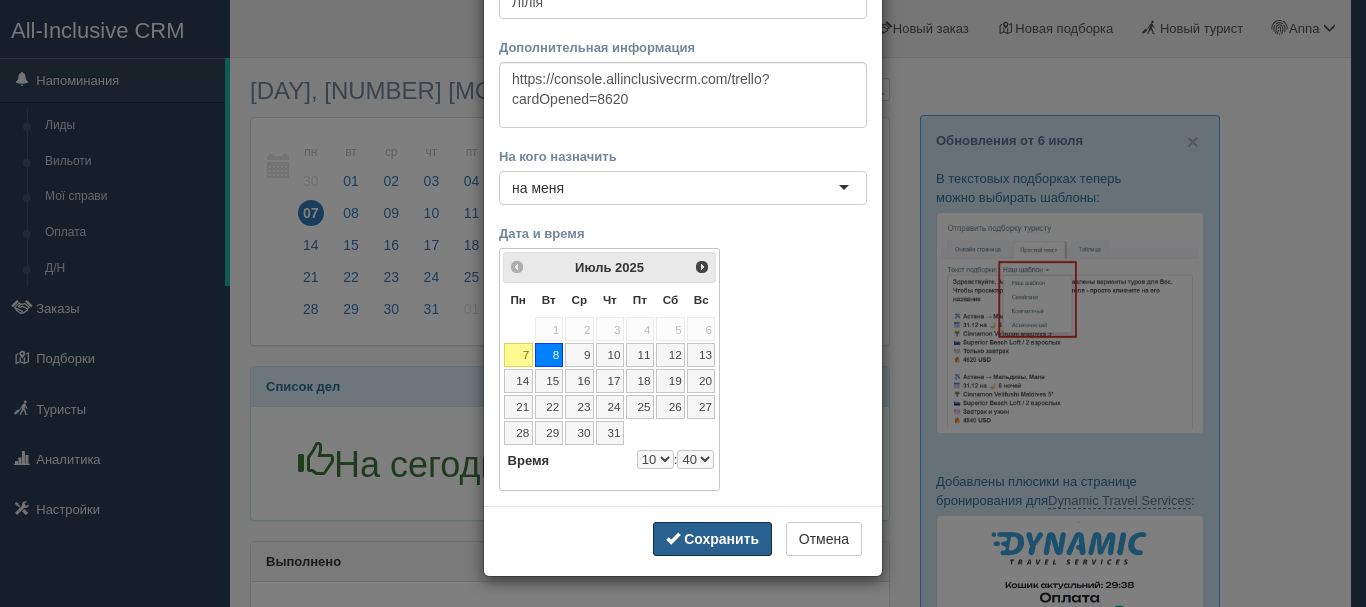 drag, startPoint x: 701, startPoint y: 538, endPoint x: 709, endPoint y: 561, distance: 24.351591 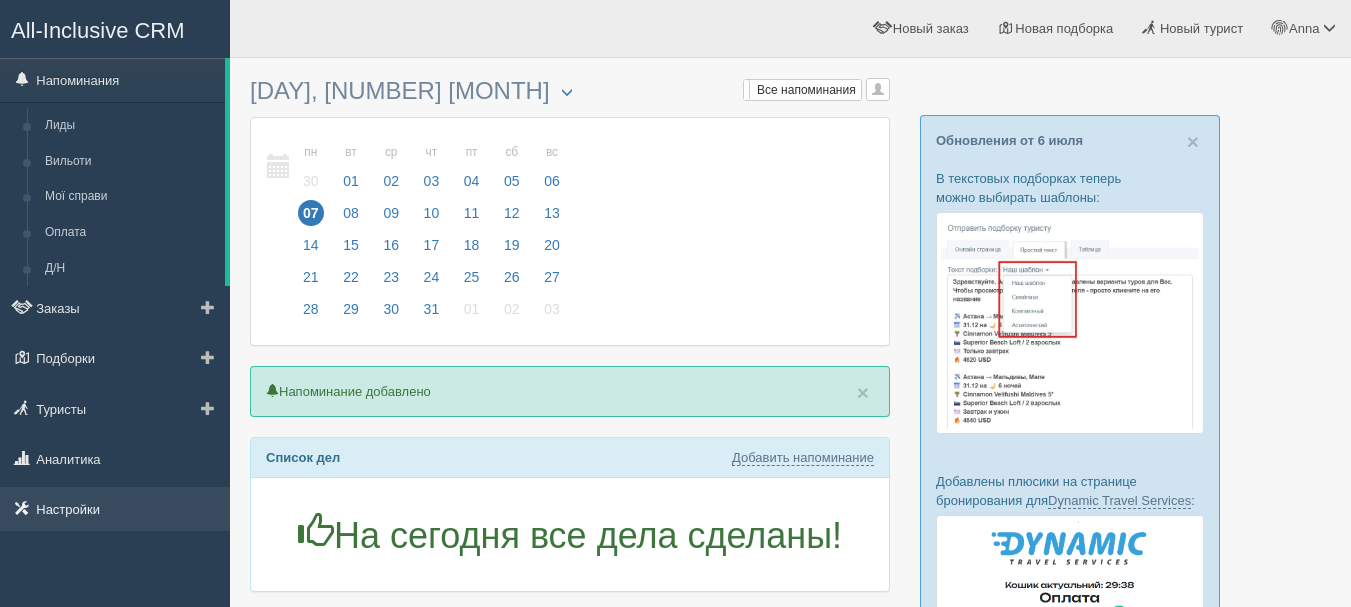 click on "Настройки" at bounding box center (115, 509) 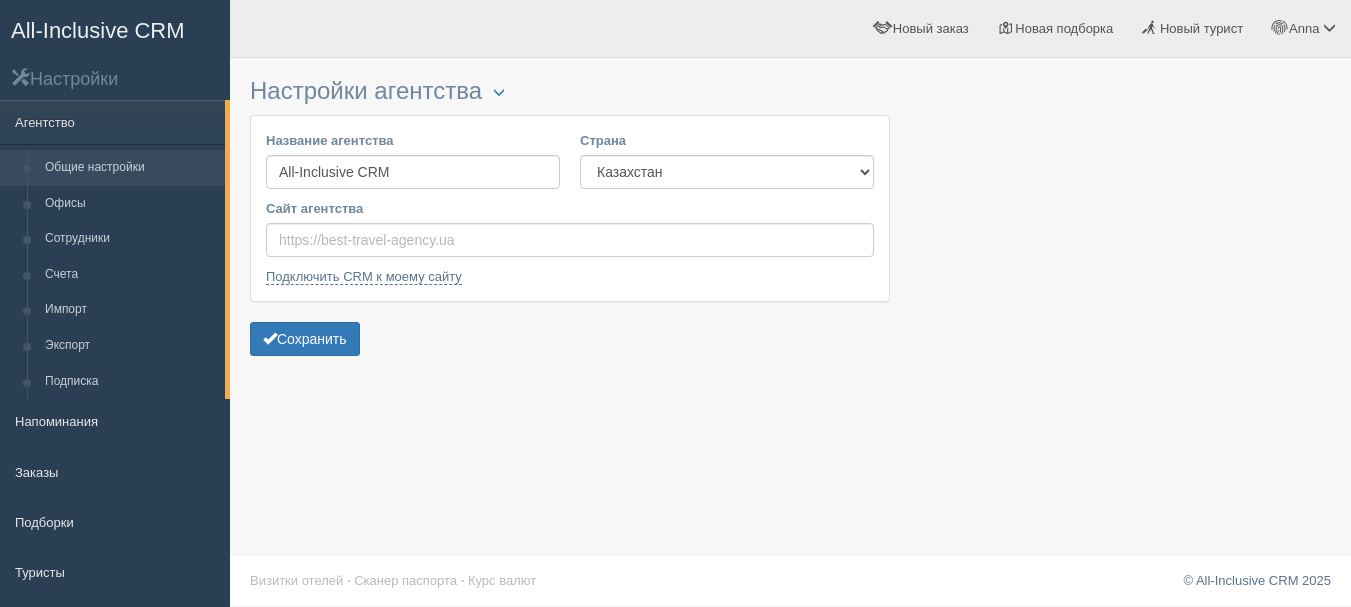 scroll, scrollTop: 0, scrollLeft: 0, axis: both 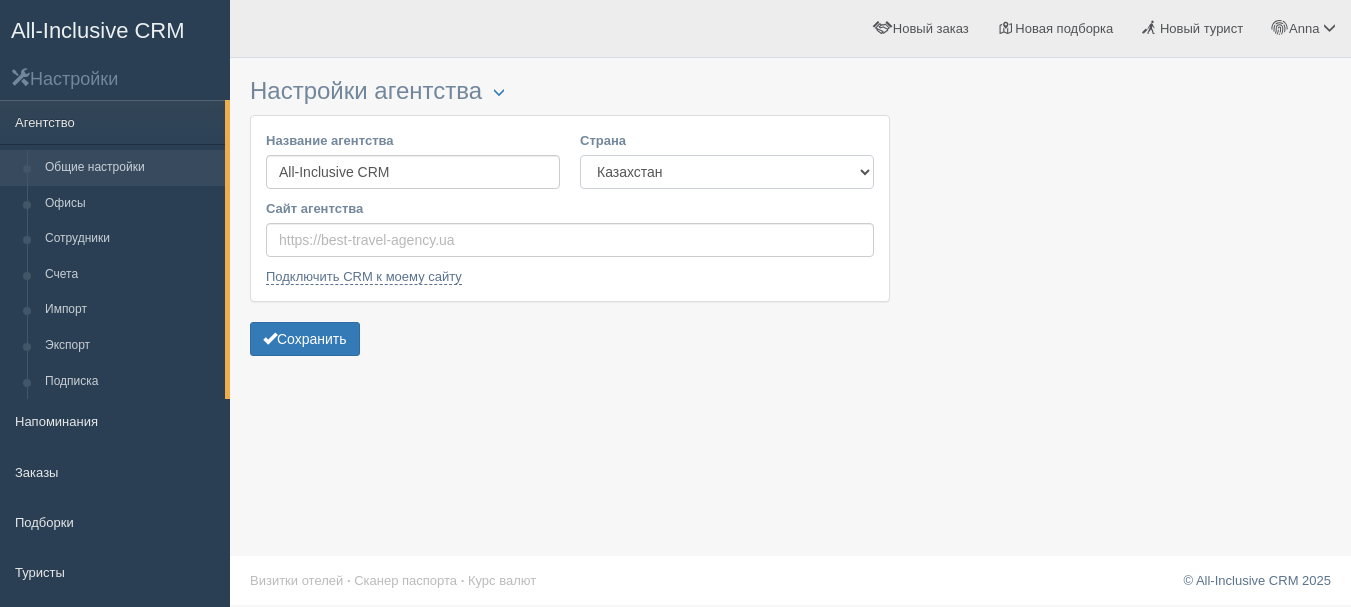 click on "[COUNTRY]
[COUNTRY]
[COUNTRY]
[COUNTRY]
[COUNTRY]
[COUNTRY]
[COUNTRY]
[COUNTRY]
[COUNTRY]
[COUNTRY]" at bounding box center (727, 172) 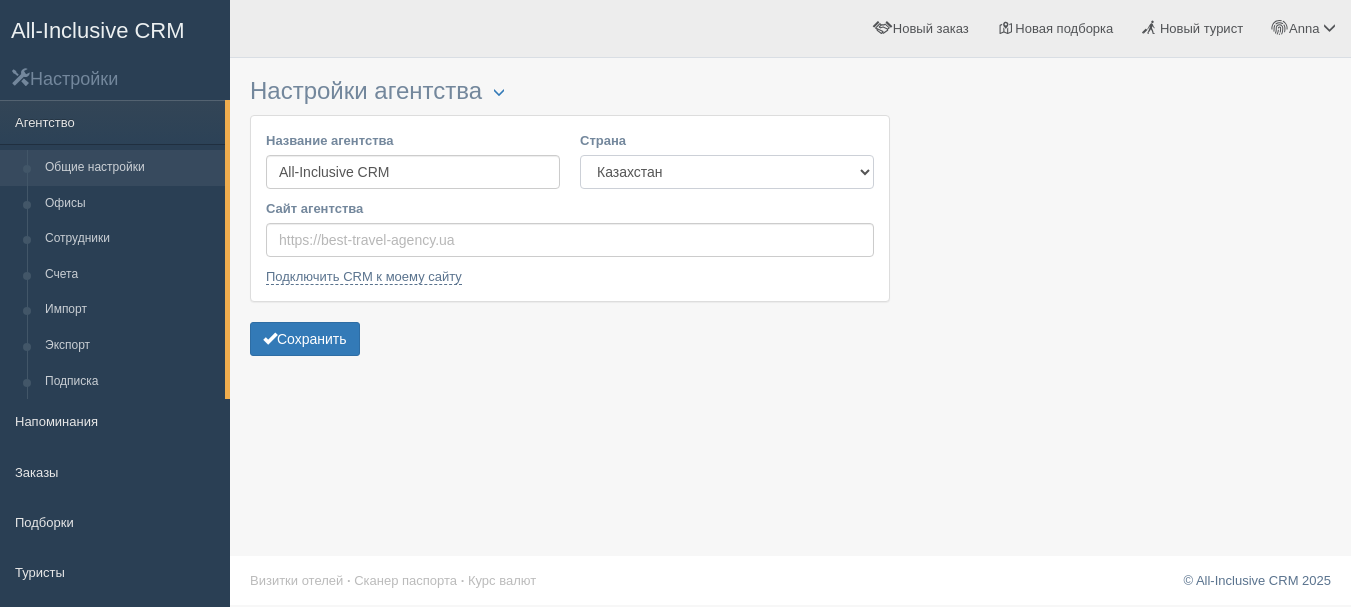 select on "UA" 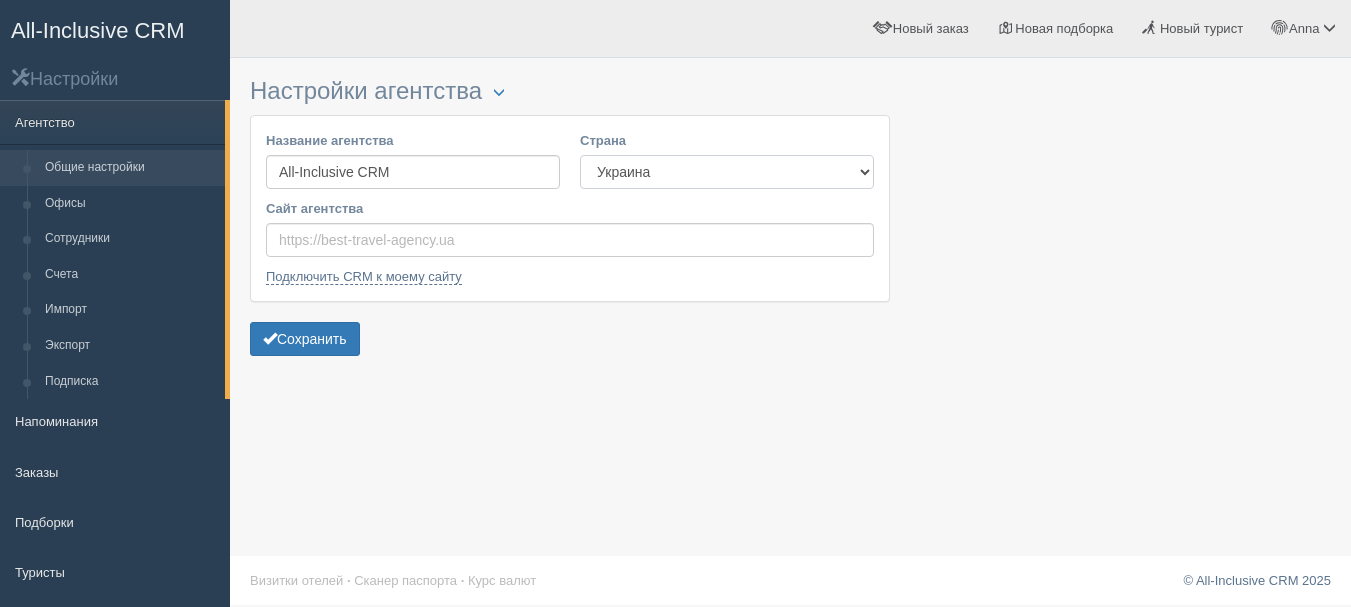 click on "Казахстан
Кыргызстан
Латвия
Литва
Молдова
Польша
Узбекистан
Украина
Чехия
Эстония" at bounding box center (727, 172) 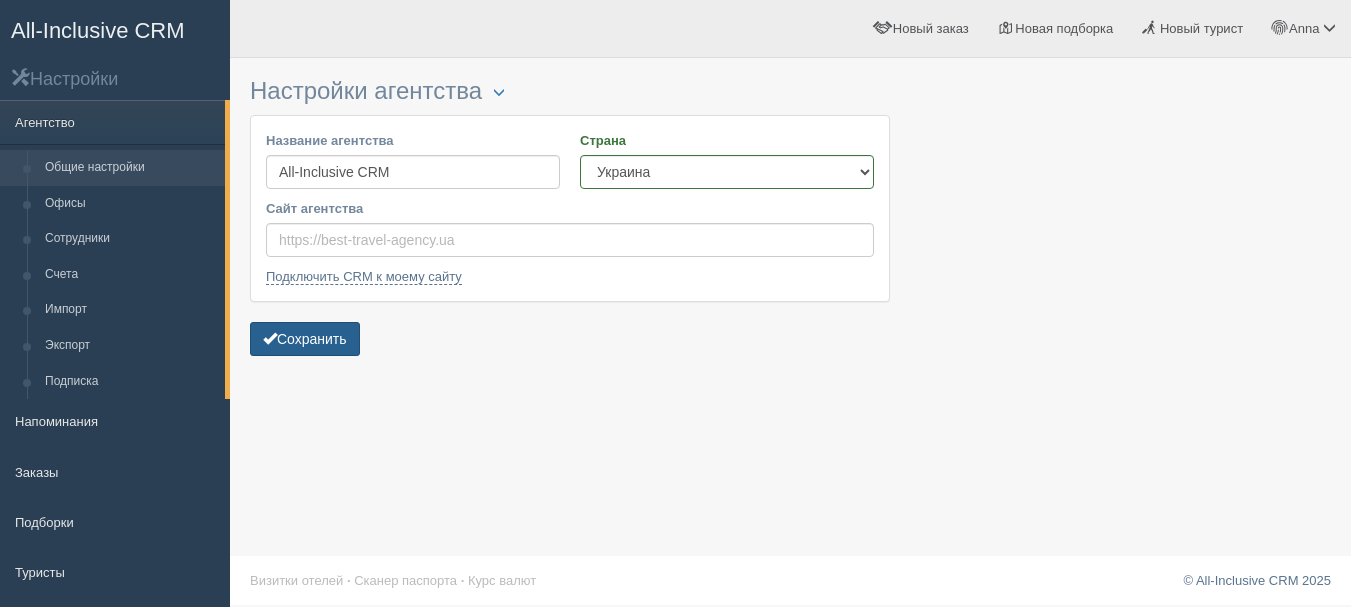 click on "Сохранить" at bounding box center [305, 339] 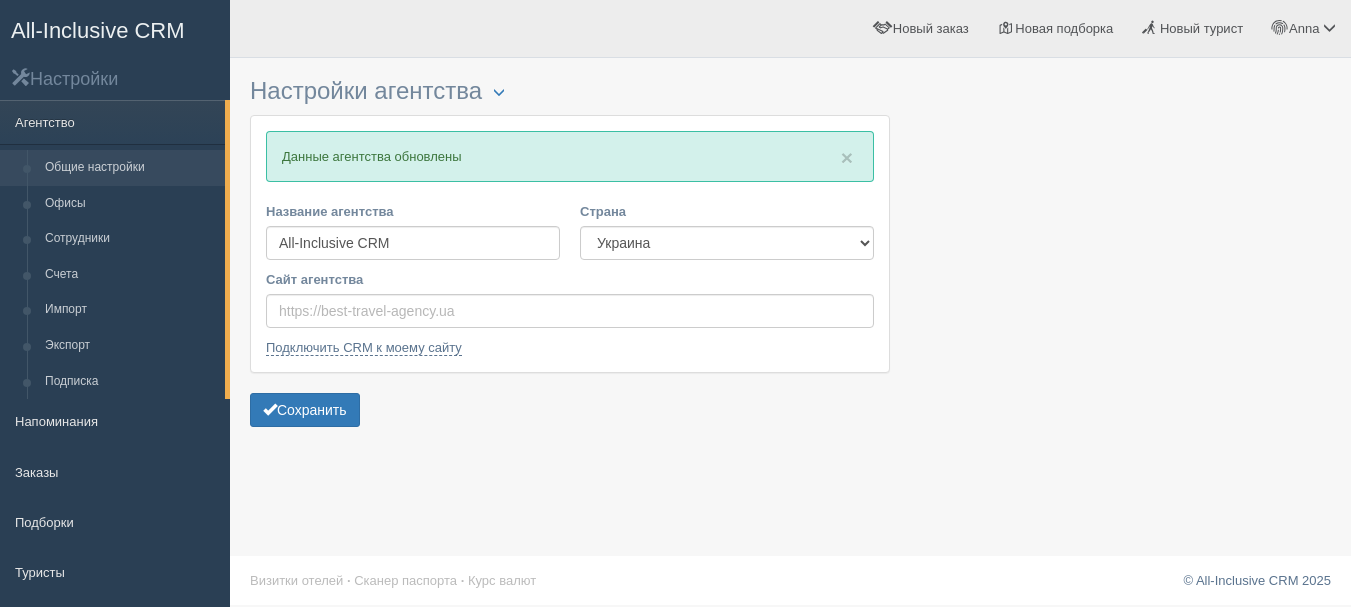 scroll, scrollTop: 0, scrollLeft: 0, axis: both 